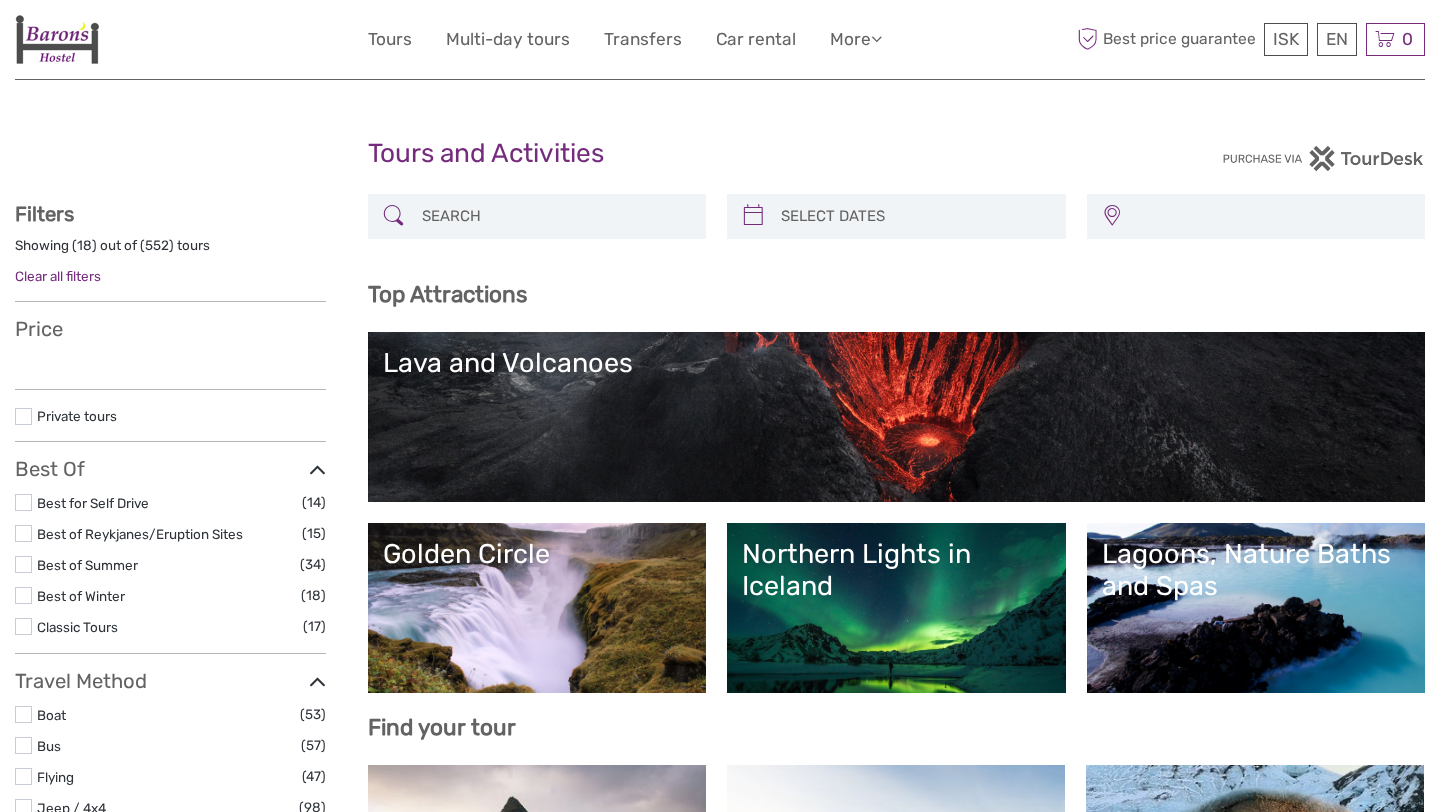 select 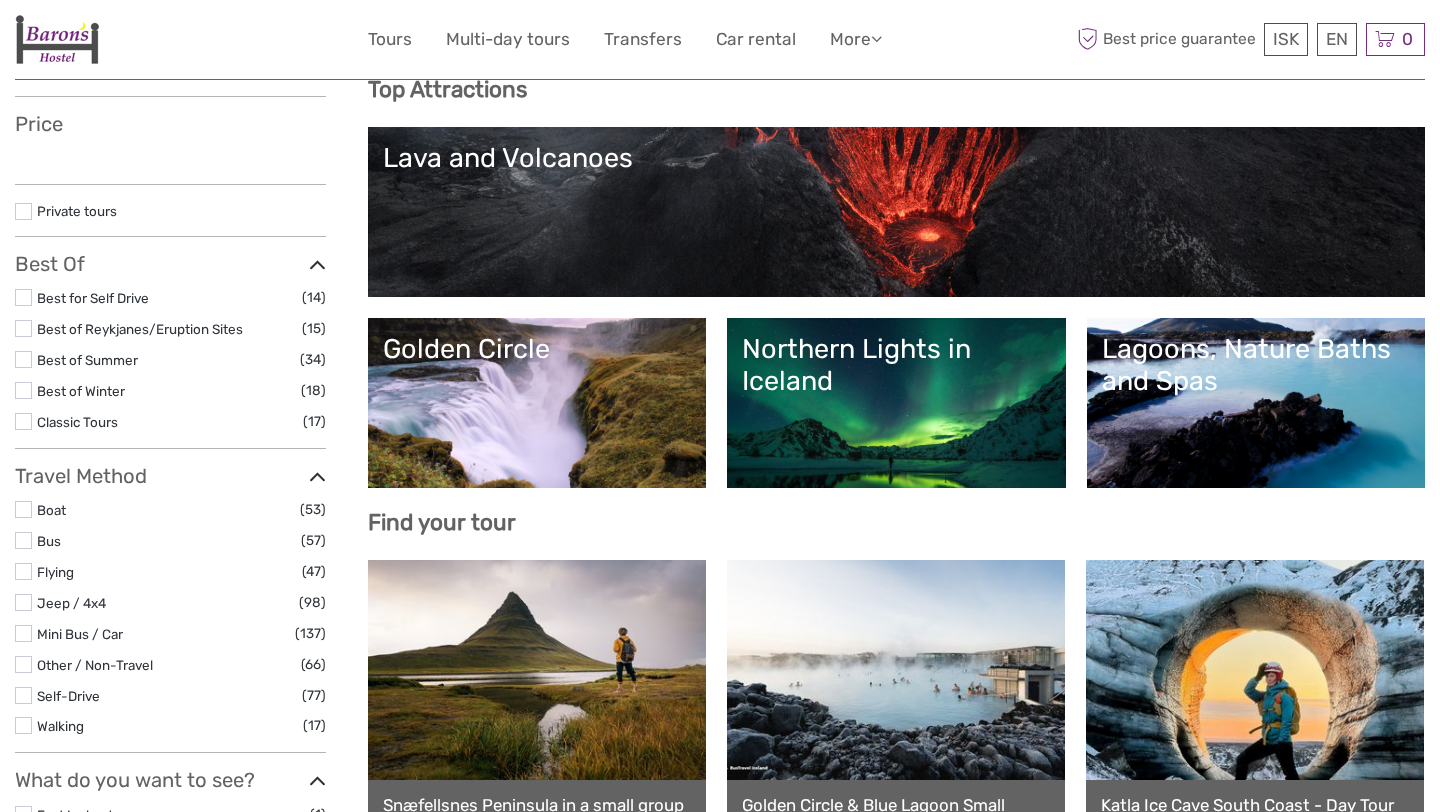 select 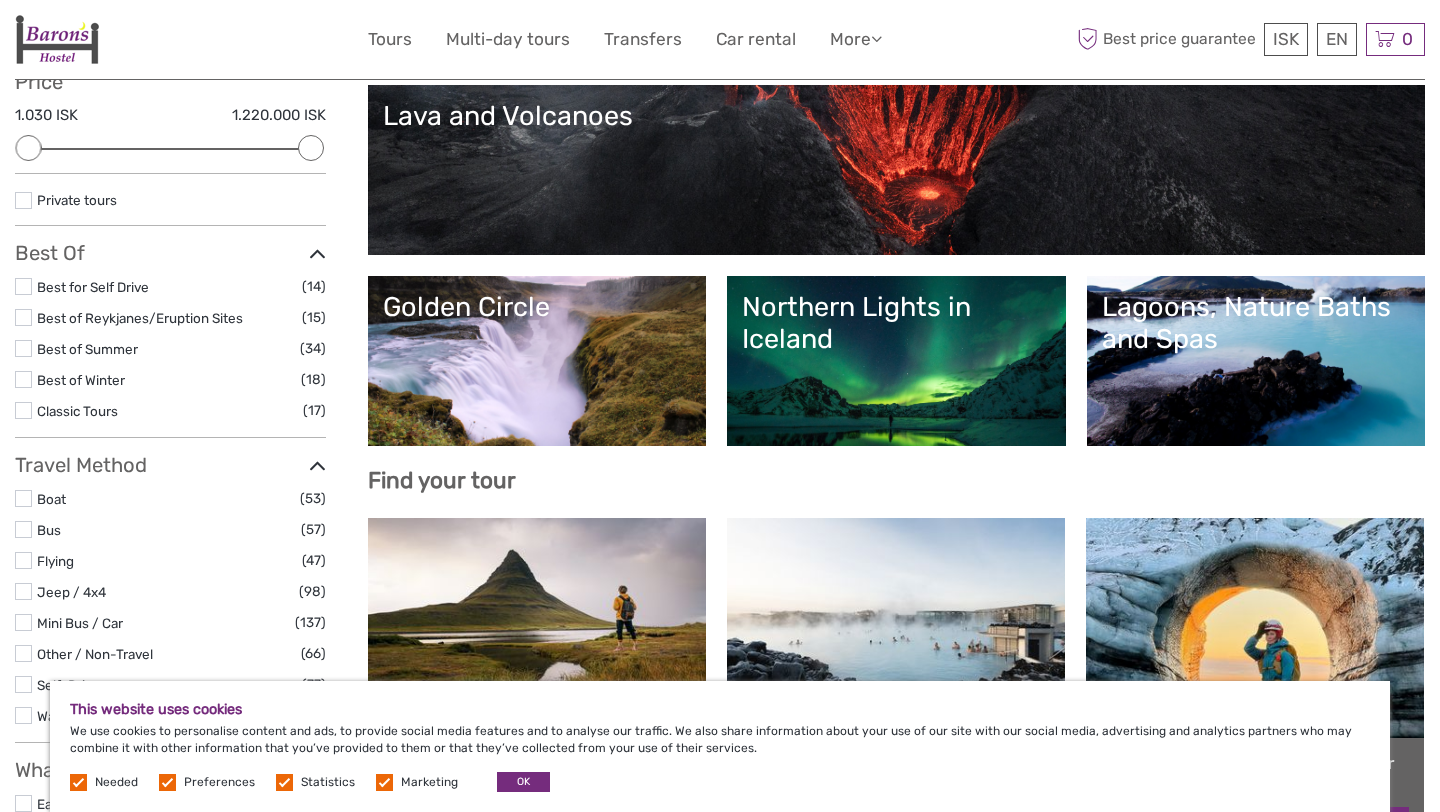 scroll, scrollTop: 251, scrollLeft: 0, axis: vertical 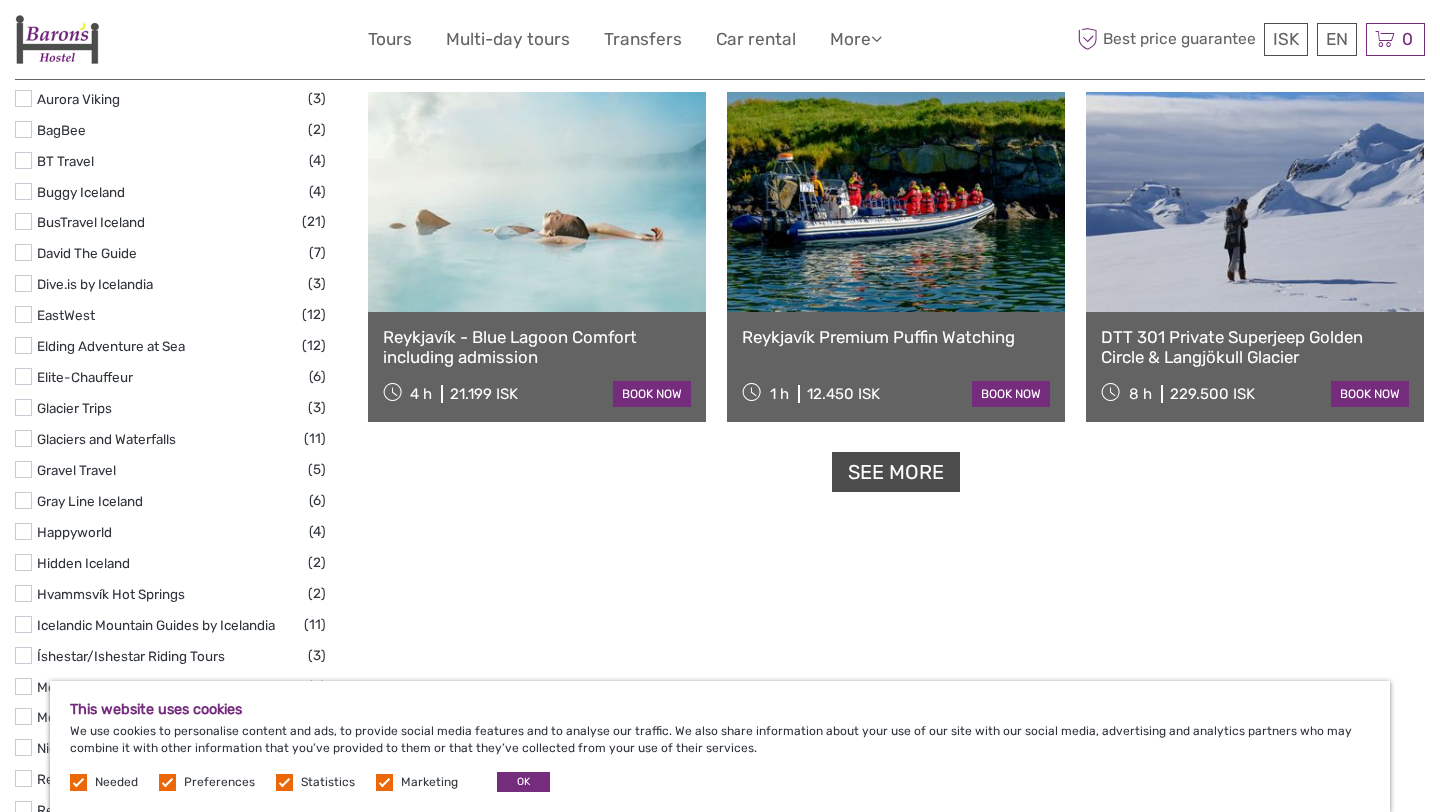 click on "See more" at bounding box center [896, 472] 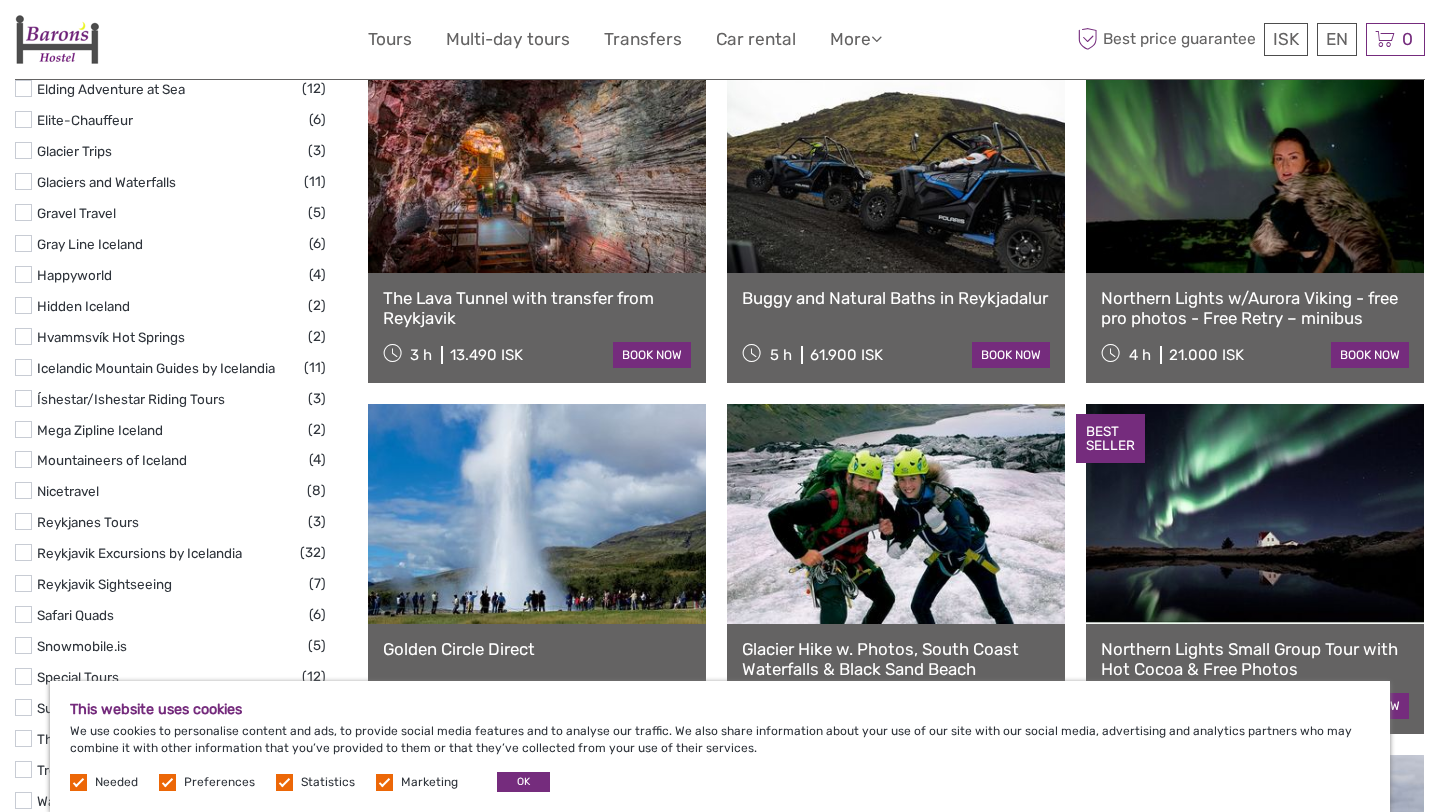 scroll, scrollTop: 2681, scrollLeft: 0, axis: vertical 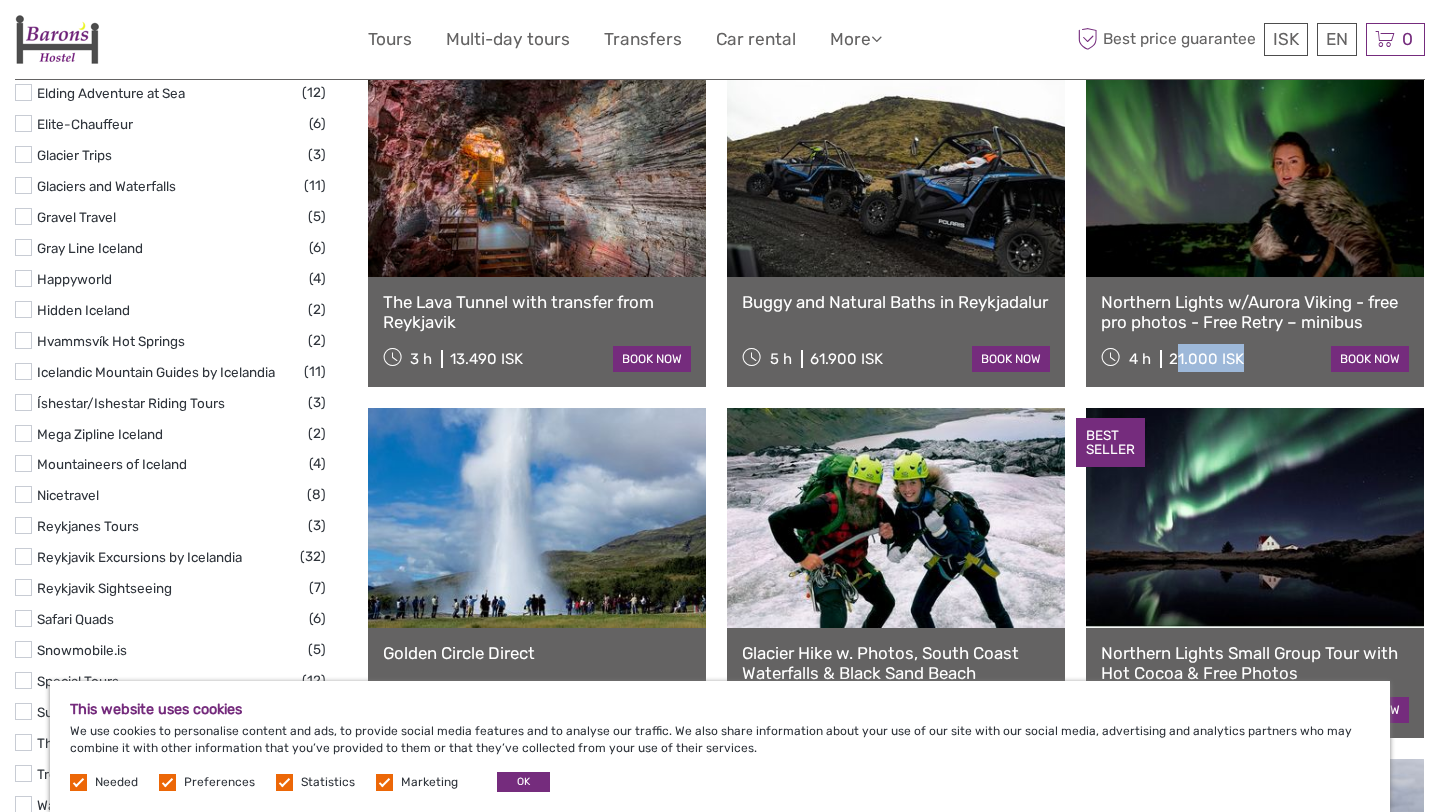 drag, startPoint x: 1173, startPoint y: 363, endPoint x: 1264, endPoint y: 363, distance: 91 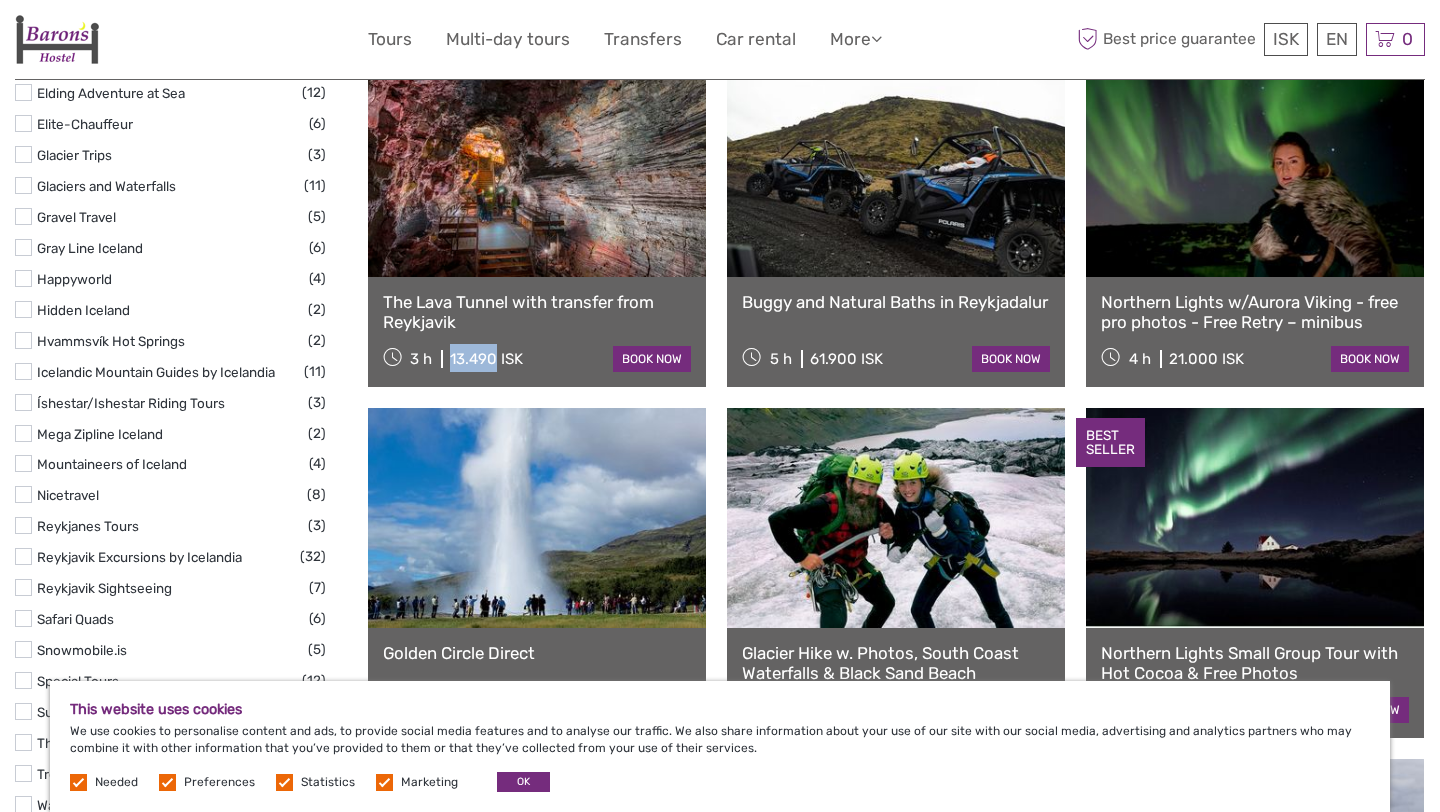 drag, startPoint x: 449, startPoint y: 360, endPoint x: 495, endPoint y: 364, distance: 46.173584 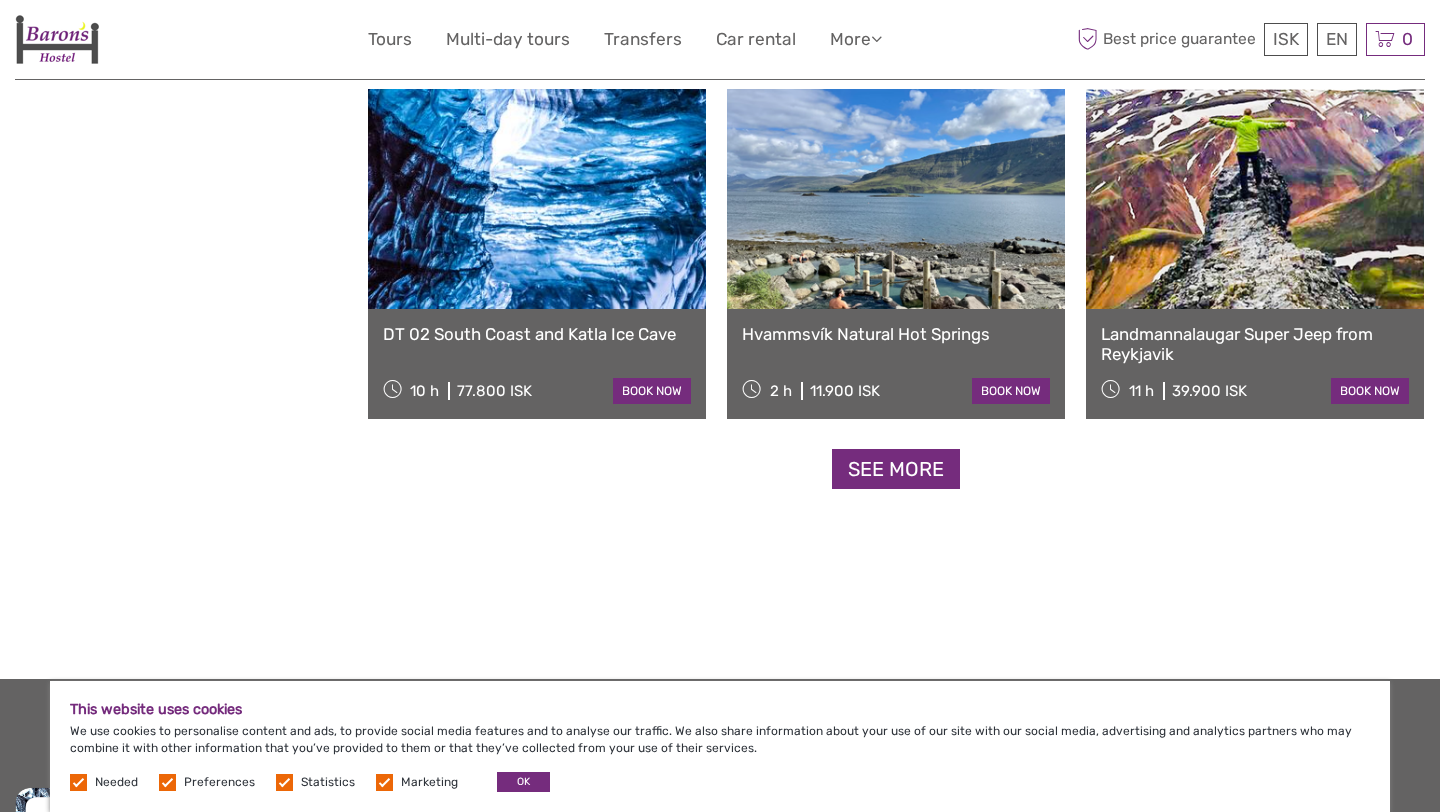 scroll, scrollTop: 4054, scrollLeft: 0, axis: vertical 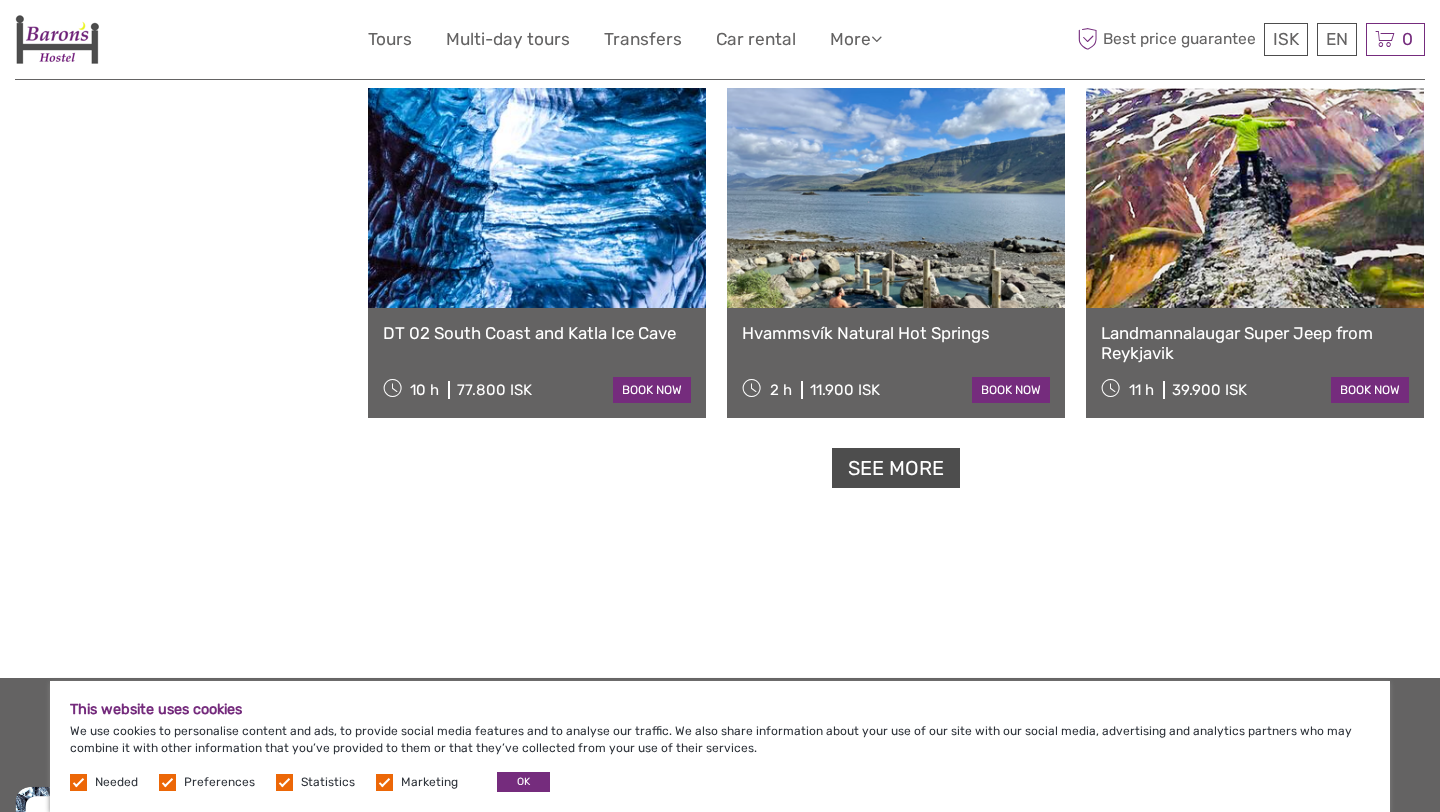 click on "See more" at bounding box center (896, 468) 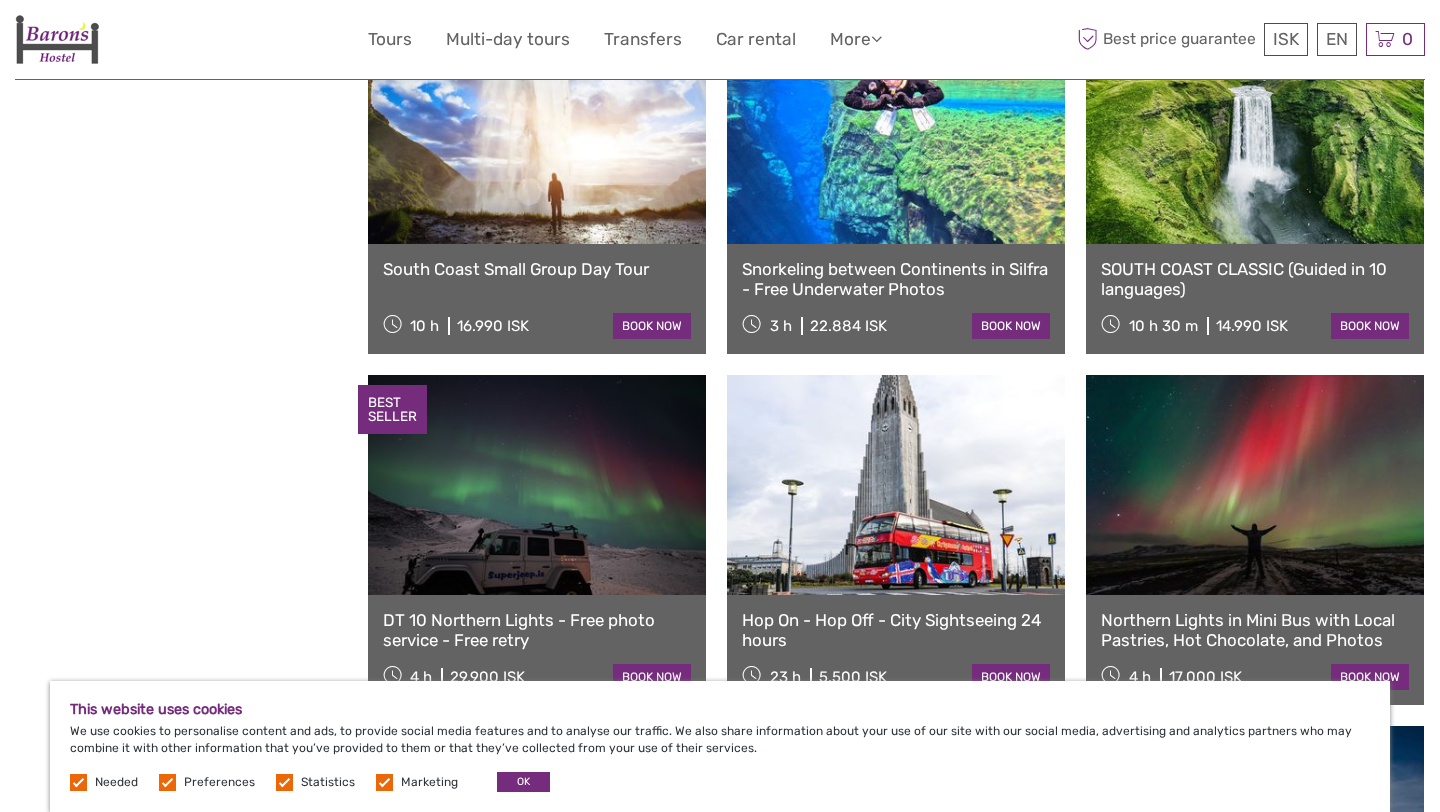 scroll, scrollTop: 4827, scrollLeft: 0, axis: vertical 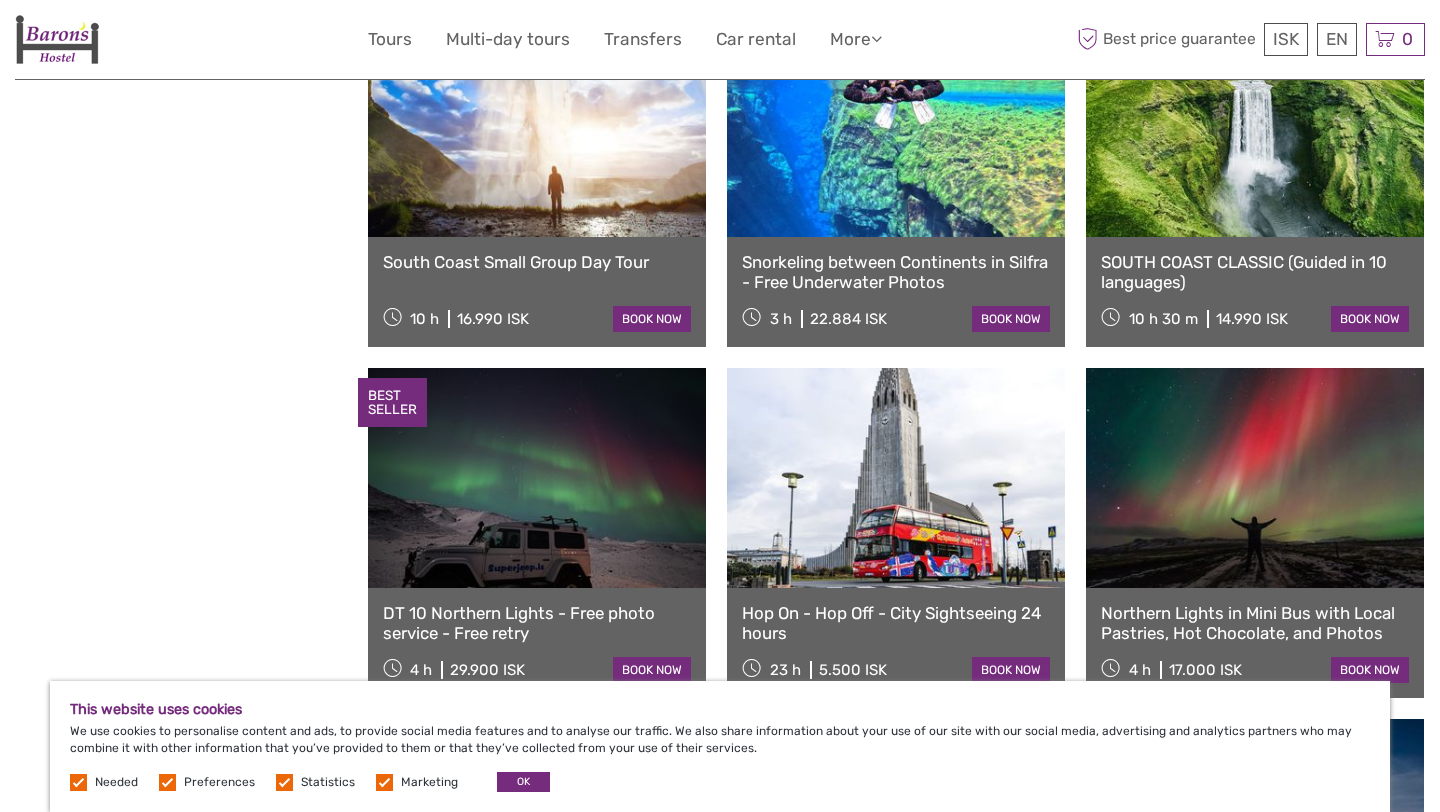 click on "South Coast Small Group Day Tour
10 h
16.990 ISK
book now" at bounding box center [537, 292] 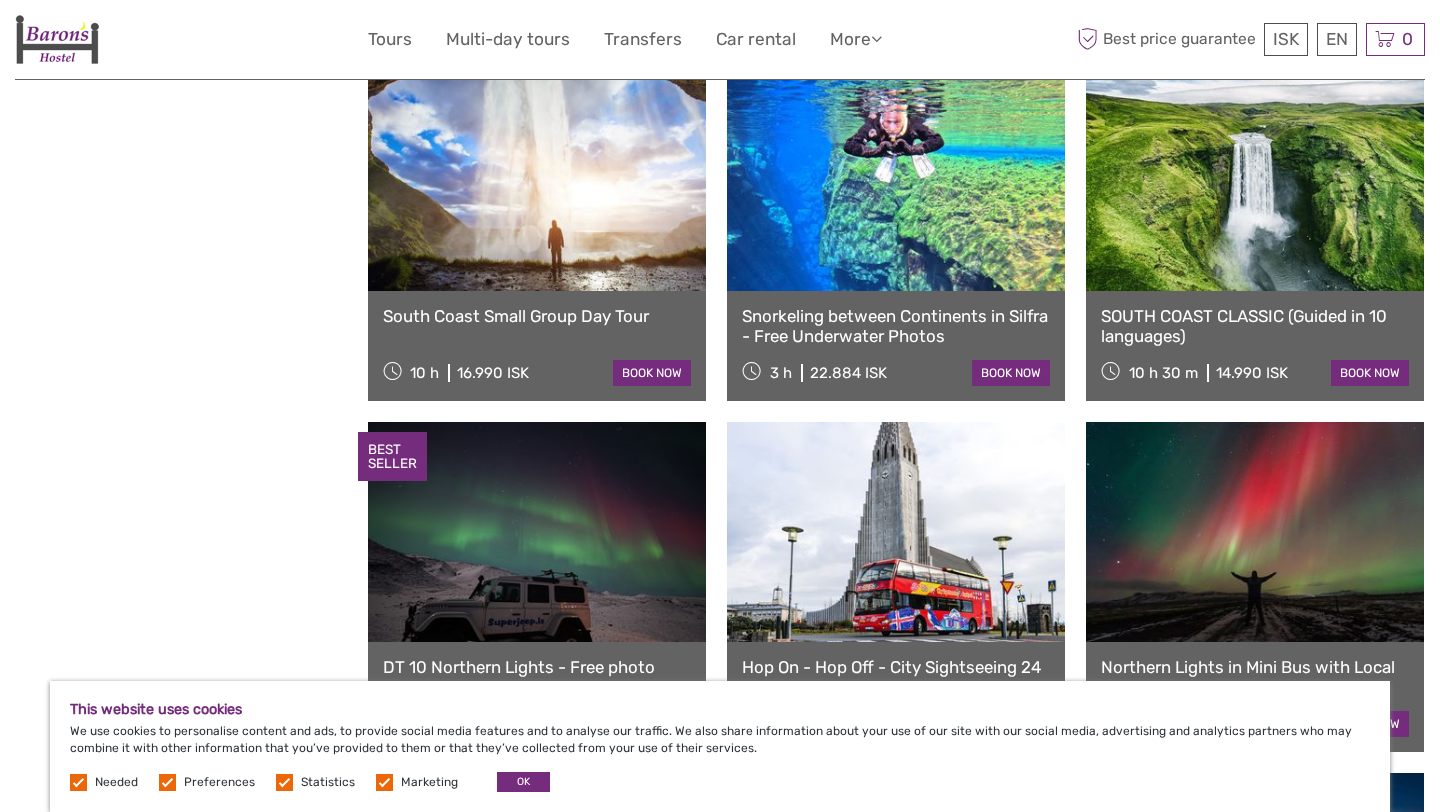 click on "South Coast Small Group Day Tour" at bounding box center [537, 316] 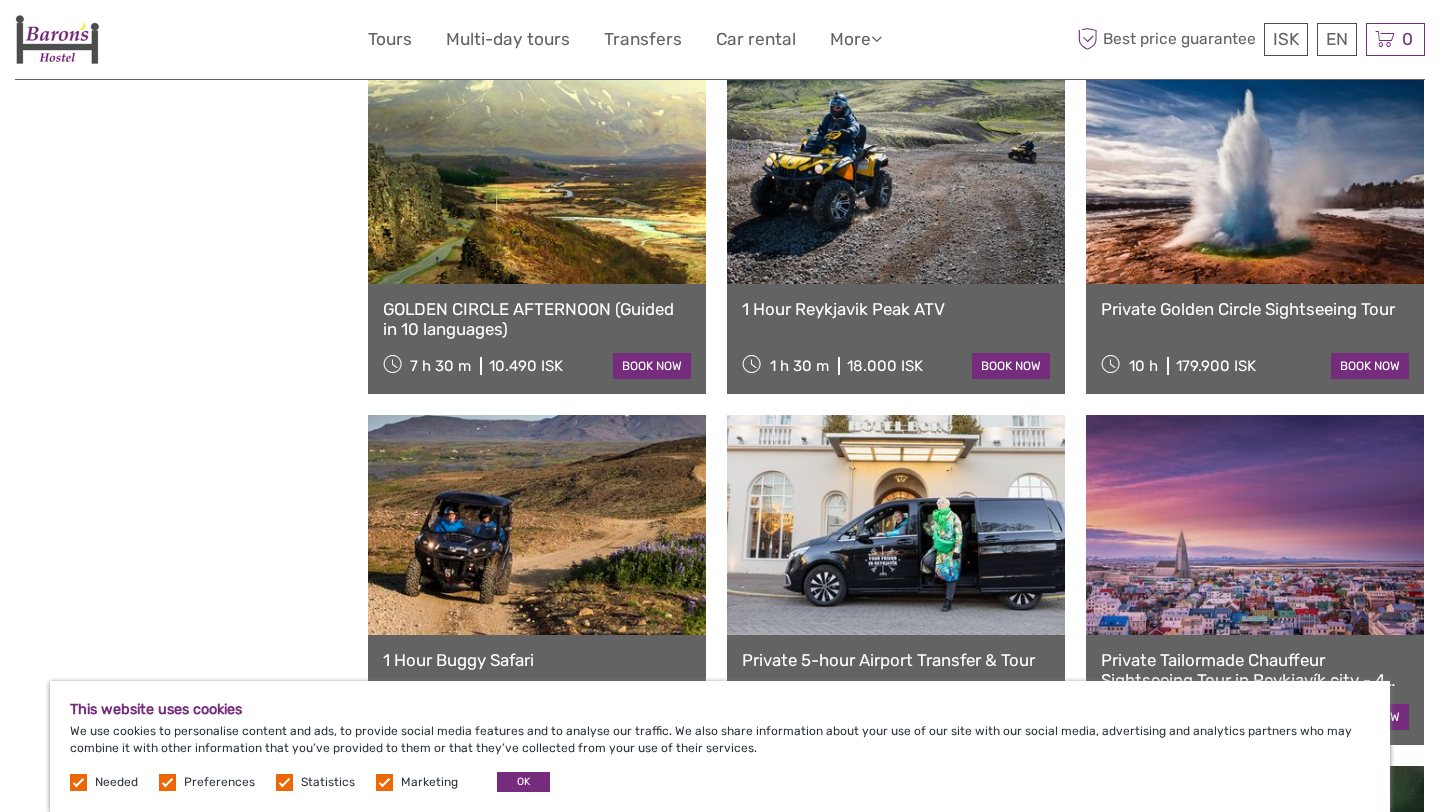 scroll, scrollTop: 5496, scrollLeft: 0, axis: vertical 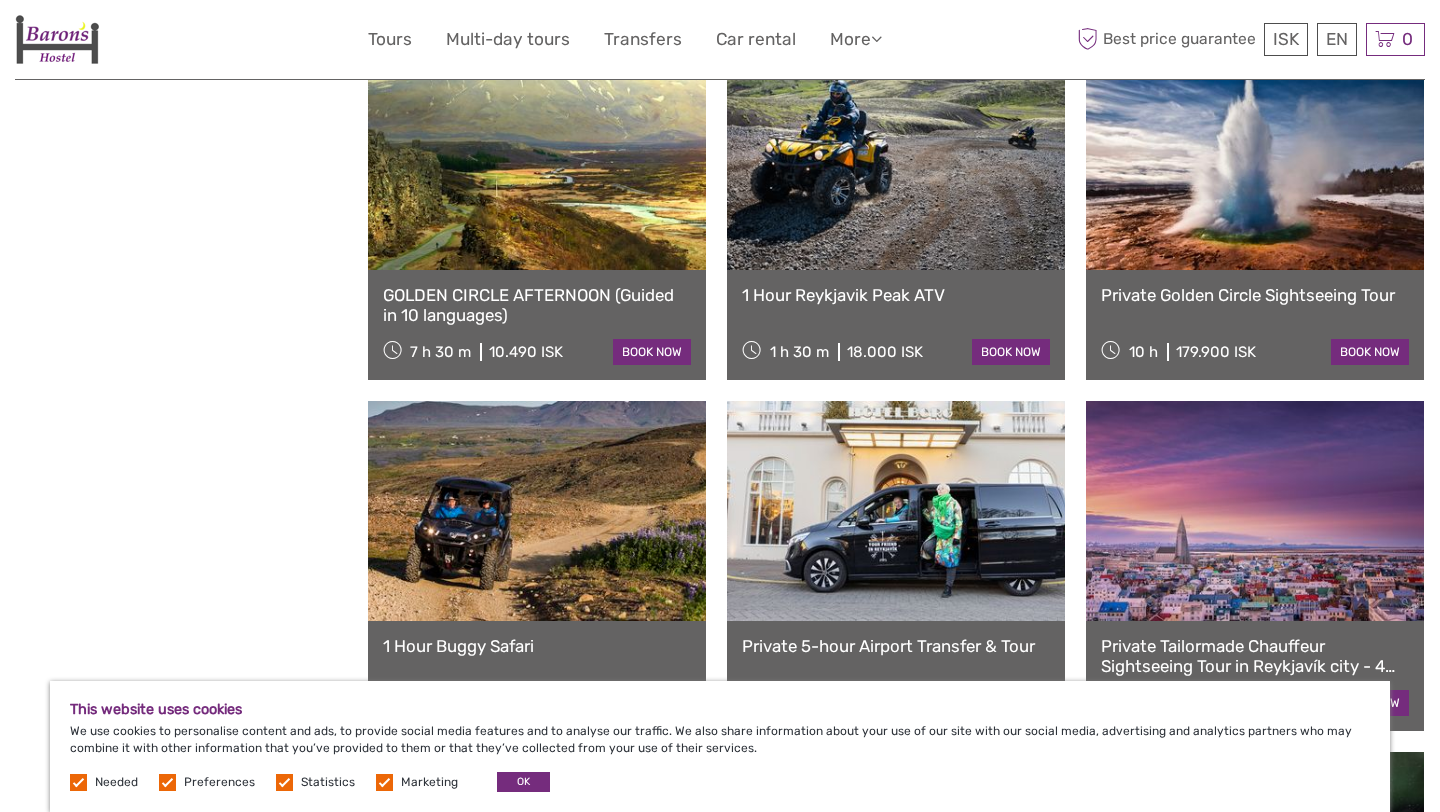 click on "Private Golden Circle Sightseeing Tour" at bounding box center (1255, 295) 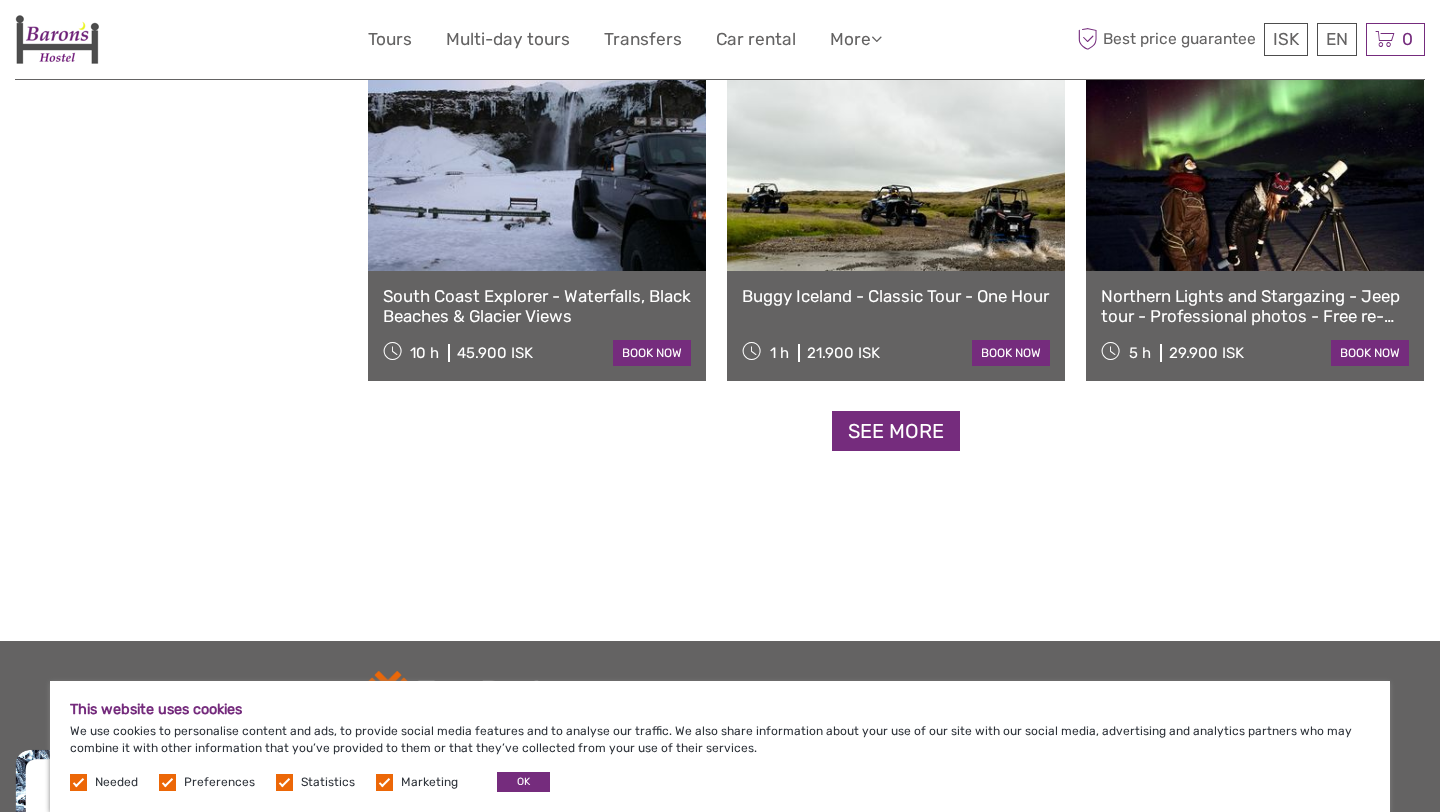 scroll, scrollTop: 6198, scrollLeft: 0, axis: vertical 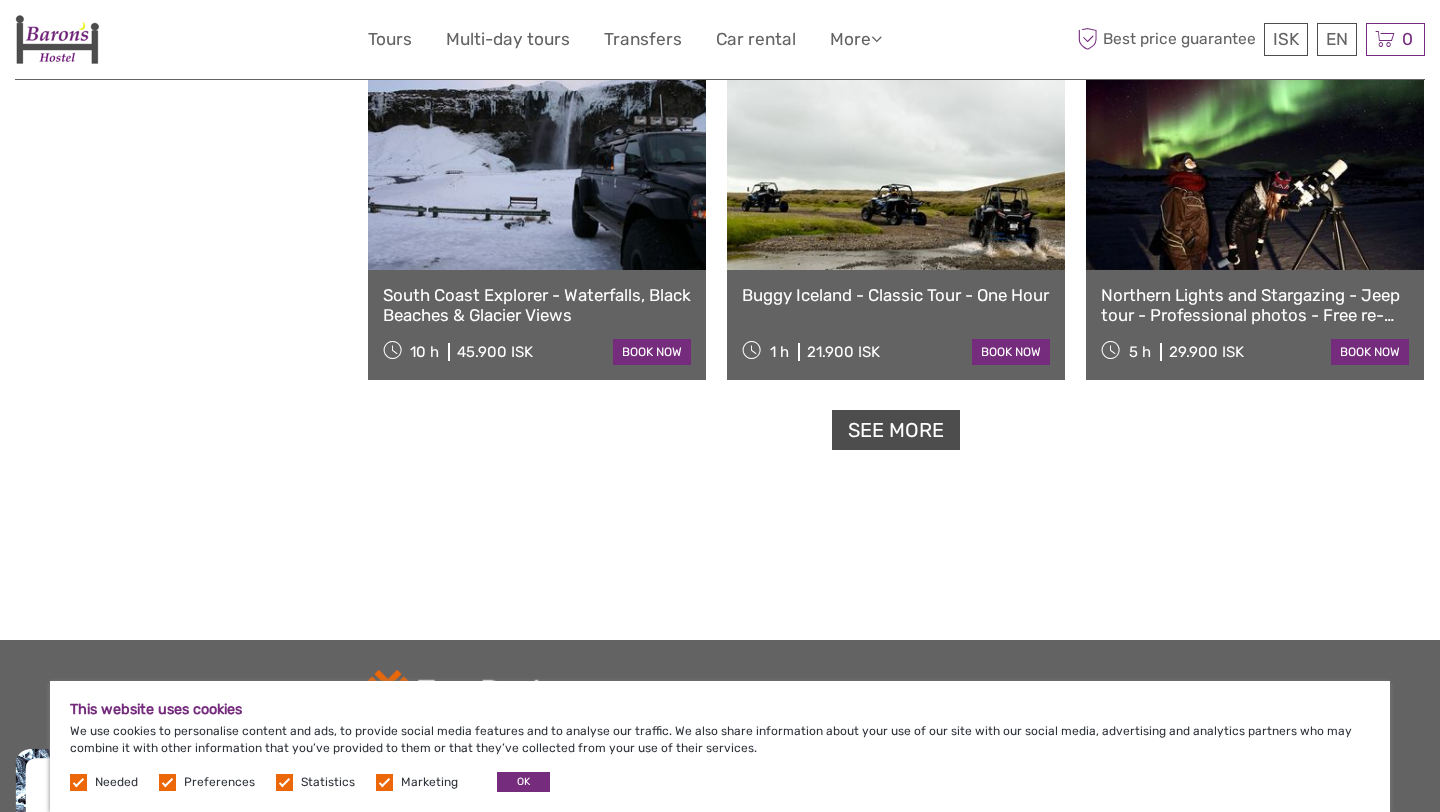 click on "See more" at bounding box center (896, 430) 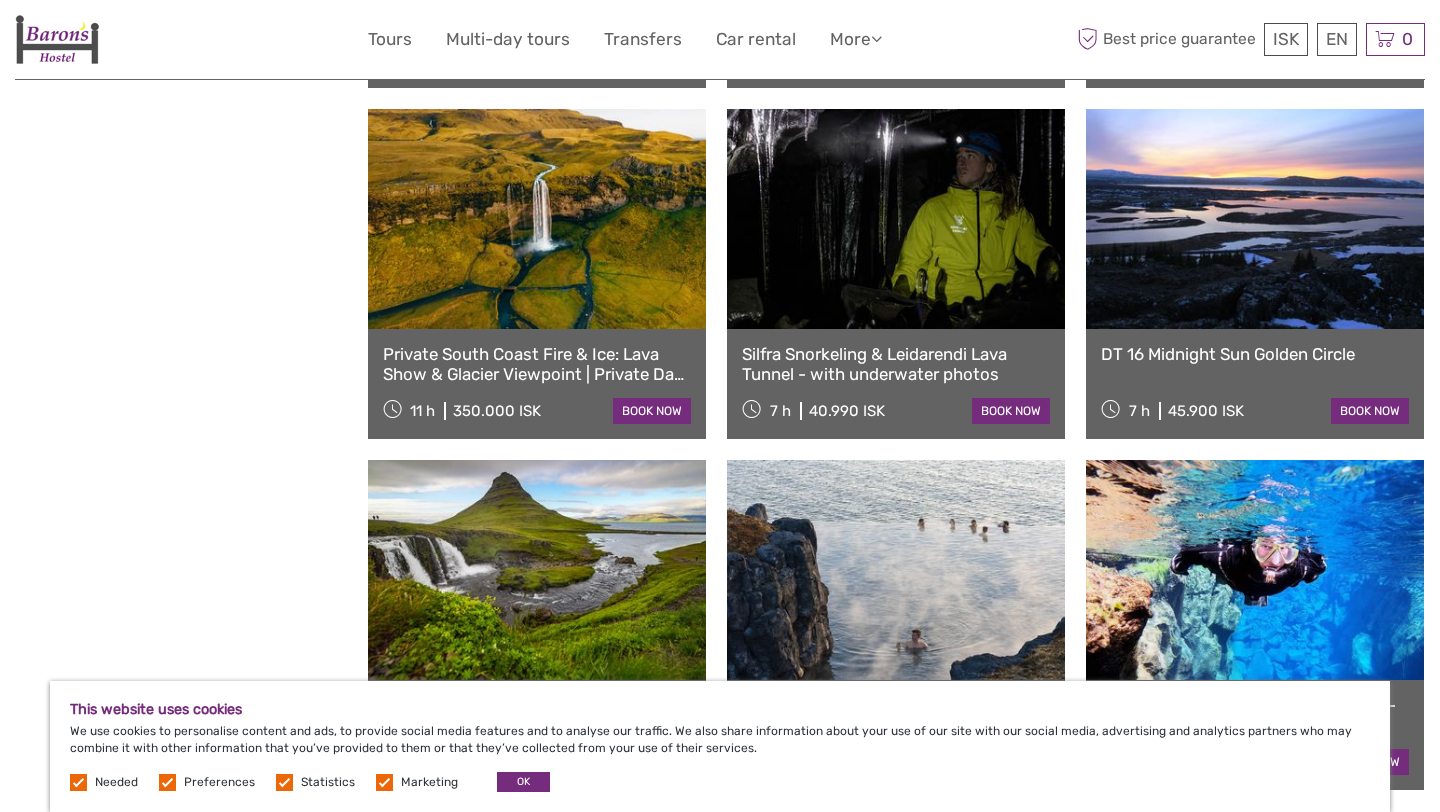 scroll, scrollTop: 7895, scrollLeft: 0, axis: vertical 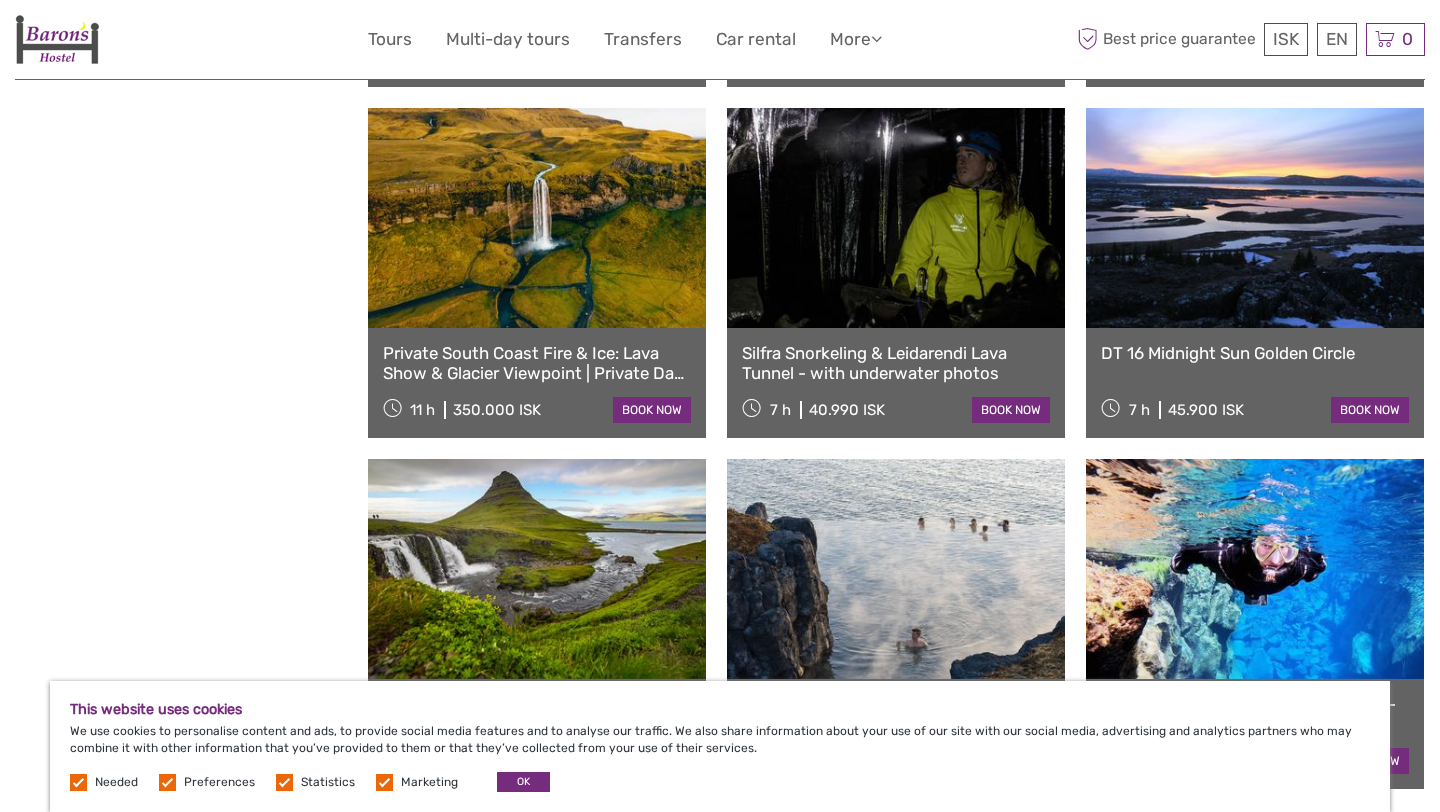 click on "Show filters
Hide filters
Filters
Showing ( 72 ) out of ( 552 ) tours
Clear all filters
Price
1.030 ISK   1.220.000 ISK
Clear
Private tours
Best Of
Best for Self Drive
(14)
Best of Reykjanes/Eruption Sites
(15)
Best of Summer
(34)
Best of Winter
(18)" at bounding box center (191, -3406) 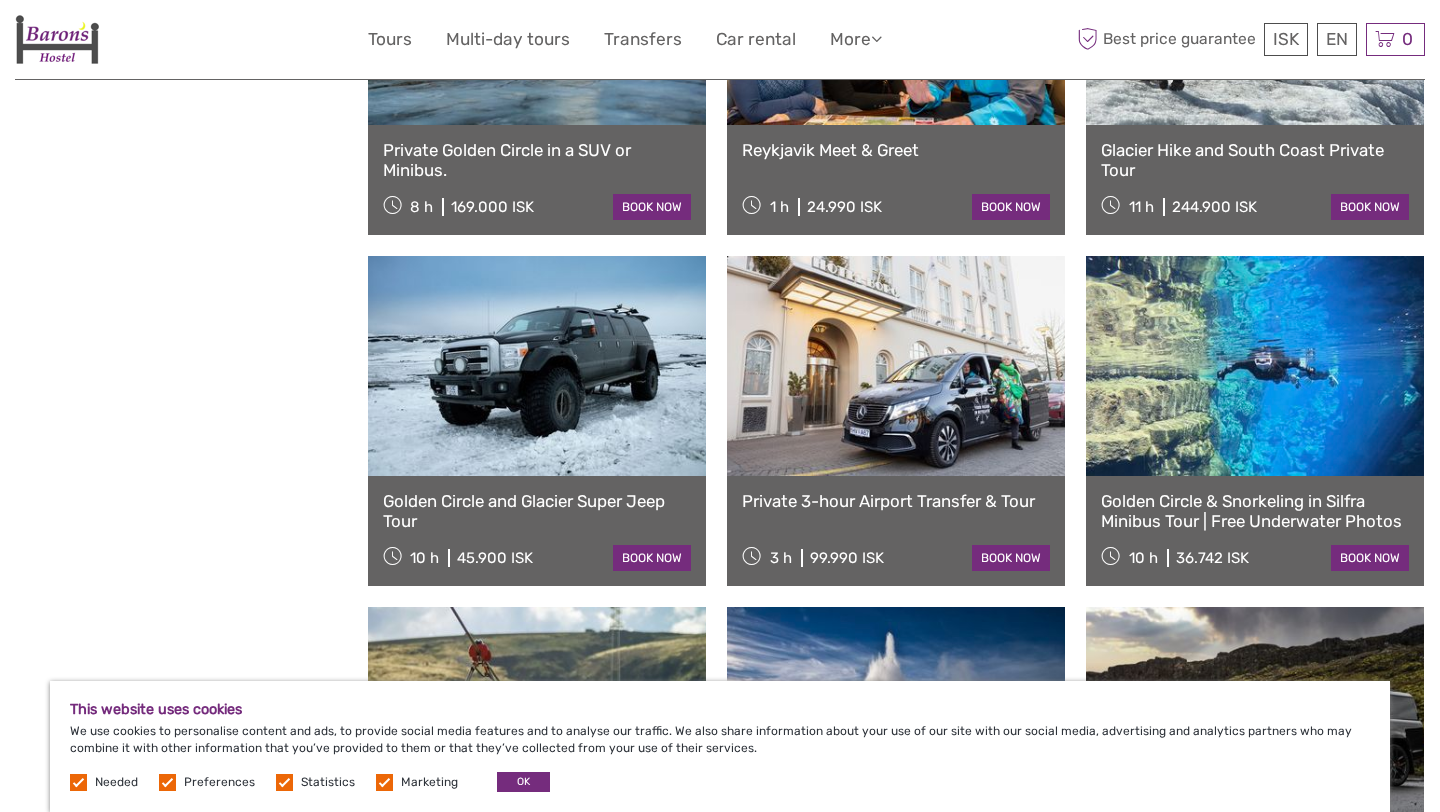 scroll, scrollTop: 6693, scrollLeft: 0, axis: vertical 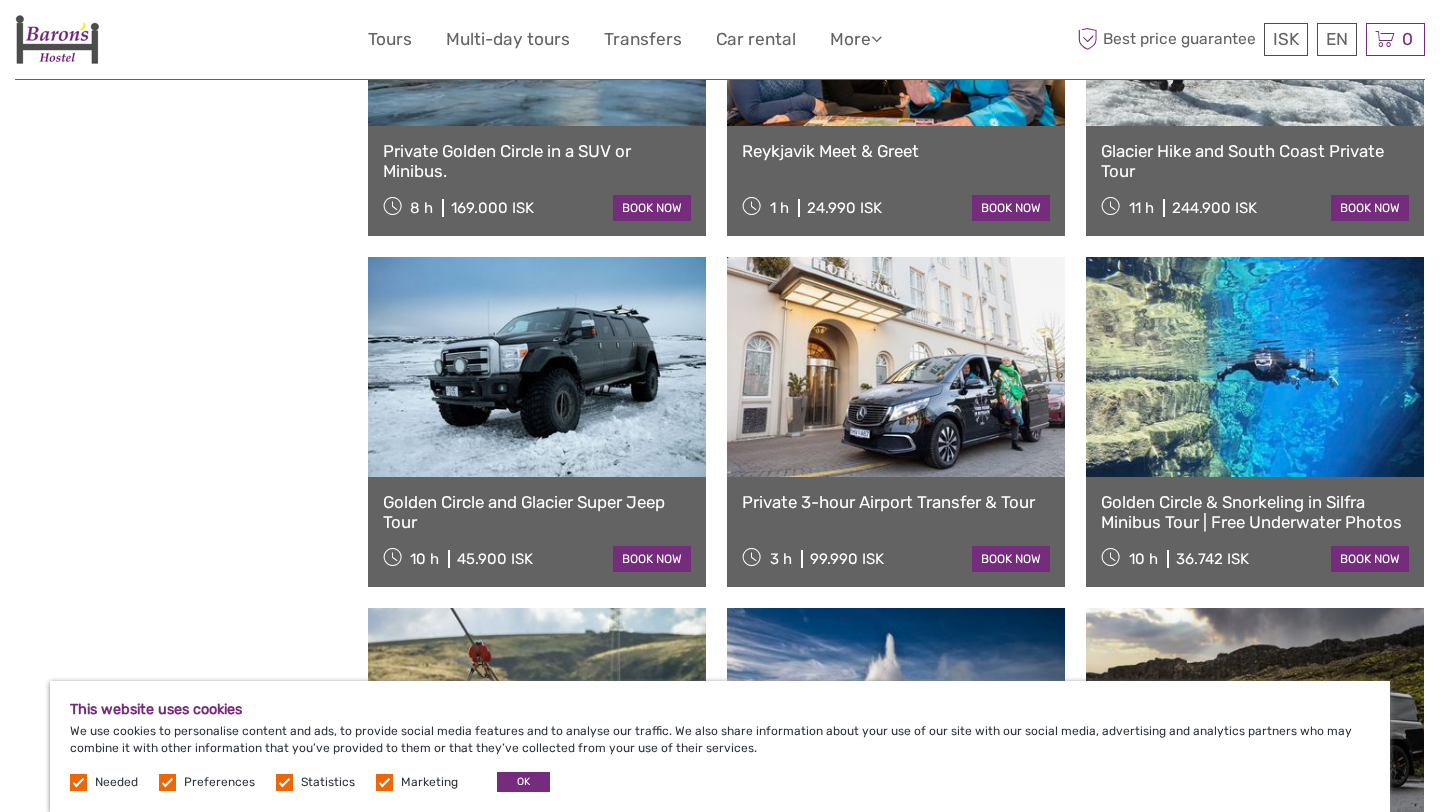 click on "Golden Circle and Glacier Super Jeep Tour" at bounding box center (537, 512) 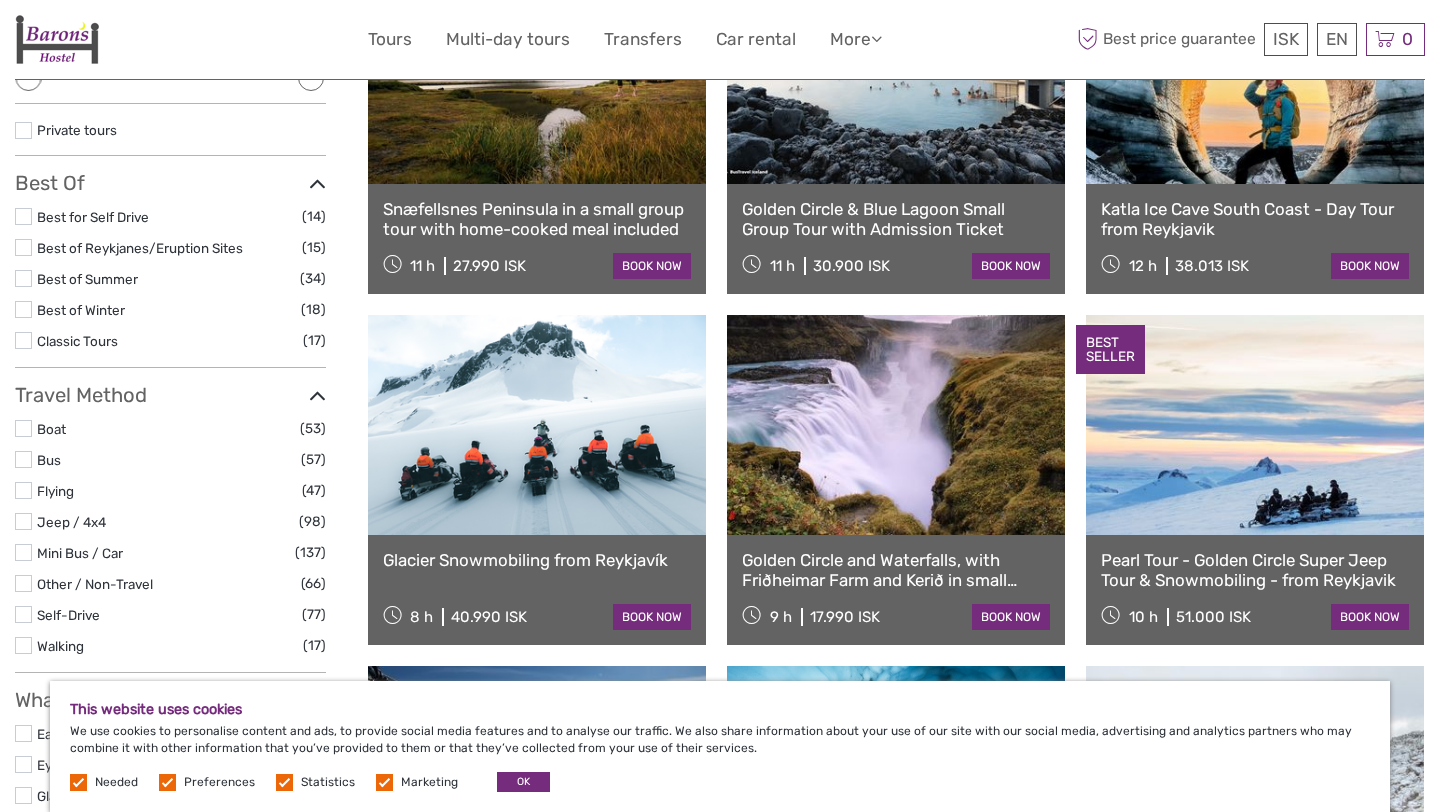 scroll, scrollTop: 326, scrollLeft: 0, axis: vertical 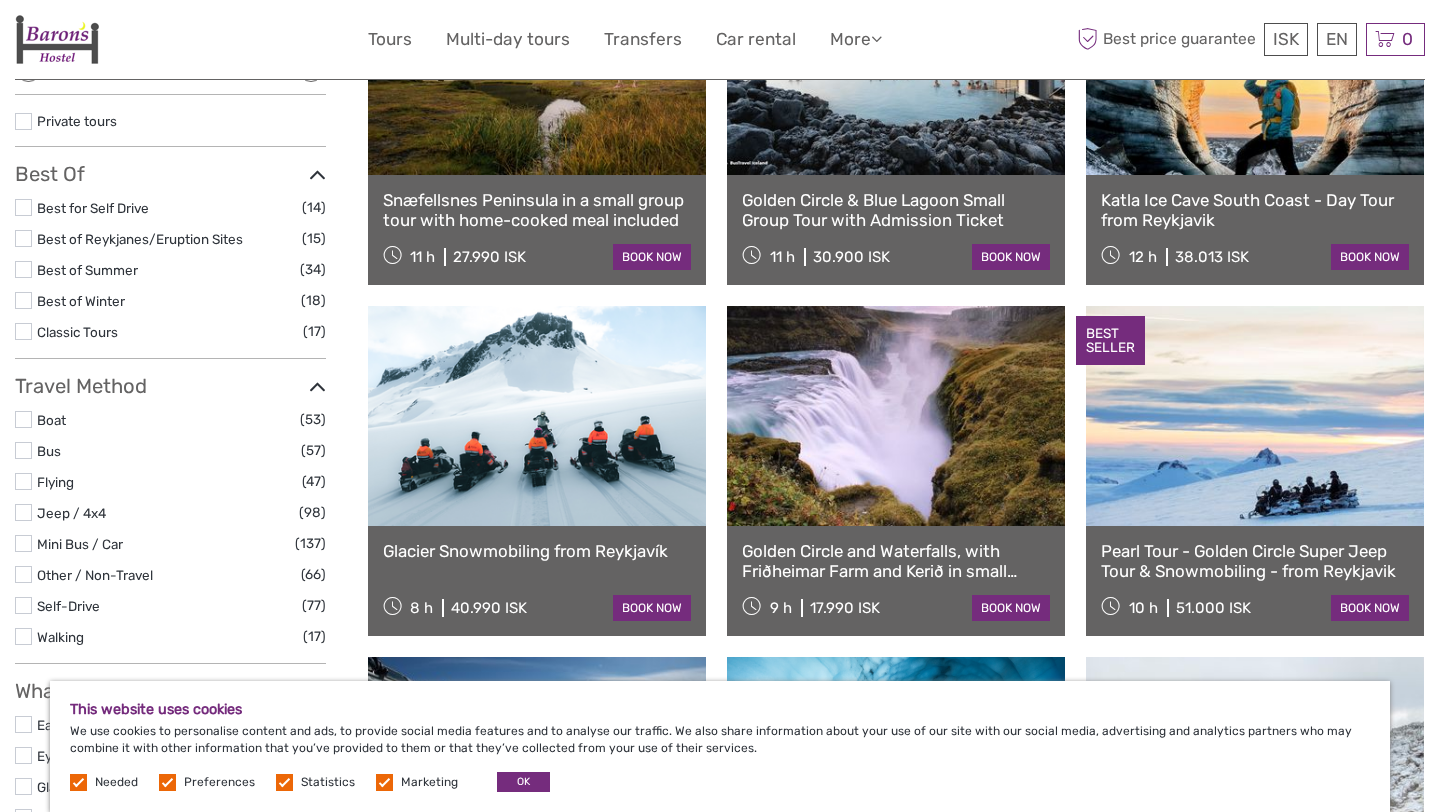 click on "Golden Circle and Waterfalls, with Friðheimar Farm and Kerið in small group" at bounding box center (896, 561) 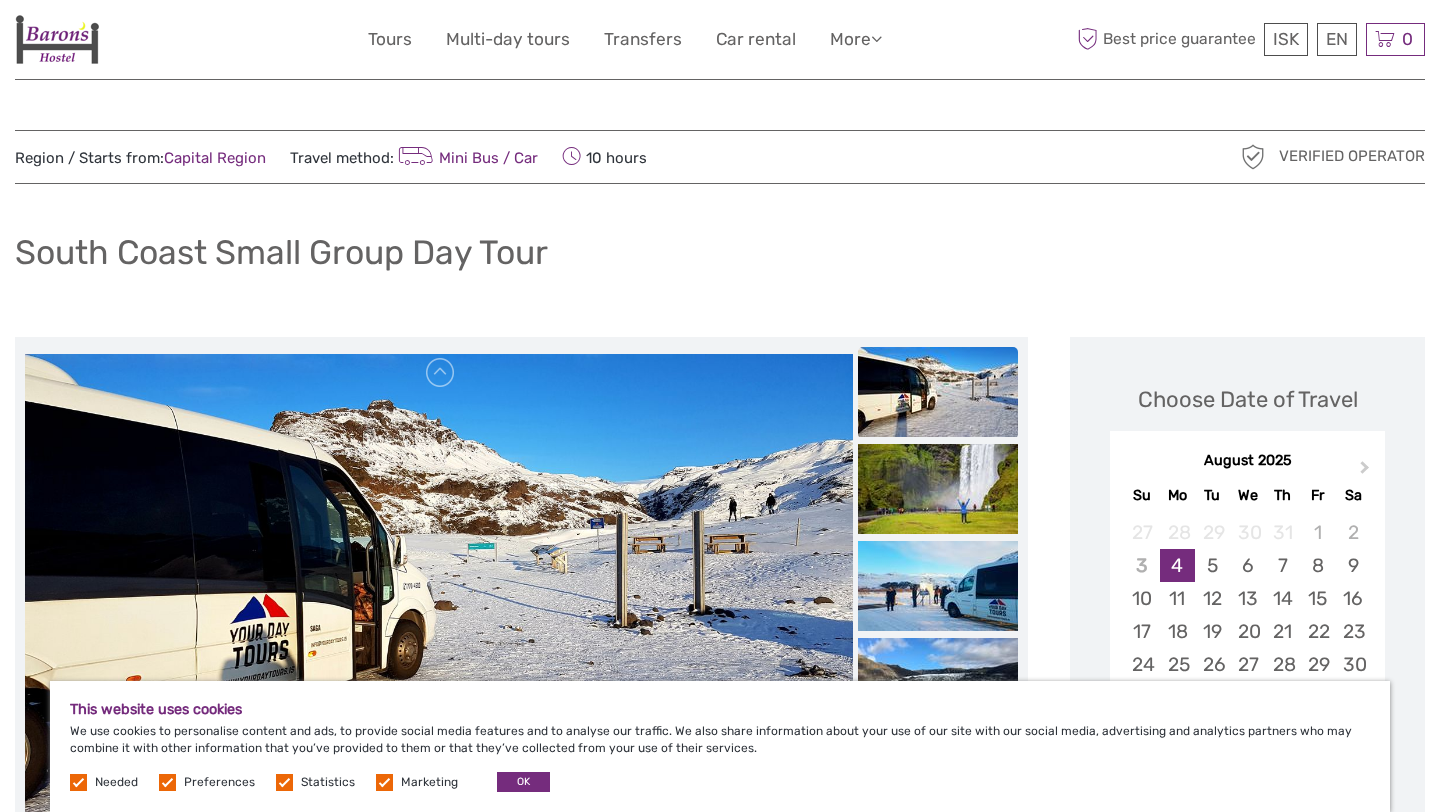 scroll, scrollTop: 0, scrollLeft: 0, axis: both 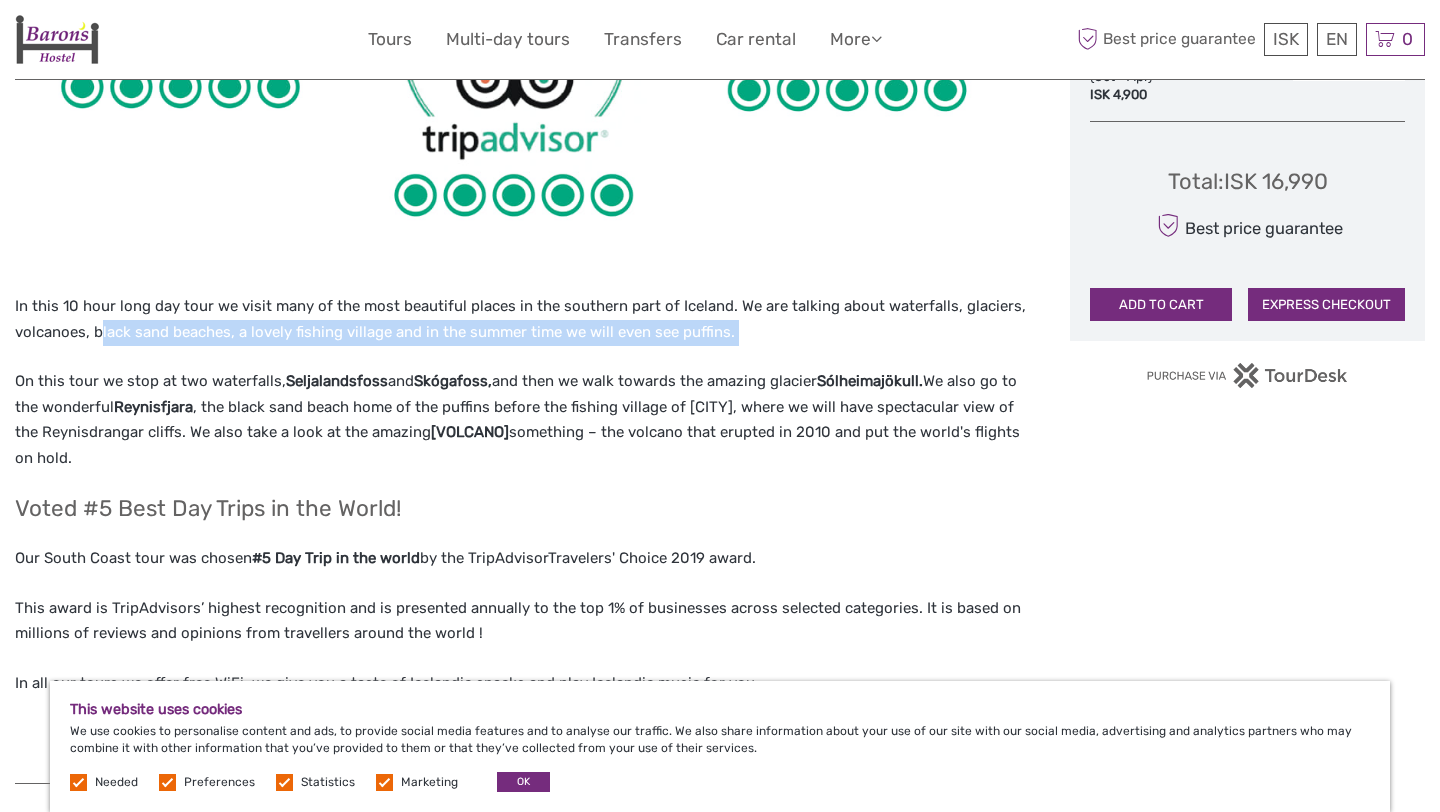 drag, startPoint x: 101, startPoint y: 329, endPoint x: 775, endPoint y: 343, distance: 674.1454 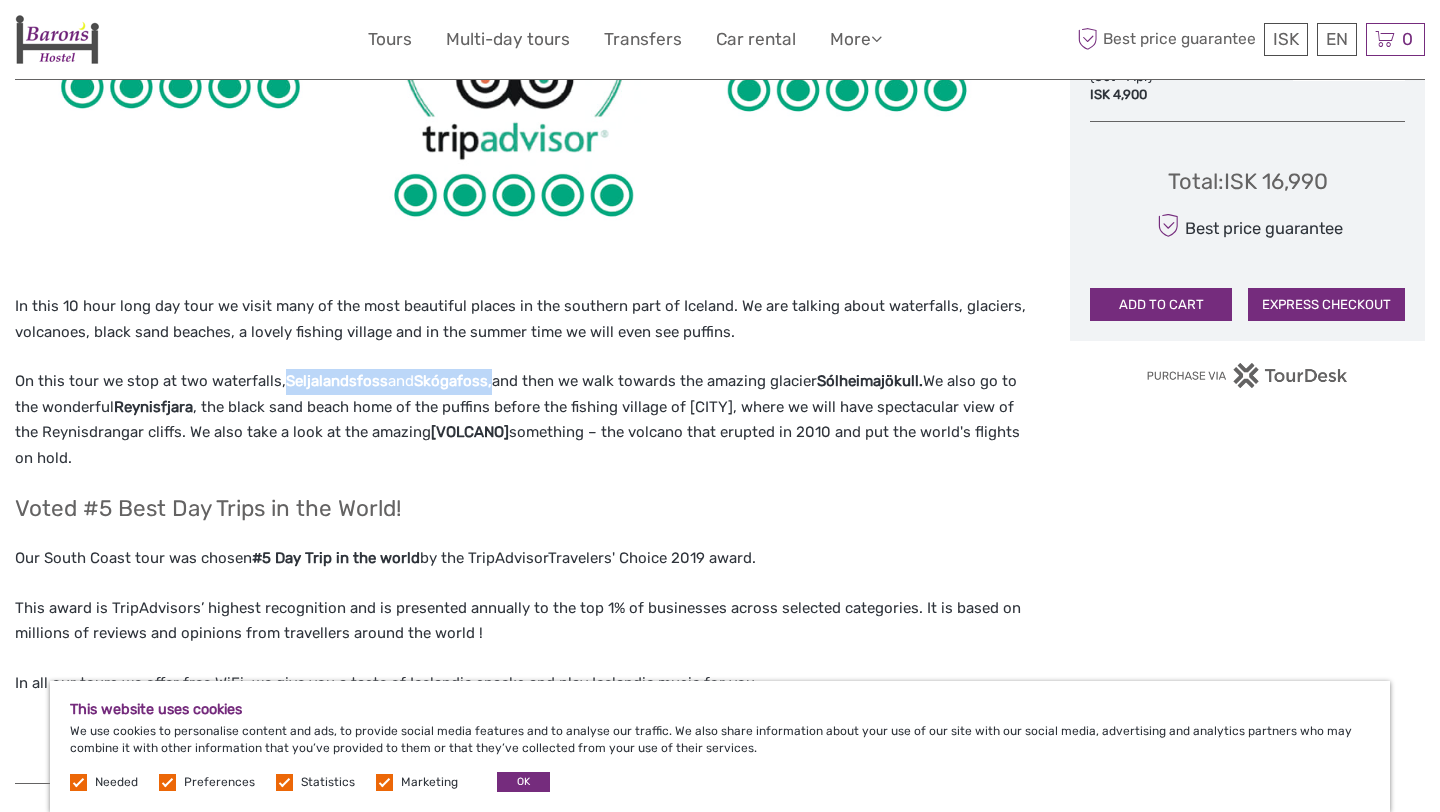 drag, startPoint x: 285, startPoint y: 388, endPoint x: 489, endPoint y: 393, distance: 204.06126 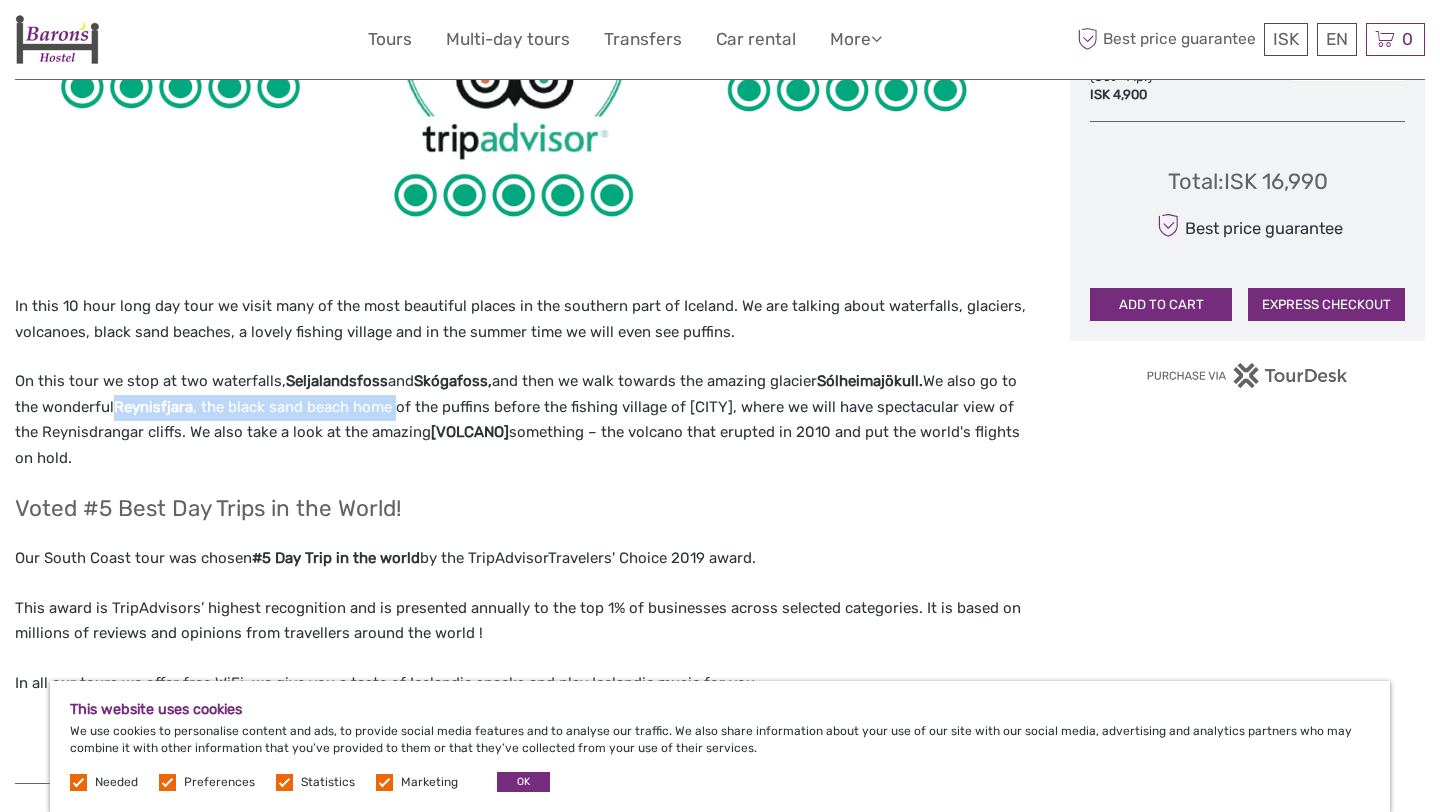 drag, startPoint x: 116, startPoint y: 407, endPoint x: 399, endPoint y: 420, distance: 283.29843 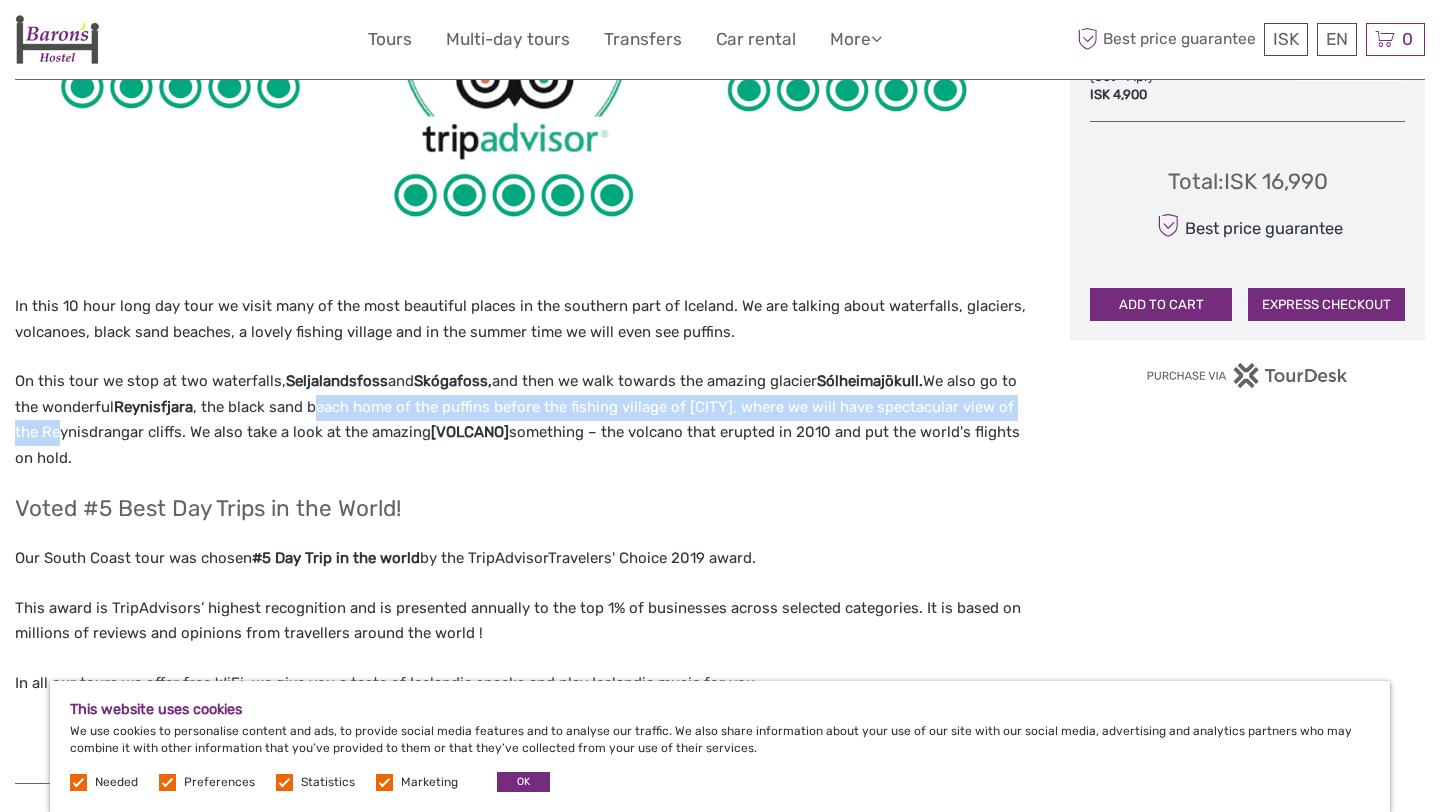 drag, startPoint x: 54, startPoint y: 427, endPoint x: 317, endPoint y: 416, distance: 263.22995 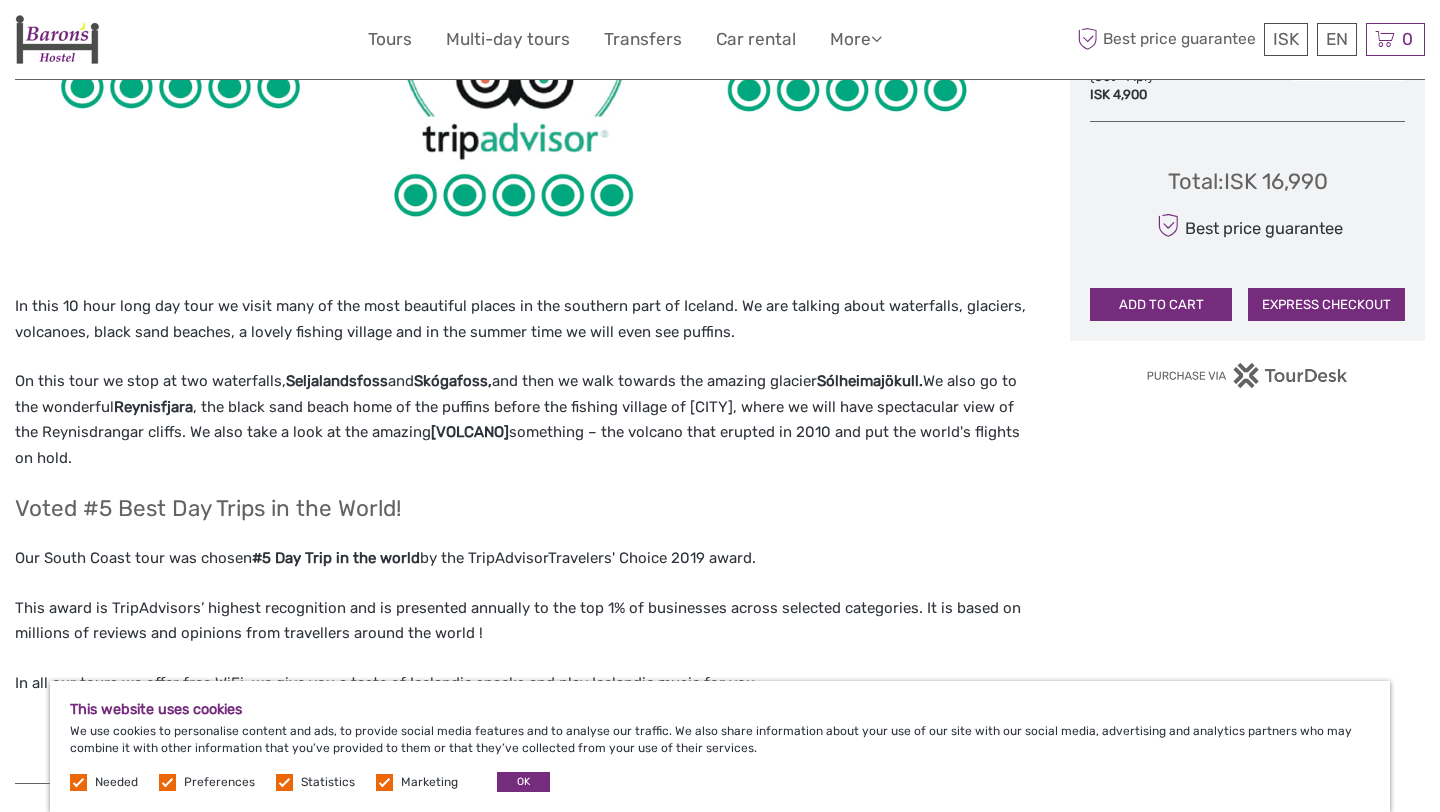 click on "On this tour we stop at two waterfalls,  Seljalandsfoss  and  Skógafoss,  and then we walk towards the amazing glacier  Sólheimajökull.  We also go to the wonderful  Reynisfjara , the black sand beach home of the puffins before the fishing village of Vík, where we will have spectacular view of the Reynisdrangar cliffs. We also take a look at the amazing  Eyjafjalla*%#%  something – the volcano that erupted in 2010 and put the world's flights on hold." at bounding box center (521, 420) 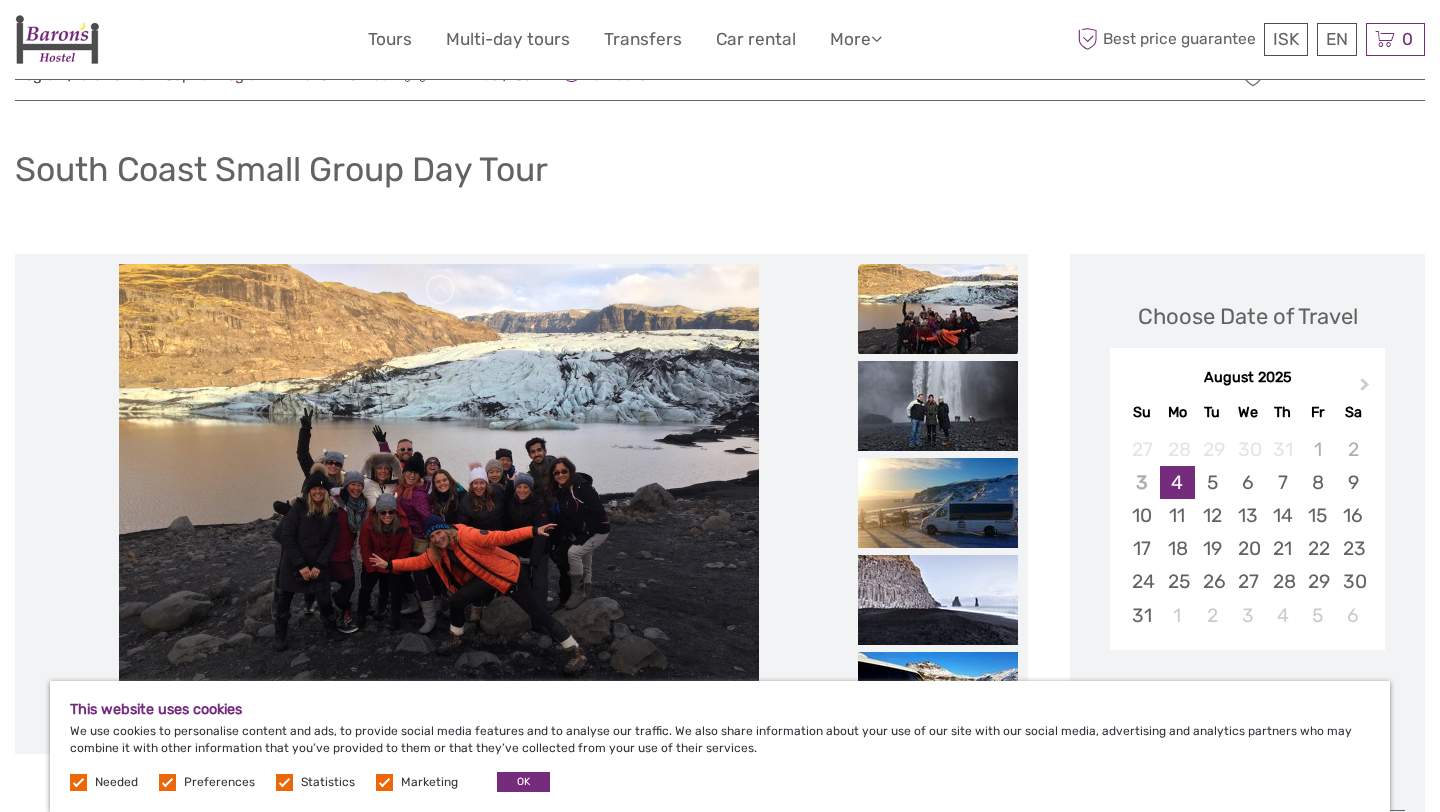 scroll, scrollTop: 0, scrollLeft: 0, axis: both 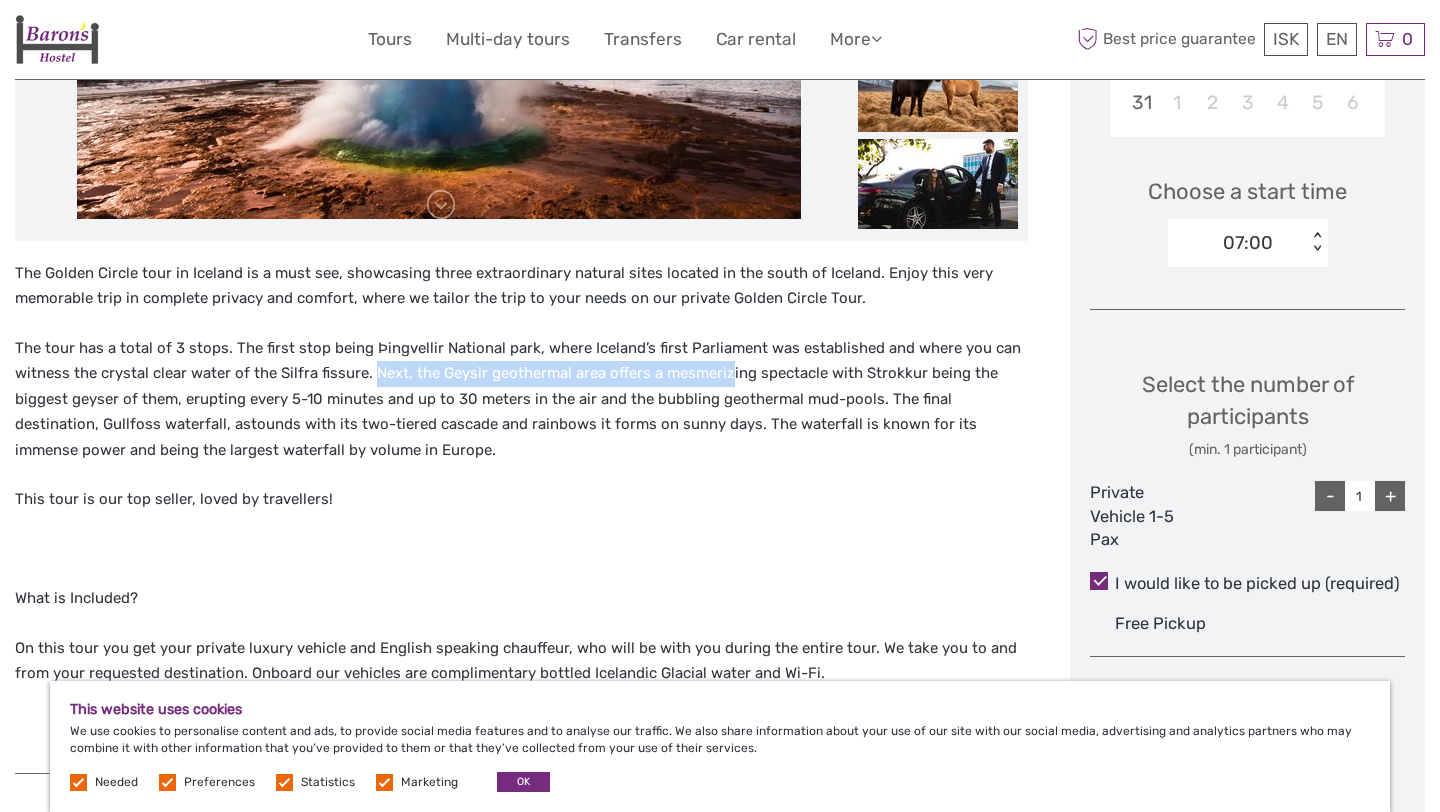 drag, startPoint x: 371, startPoint y: 376, endPoint x: 726, endPoint y: 377, distance: 355.0014 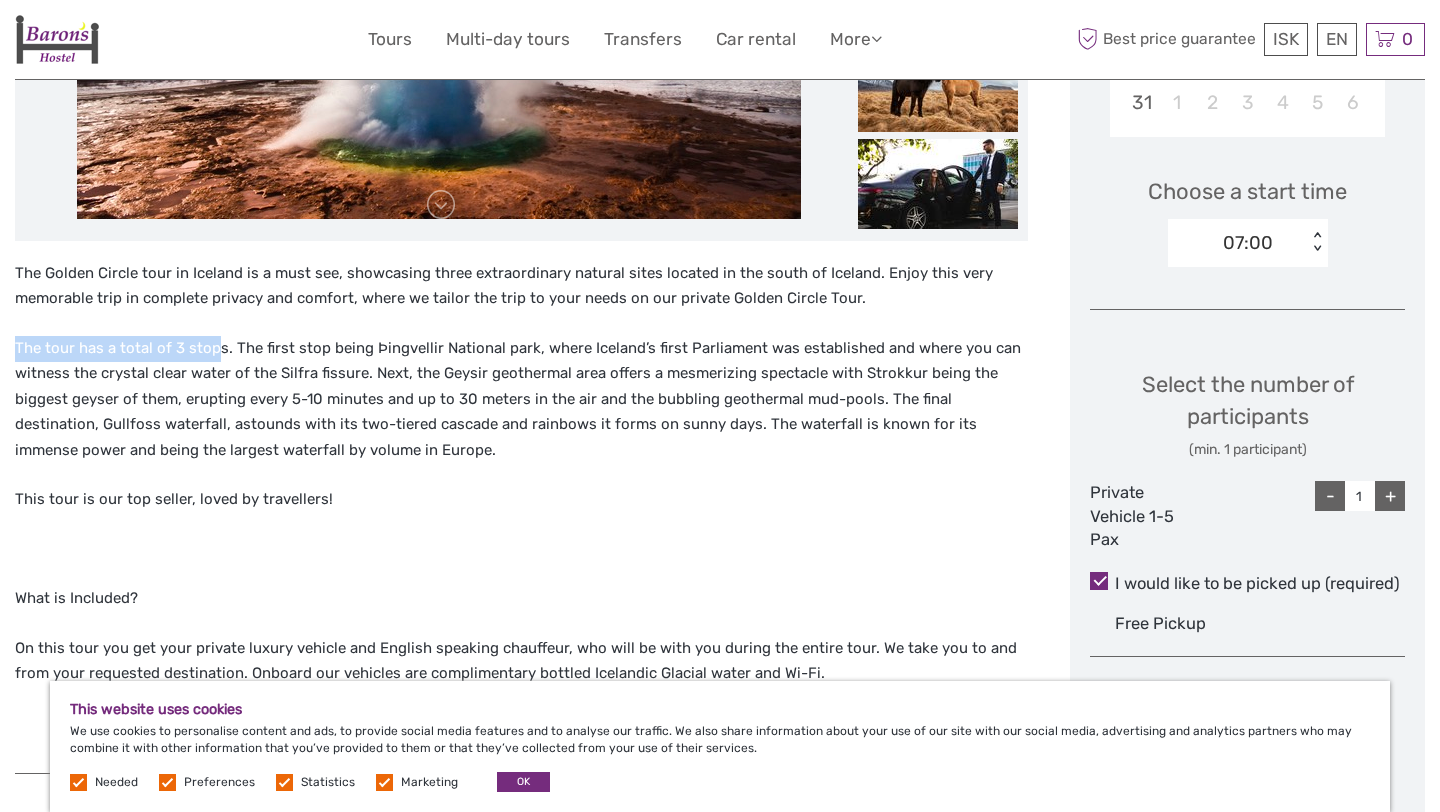 drag, startPoint x: 212, startPoint y: 358, endPoint x: 391, endPoint y: 329, distance: 181.33394 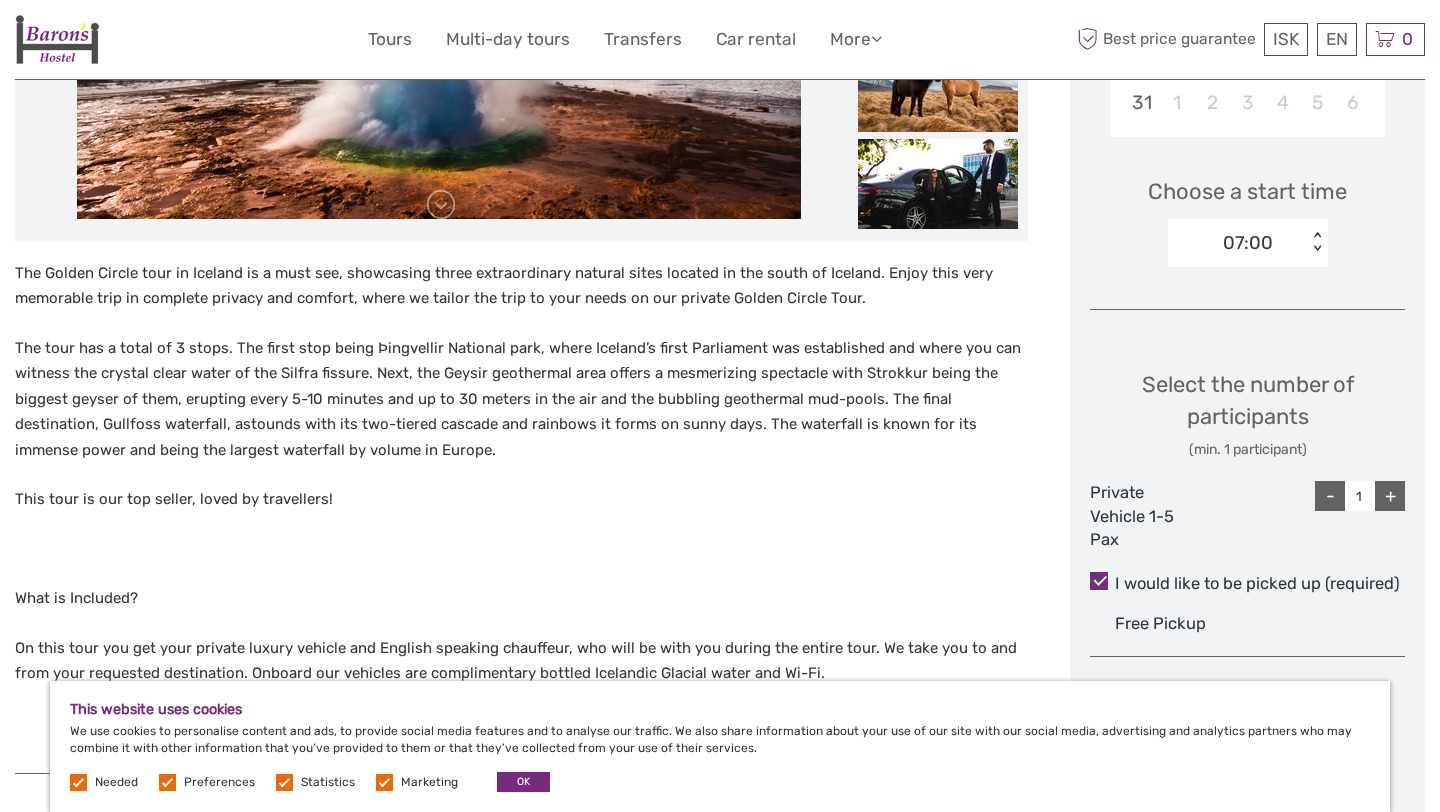click on "The tour has a total of 3 stops. The first stop being Þingvellir National park, where Iceland’s first Parliament was established and where you can witness the crystal clear water of the Silfra fissure. Next, the Geysir geothermal area offers a mesmerizing spectacle with Strokkur being the biggest geyser of them, erupting every 5-10 minutes and up to 30 meters in the air and the bubbling geothermal mud-pools. The final destination, Gullfoss waterfall, astounds with its two-tiered cascade and rainbows it forms on sunny days. The waterfall is known for its immense power and being the largest waterfall by volume in Europe." at bounding box center (521, 400) 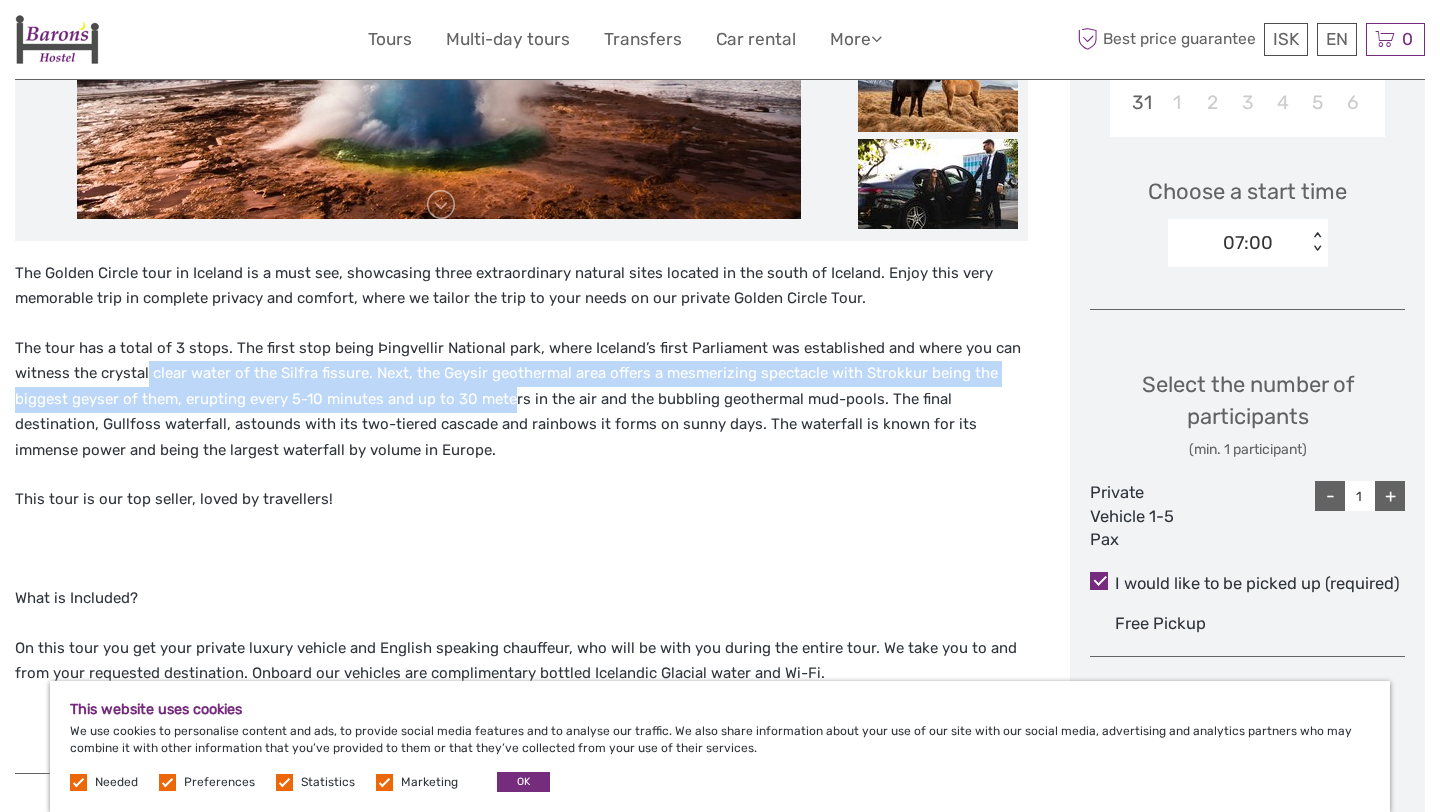 drag, startPoint x: 146, startPoint y: 375, endPoint x: 513, endPoint y: 387, distance: 367.19614 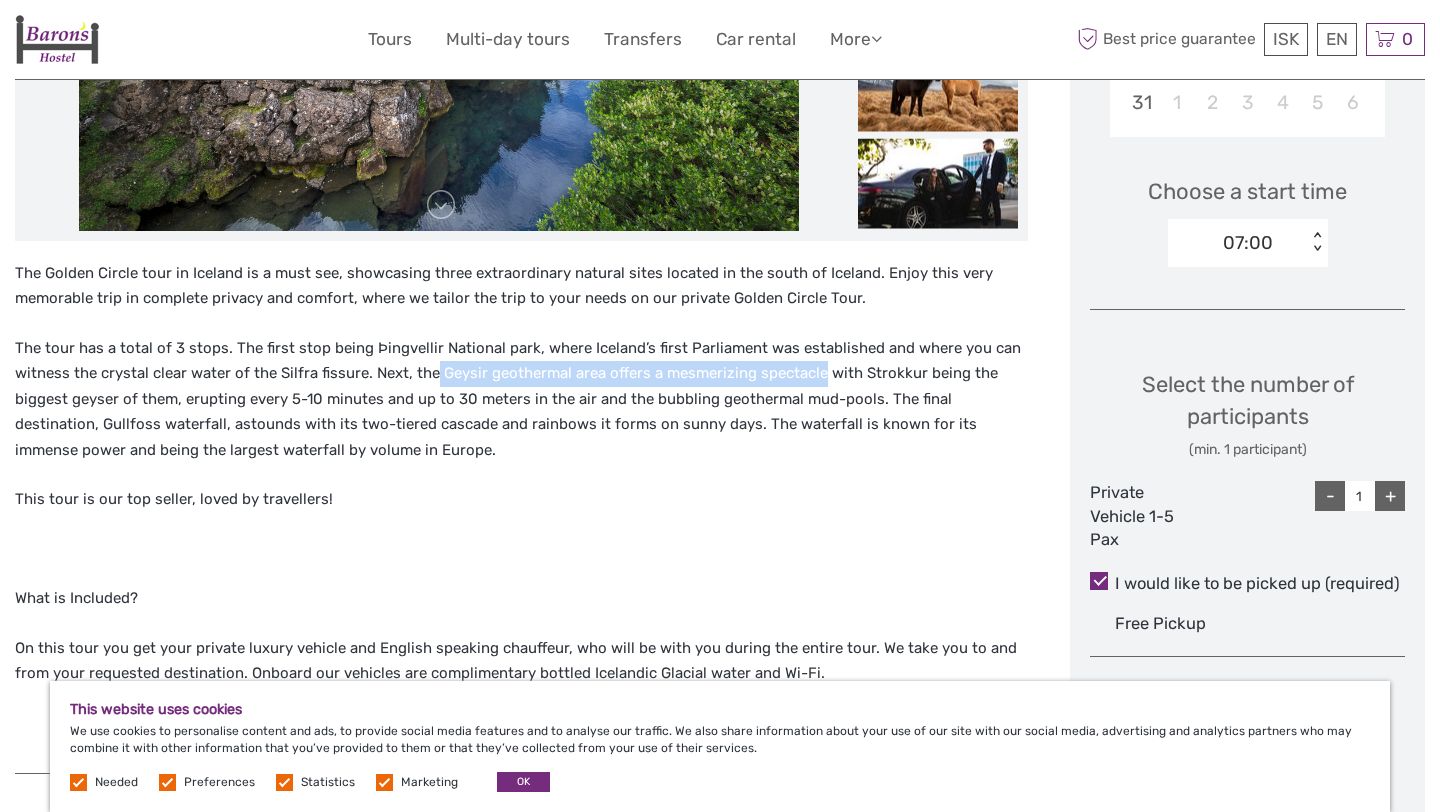drag, startPoint x: 433, startPoint y: 377, endPoint x: 815, endPoint y: 378, distance: 382.0013 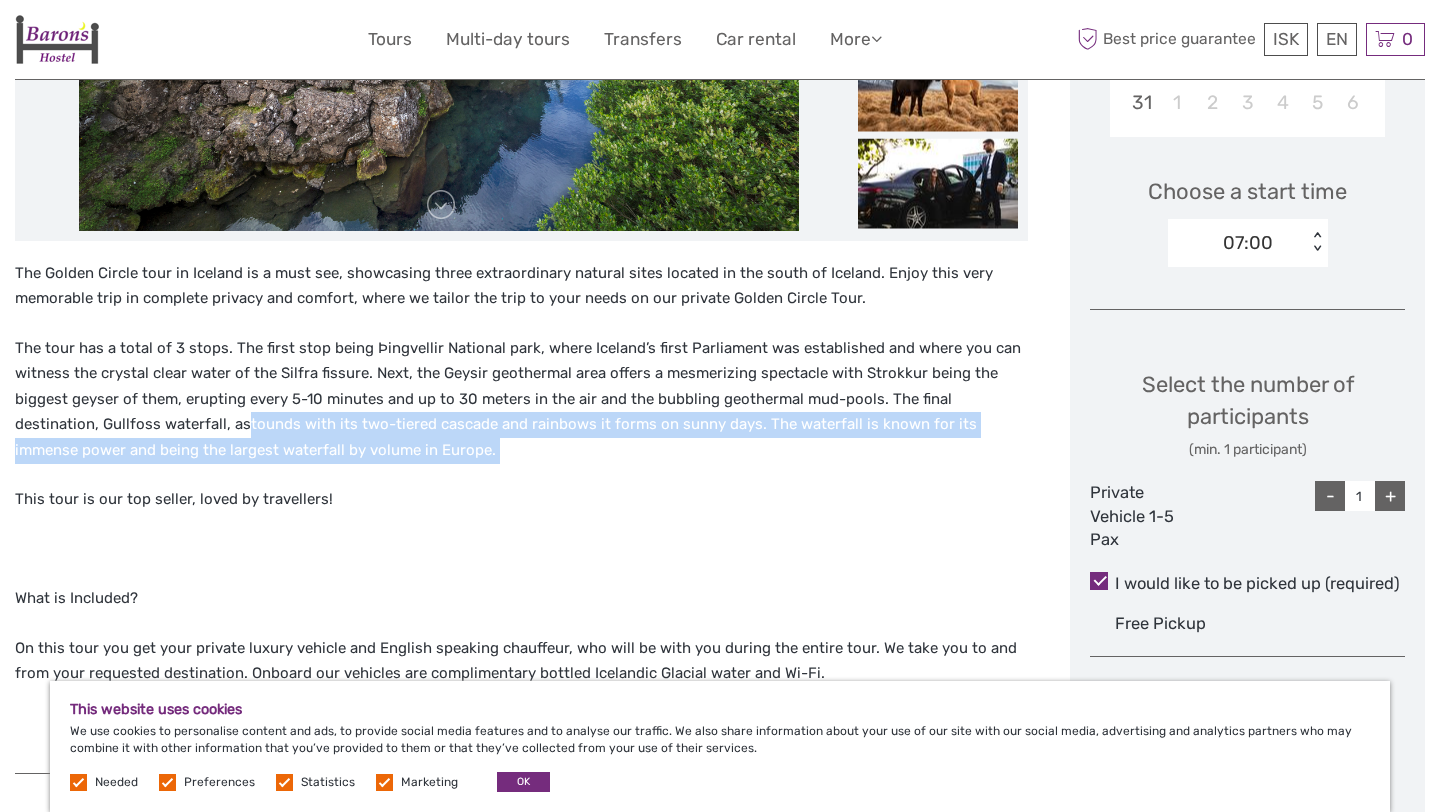 drag, startPoint x: 156, startPoint y: 423, endPoint x: 559, endPoint y: 479, distance: 406.87222 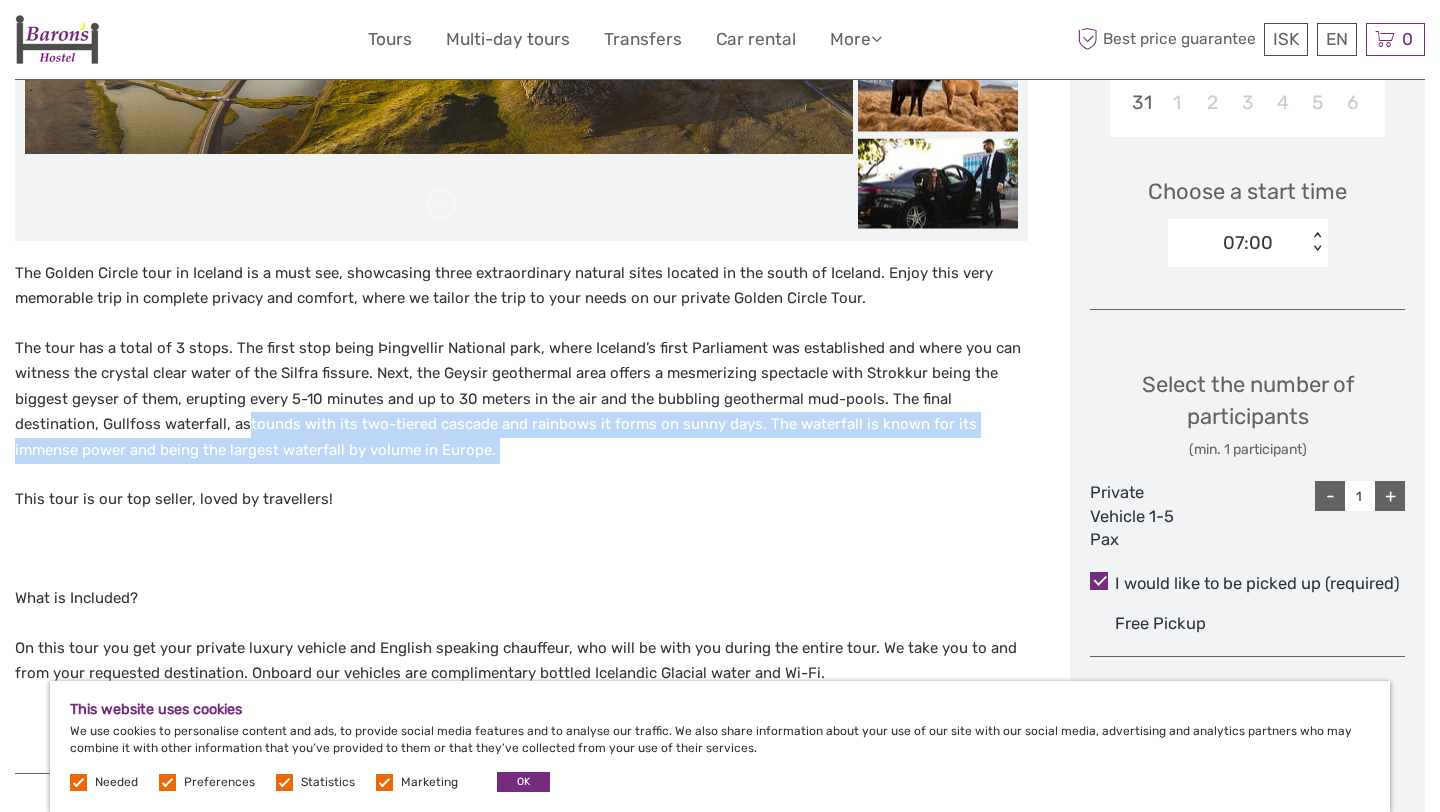 click on "The Golden Circle tour in Iceland is a must see, showcasing three extraordinary natural sites located in the south of Iceland. Enjoy this very memorable trip in complete privacy and comfort, where we tailor the trip to your needs on our private Golden Circle Tour. The tour has a total of 3 stops. The first stop being Þingvellir National park, where Iceland’s first Parliament was established and where you can witness the crystal clear water of the Silfra fissure. Next, the Geysir geothermal area offers a mesmerizing spectacle with Strokkur being the biggest geyser of them, erupting every 5-10 minutes and up to 30 meters in the air and the bubbling geothermal mud-pools. The final destination, Gullfoss waterfall, astounds with its two-tiered cascade and rainbows it forms on sunny days. The waterfall is known for its immense power and being the largest waterfall by volume in Europe. This tour is our top seller, loved by travellers! What is Included?" at bounding box center [521, 507] 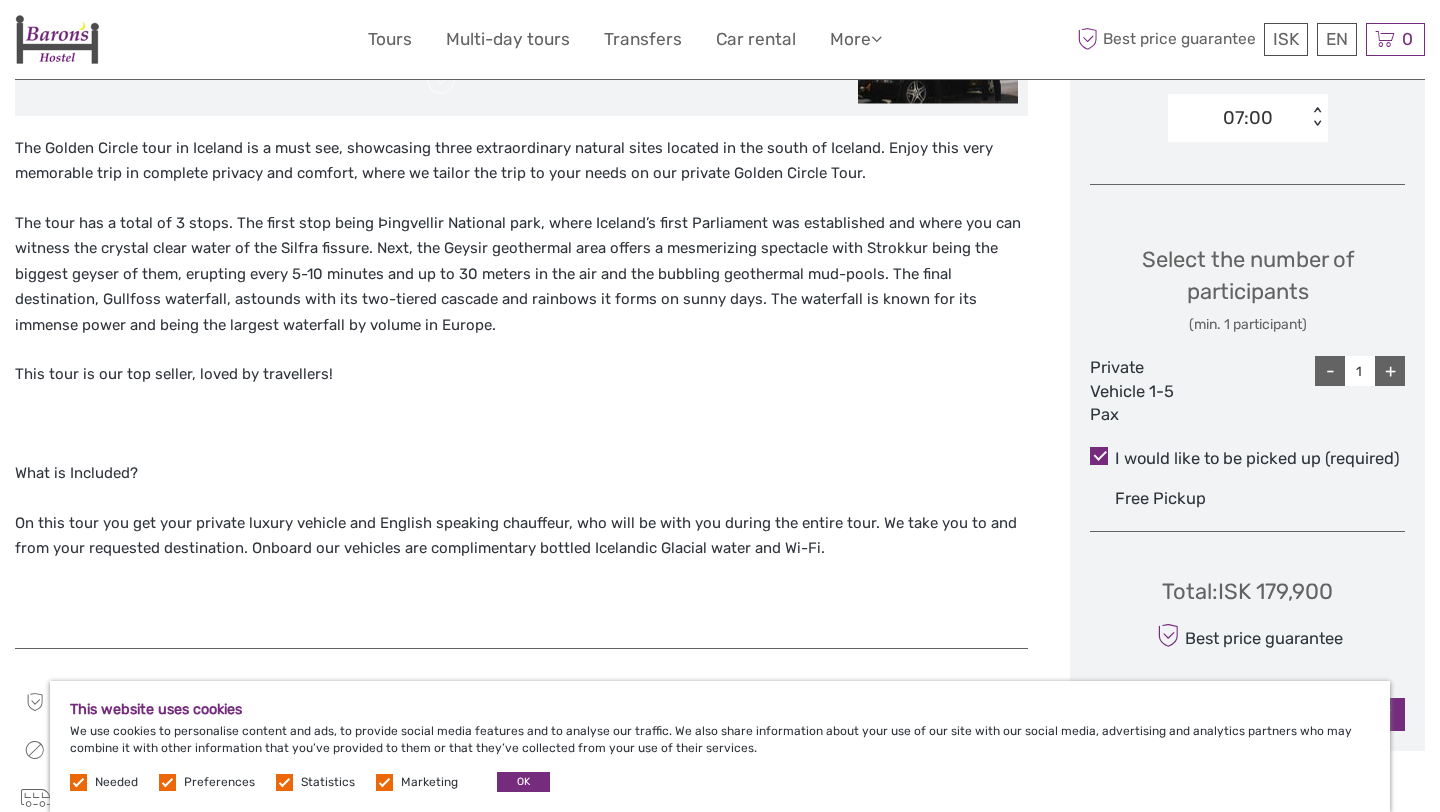 scroll, scrollTop: 726, scrollLeft: 0, axis: vertical 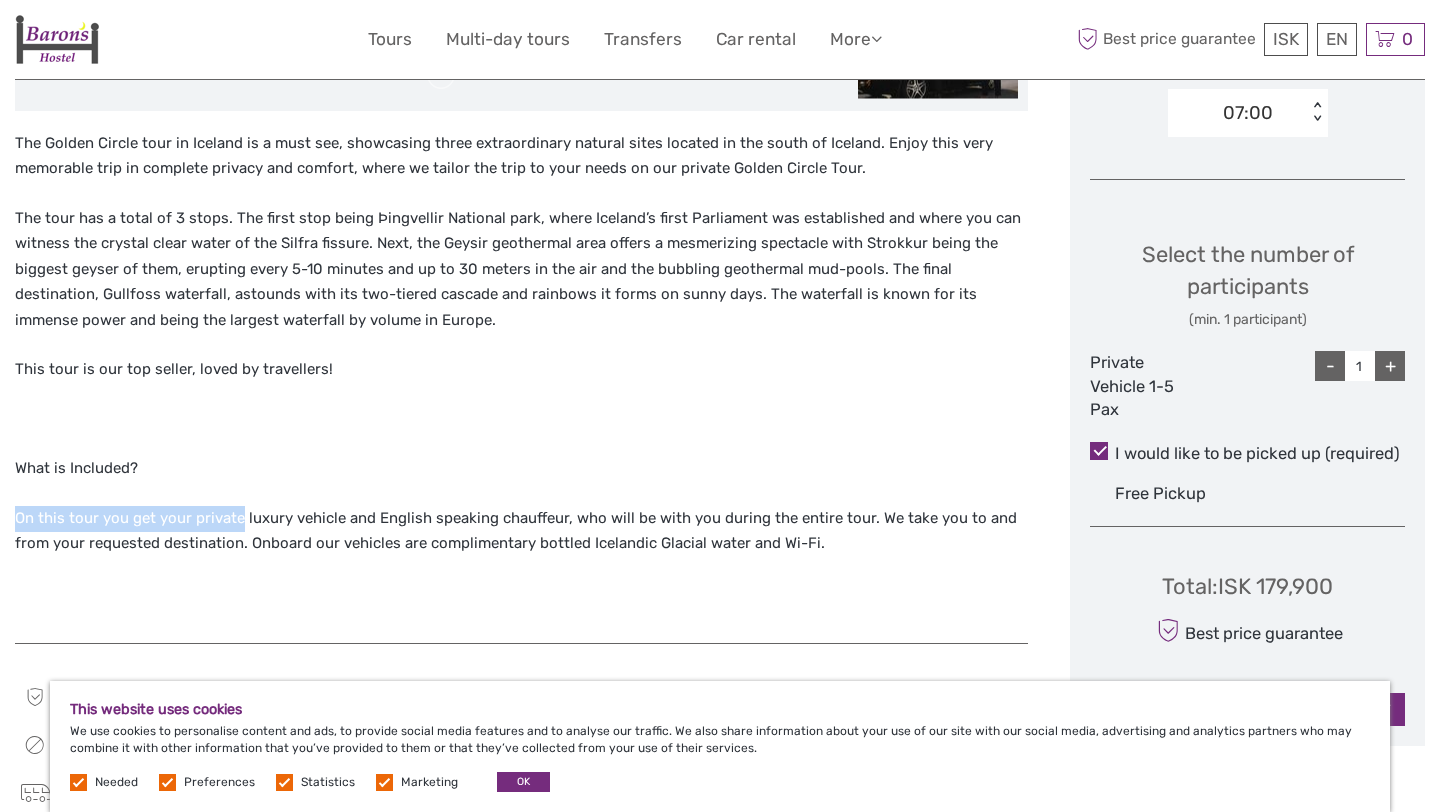drag, startPoint x: 239, startPoint y: 528, endPoint x: 731, endPoint y: 568, distance: 493.62335 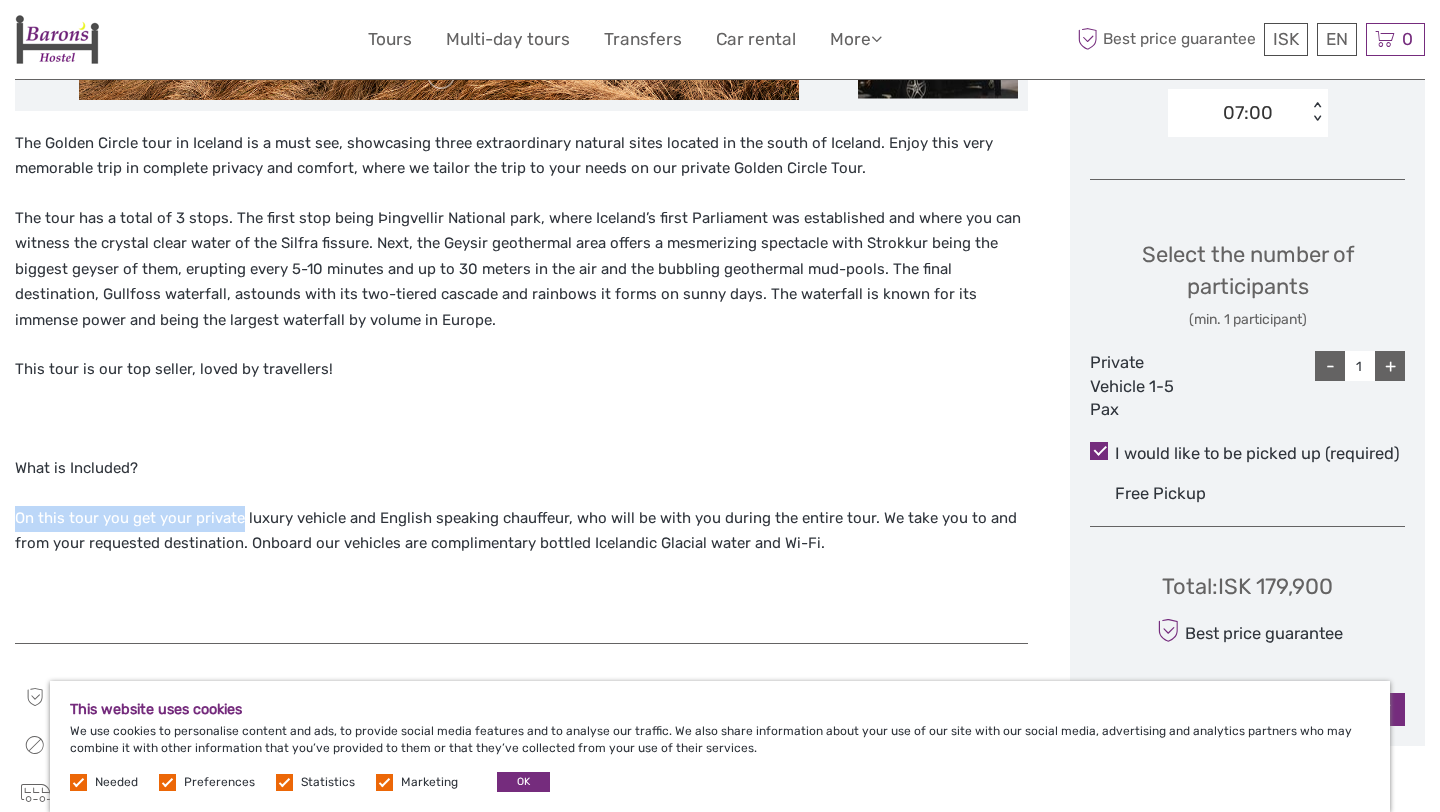 click on "The Golden Circle tour in Iceland is a must see, showcasing three extraordinary natural sites located in the south of Iceland. Enjoy this very memorable trip in complete privacy and comfort, where we tailor the trip to your needs on our private Golden Circle Tour. The tour has a total of 3 stops. The first stop being Þingvellir National park, where Iceland’s first Parliament was established and where you can witness the crystal clear water of the Silfra fissure. Next, the Geysir geothermal area offers a mesmerizing spectacle with Strokkur being the biggest geyser of them, erupting every 5-10 minutes and up to 30 meters in the air and the bubbling geothermal mud-pools. The final destination, Gullfoss waterfall, astounds with its two-tiered cascade and rainbows it forms on sunny days. The waterfall is known for its immense power and being the largest waterfall by volume in Europe. This tour is our top seller, loved by travellers! What is Included?" at bounding box center (521, 377) 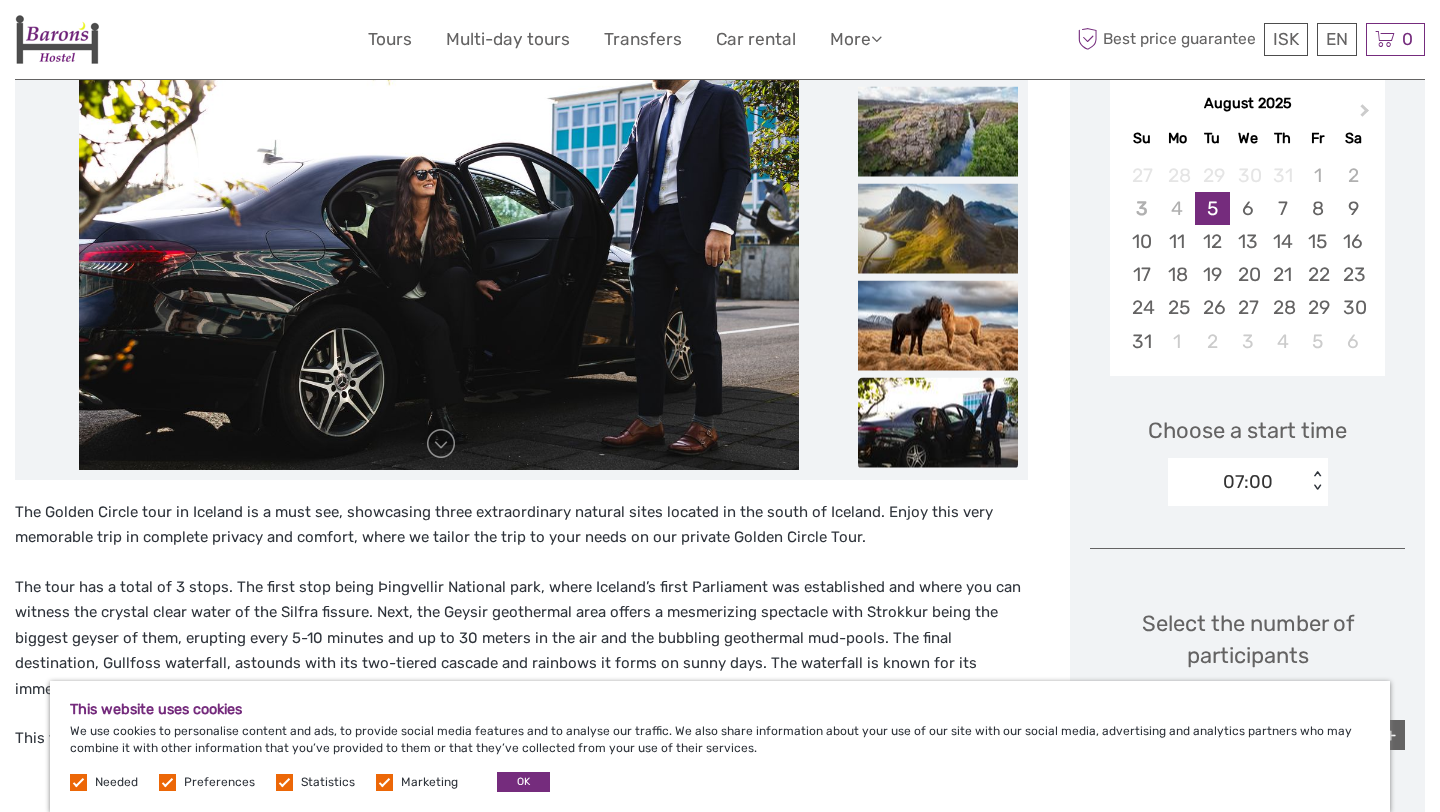 scroll, scrollTop: 361, scrollLeft: 0, axis: vertical 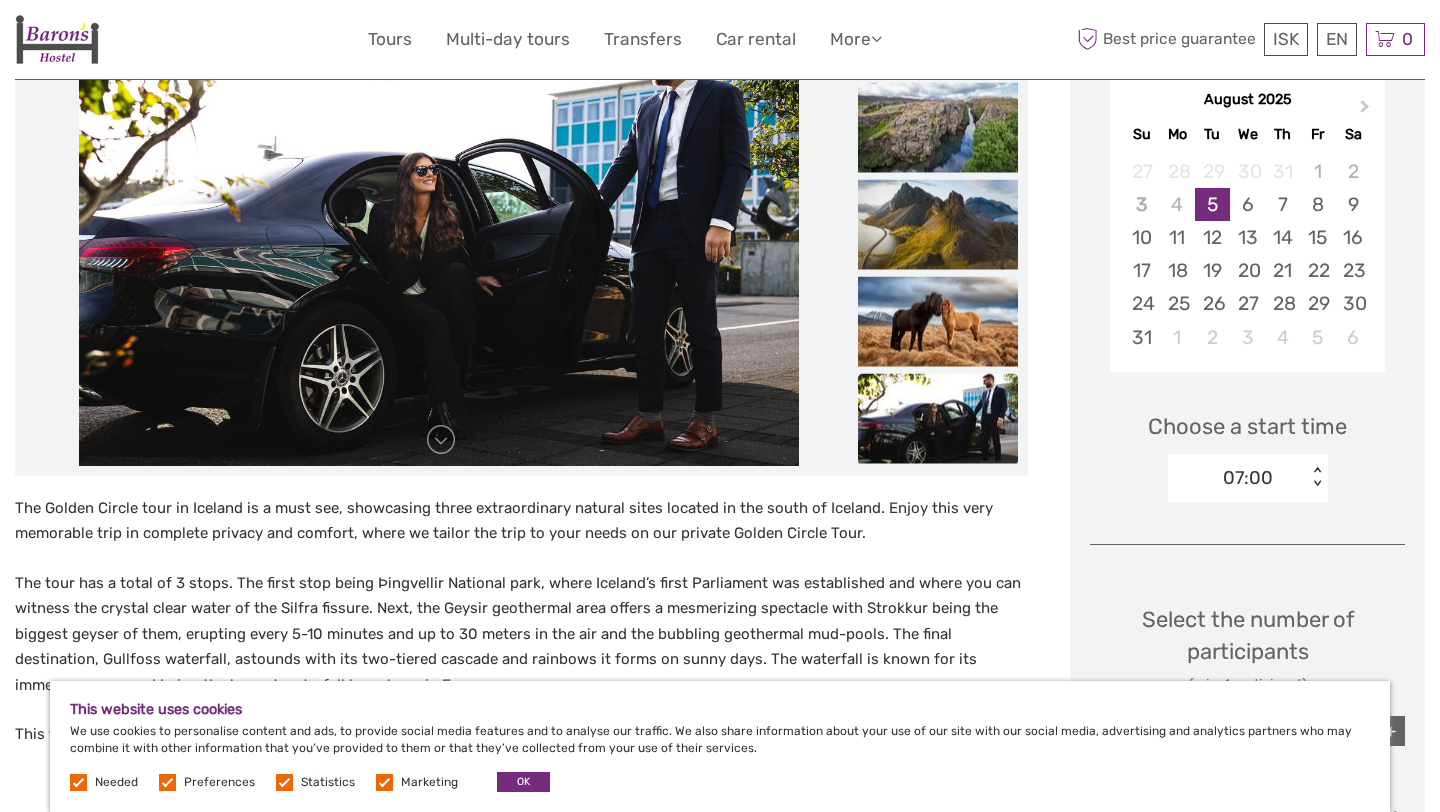 click at bounding box center [439, 226] 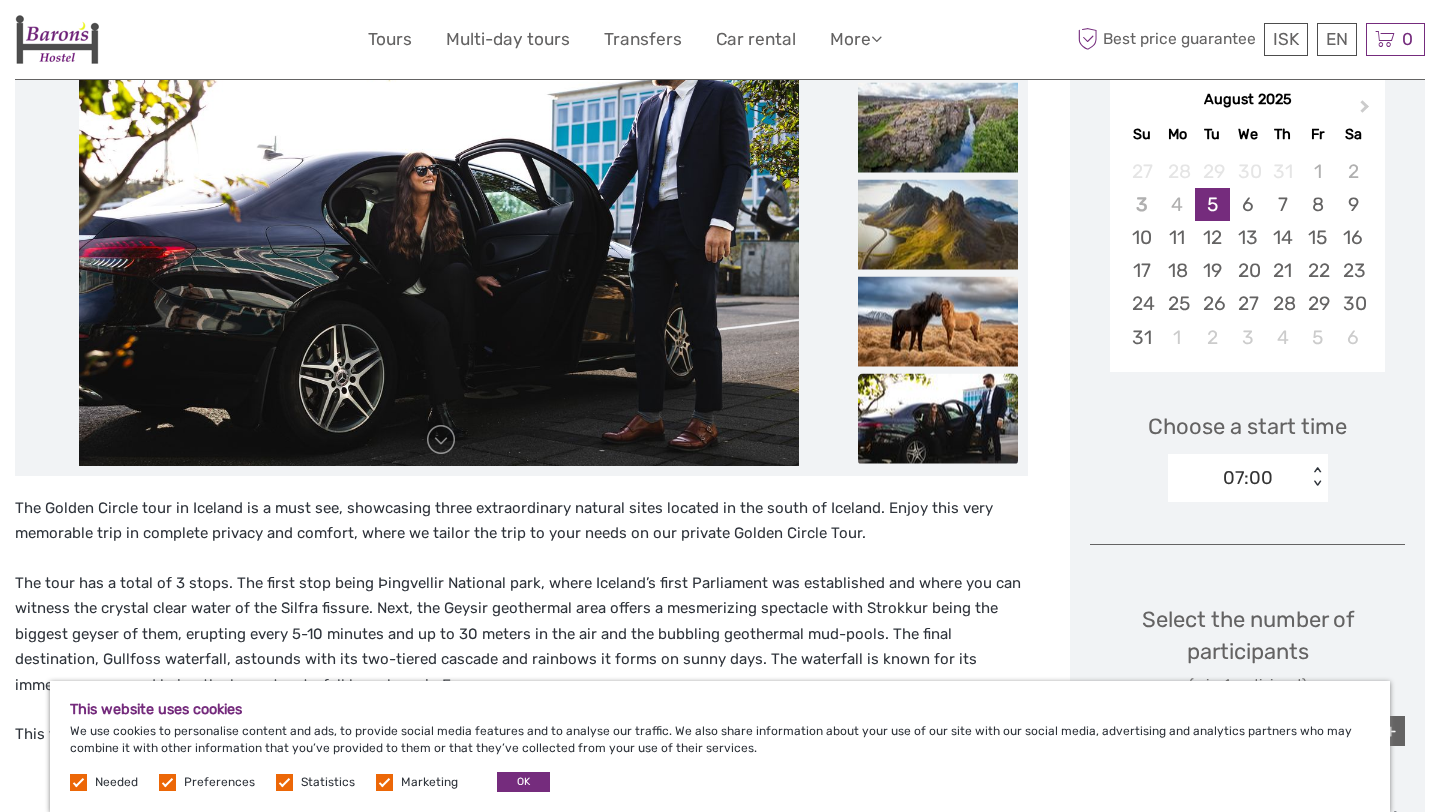 click at bounding box center [439, 226] 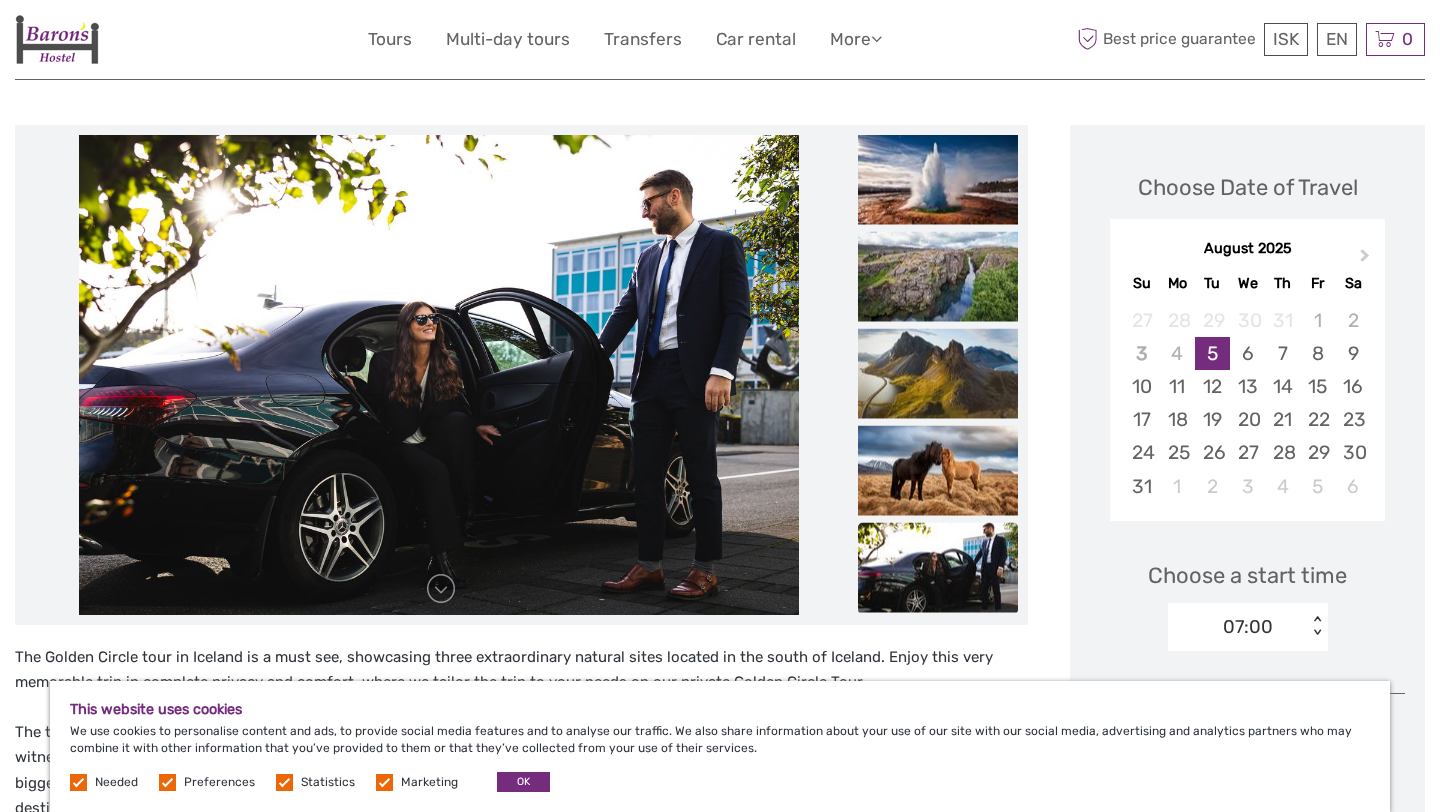 scroll, scrollTop: 201, scrollLeft: 0, axis: vertical 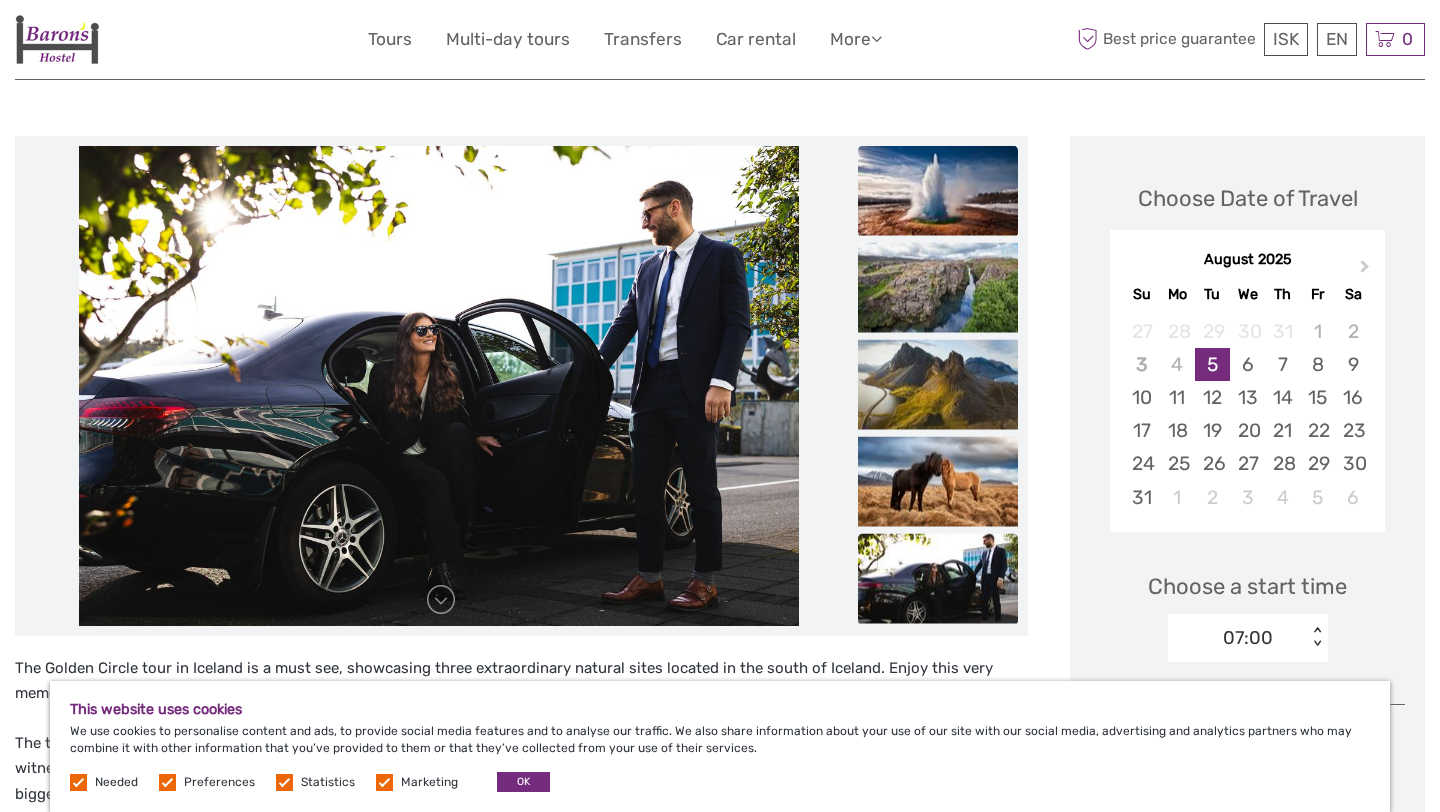 click at bounding box center (938, 190) 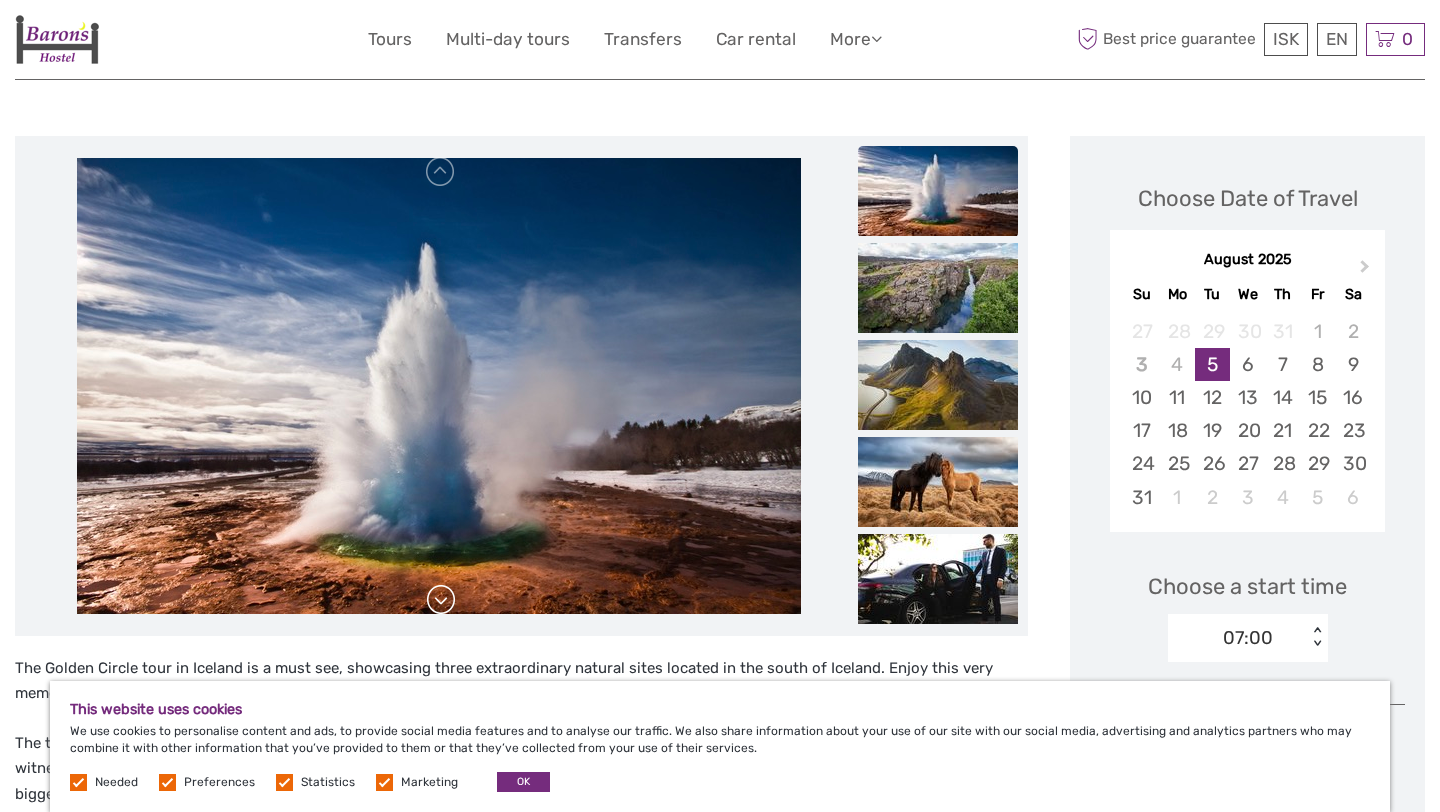 click at bounding box center (441, 600) 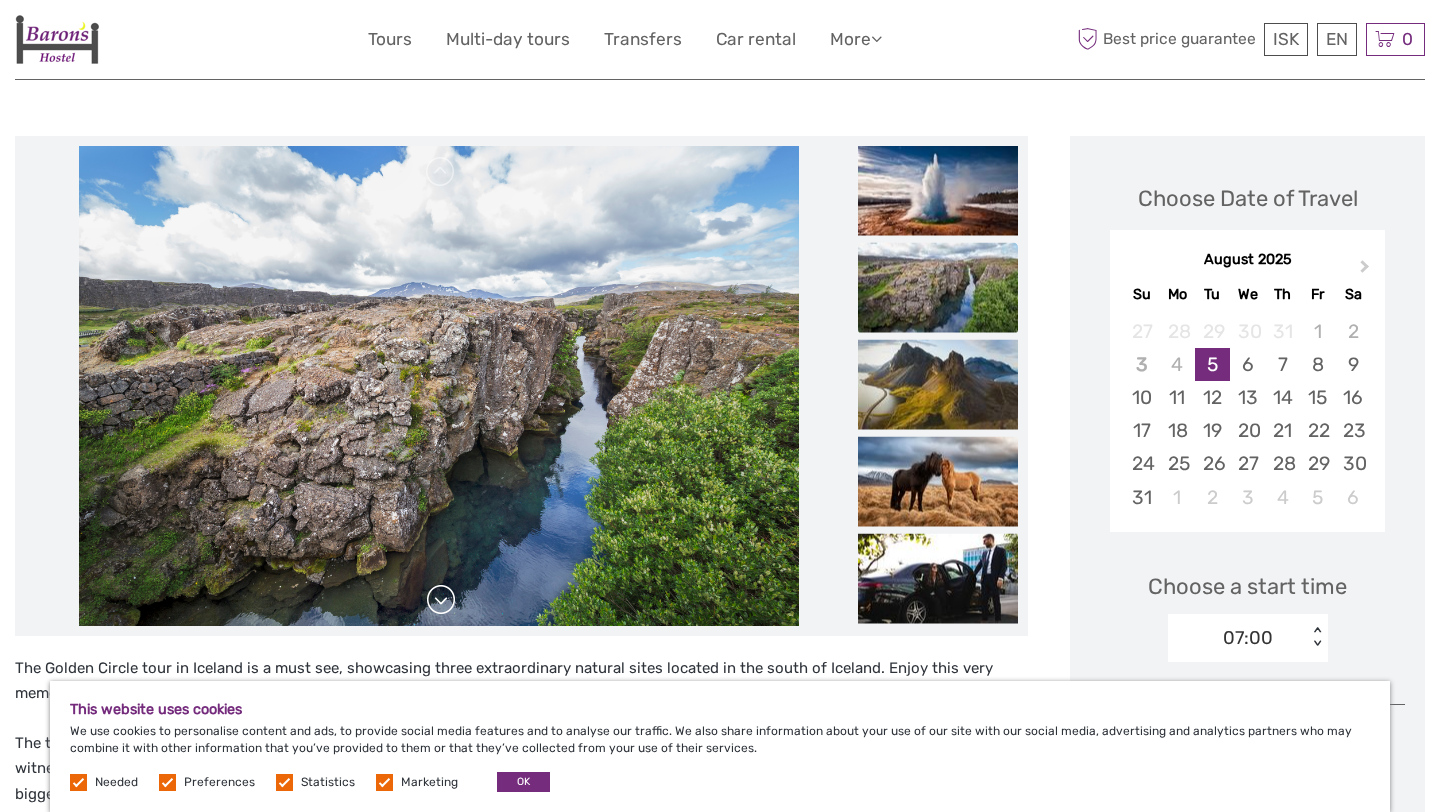 click at bounding box center [441, 600] 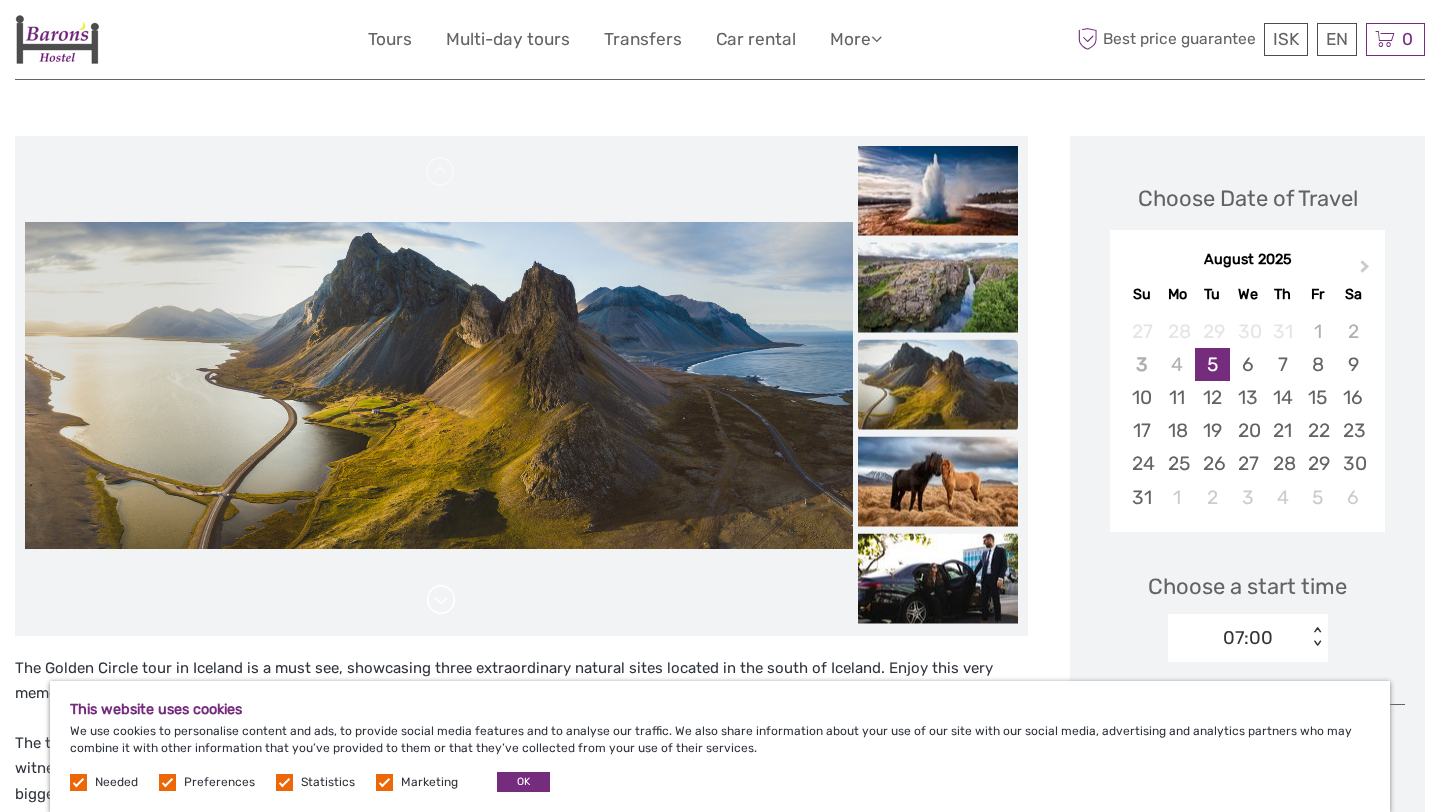 click at bounding box center (441, 600) 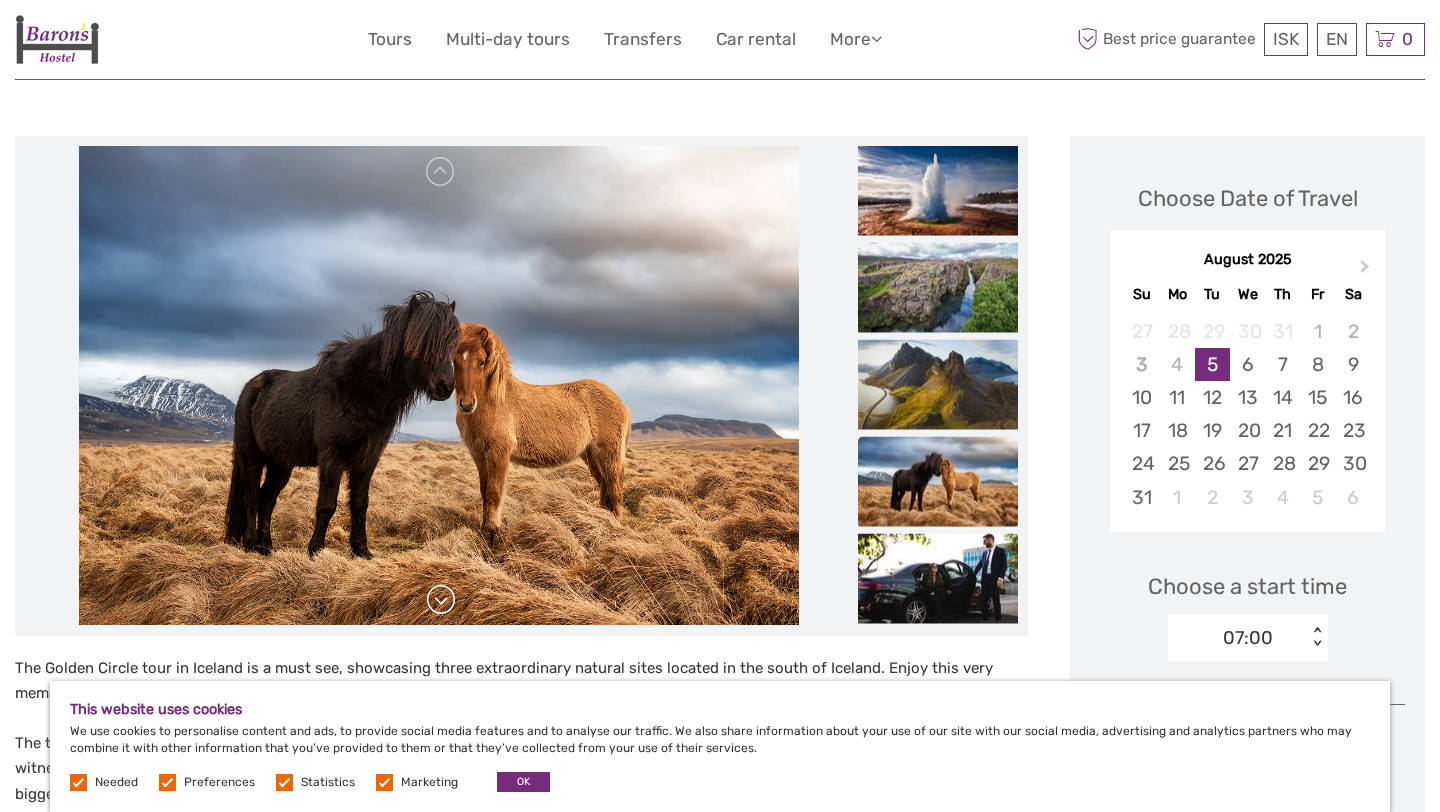 click at bounding box center [441, 600] 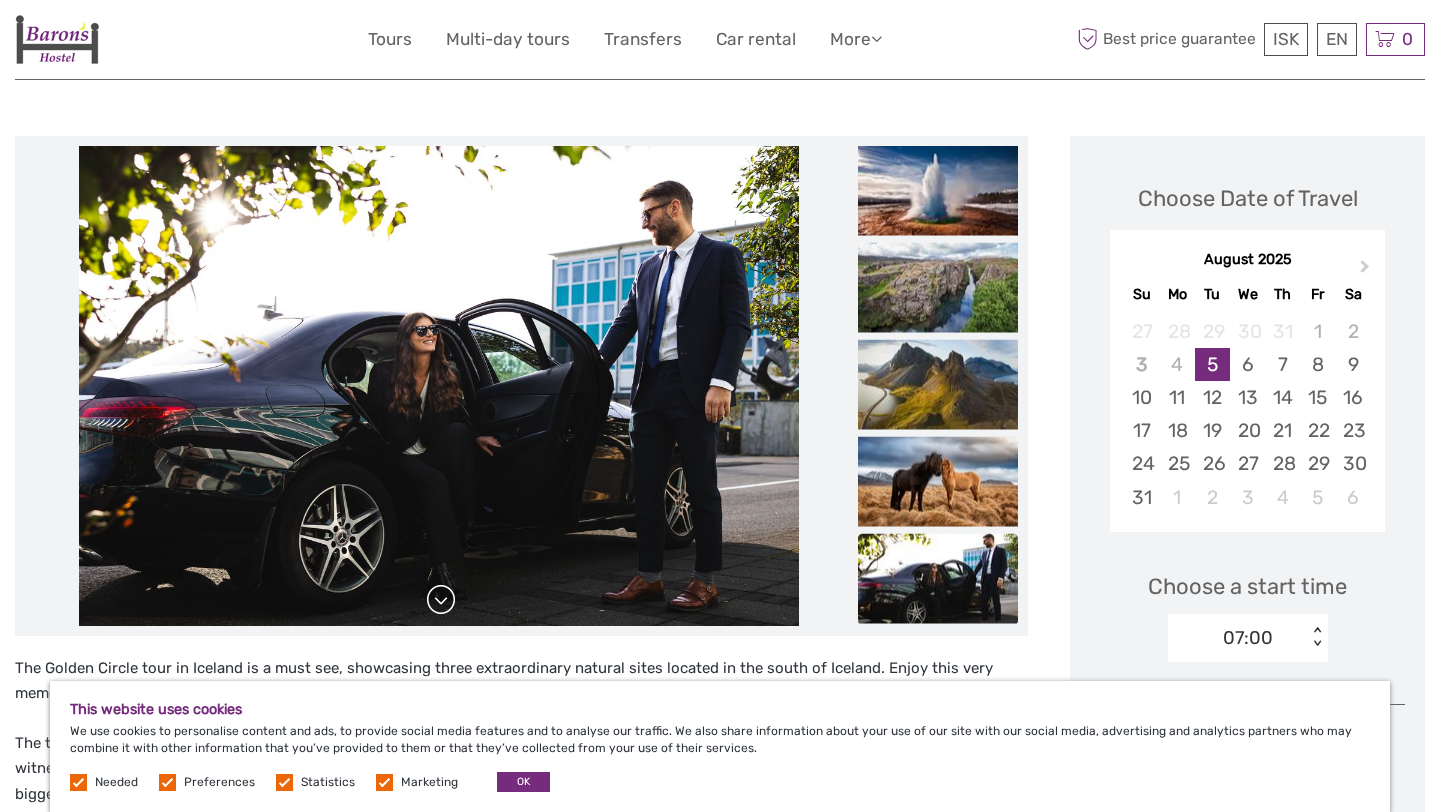 click at bounding box center (441, 600) 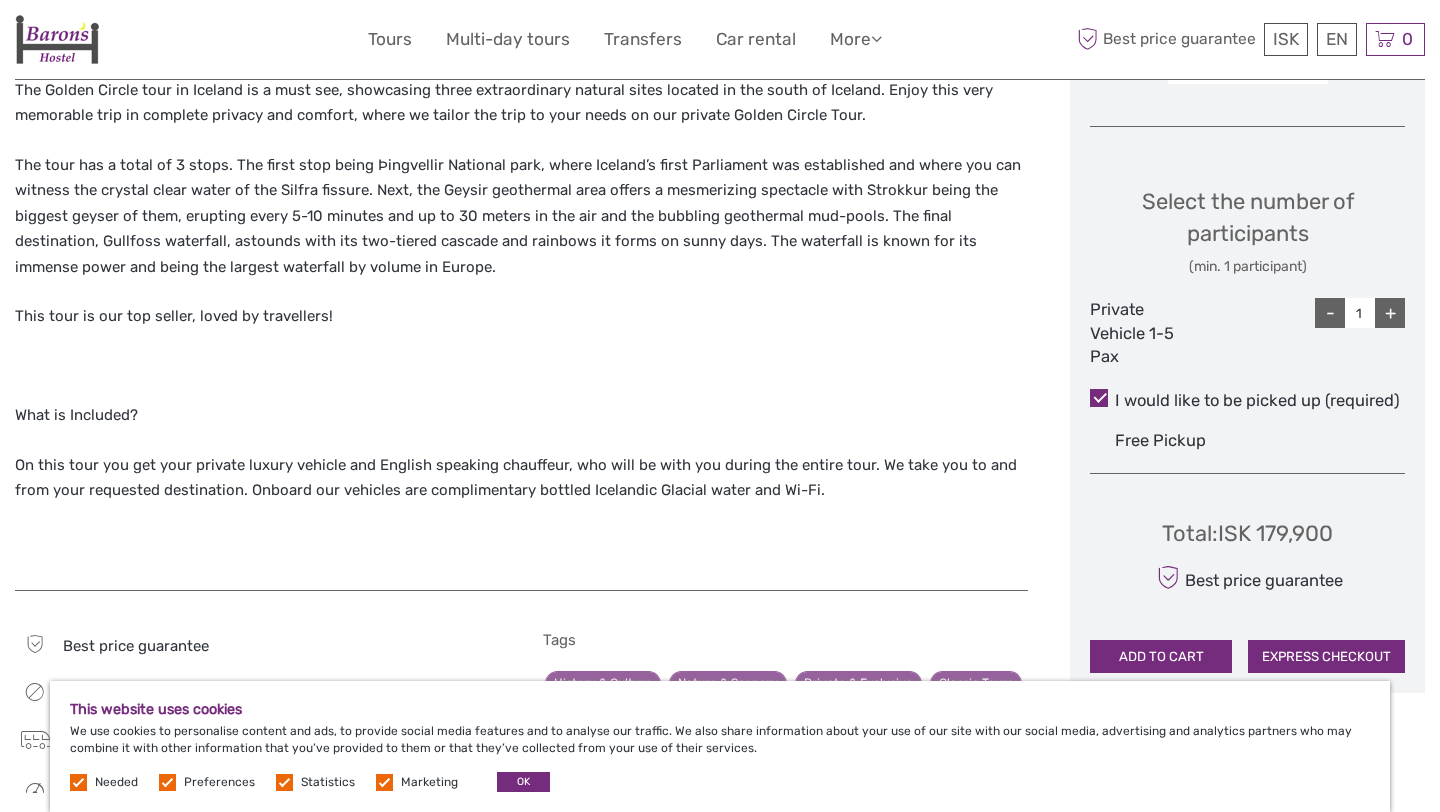 scroll, scrollTop: 781, scrollLeft: 0, axis: vertical 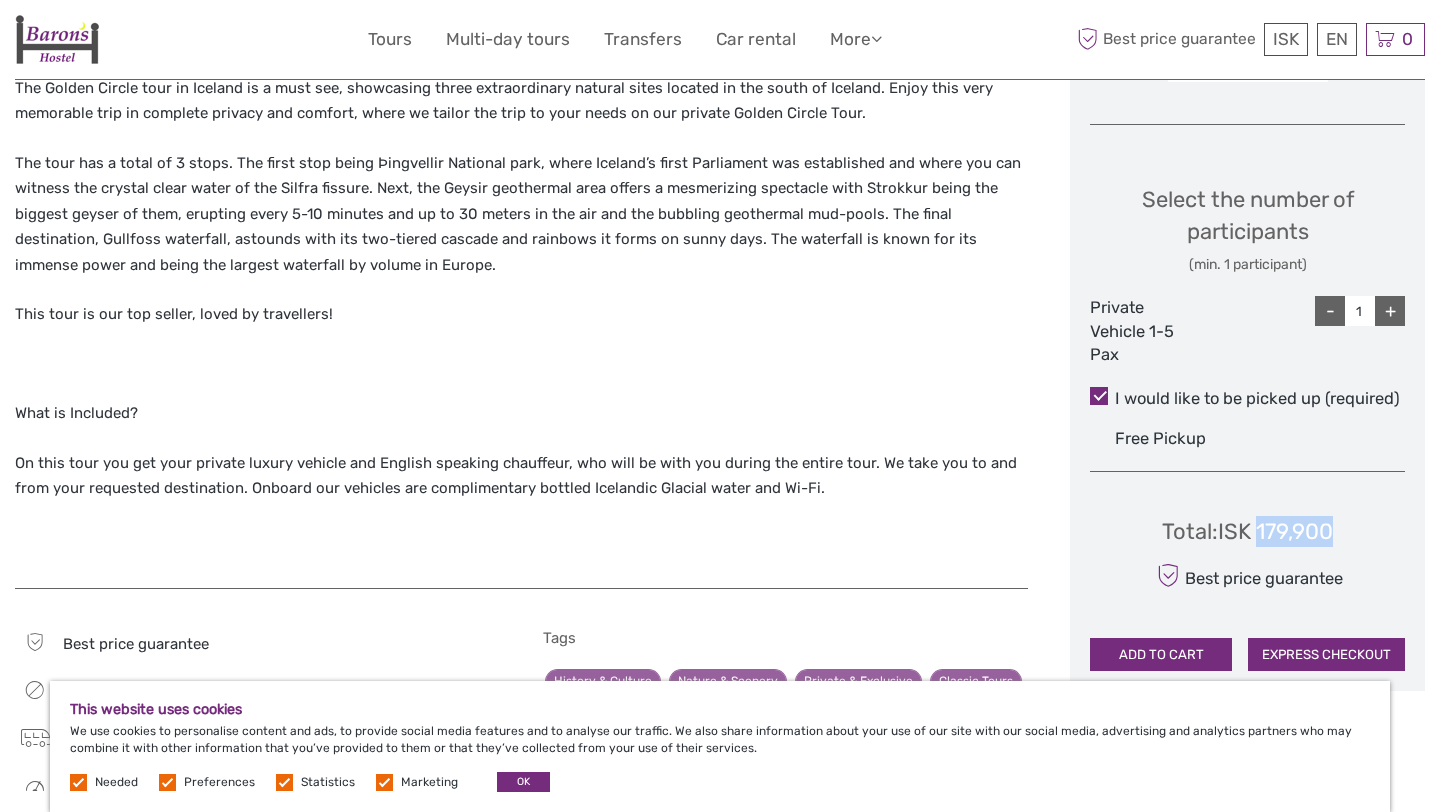 drag, startPoint x: 1262, startPoint y: 528, endPoint x: 1359, endPoint y: 528, distance: 97 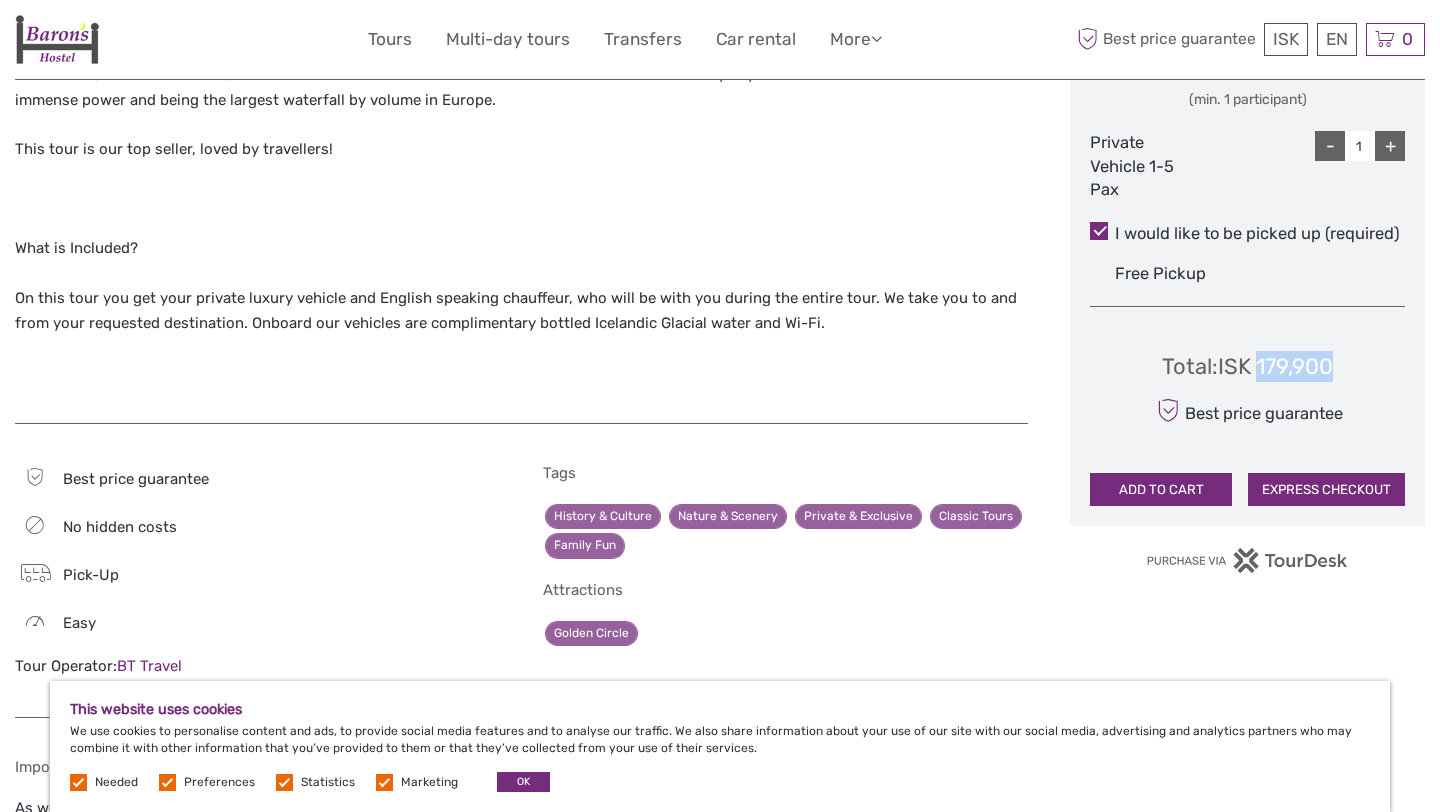 scroll, scrollTop: 947, scrollLeft: 0, axis: vertical 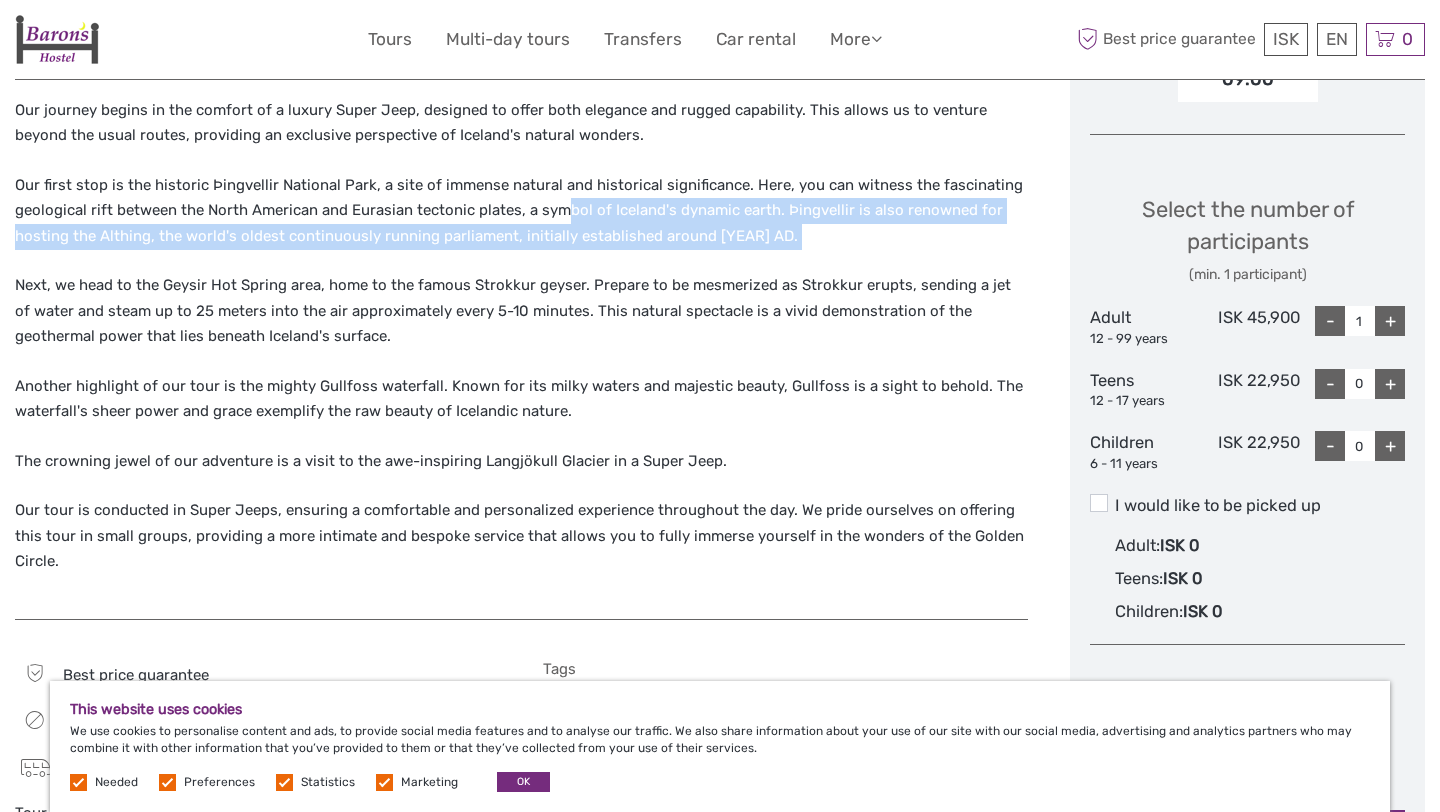 drag, startPoint x: 565, startPoint y: 216, endPoint x: 742, endPoint y: 264, distance: 183.39302 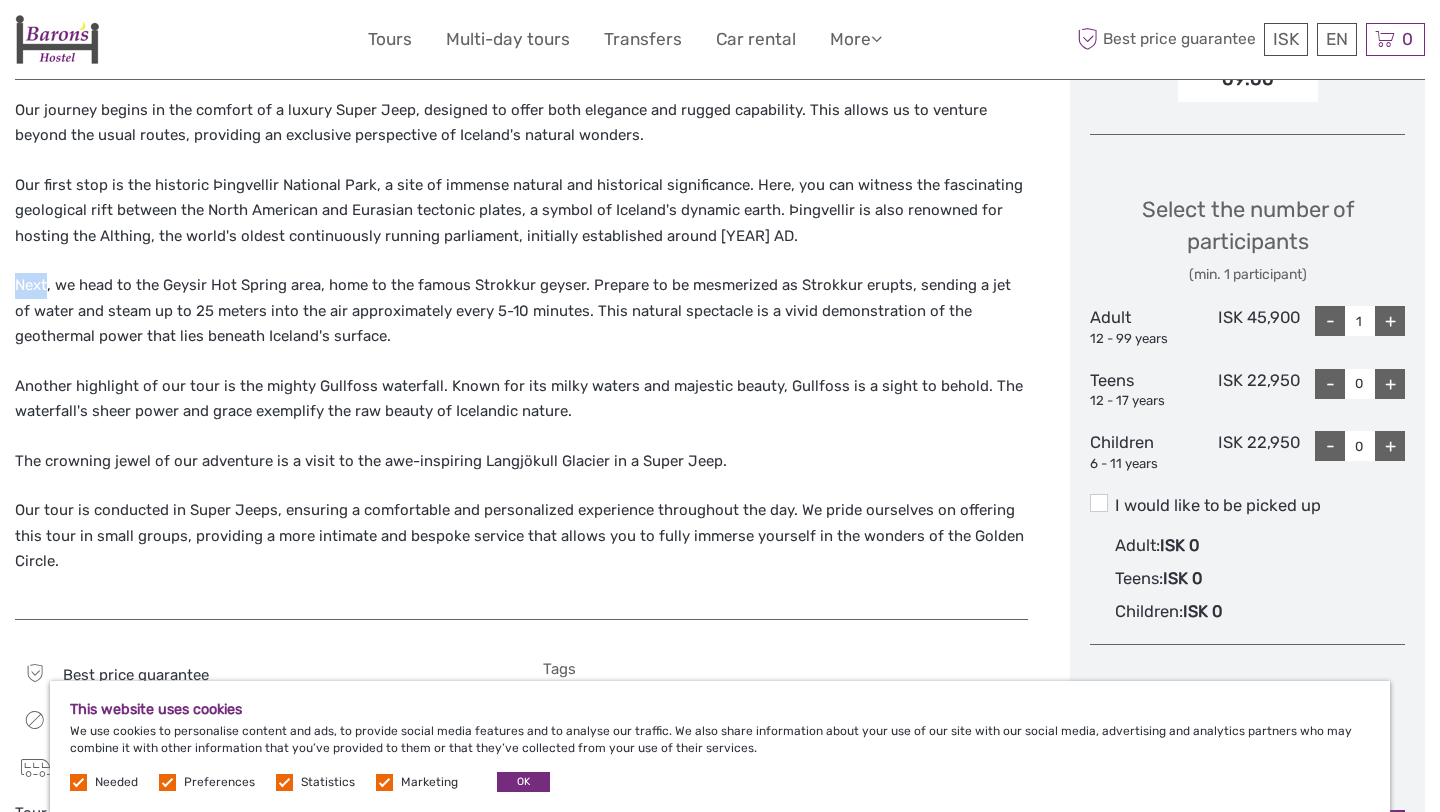 drag, startPoint x: 48, startPoint y: 283, endPoint x: 613, endPoint y: 270, distance: 565.14954 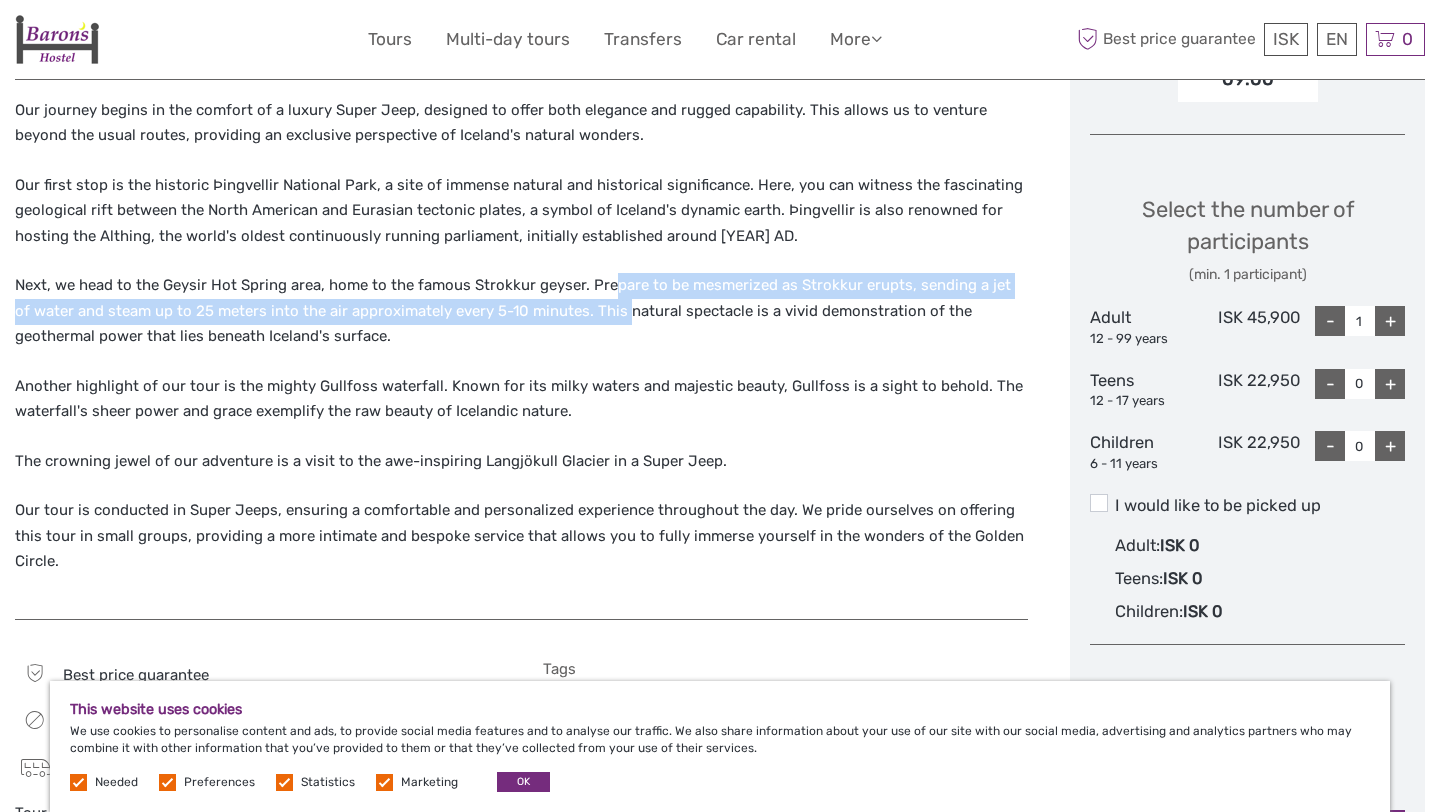 drag, startPoint x: 605, startPoint y: 283, endPoint x: 604, endPoint y: 315, distance: 32.01562 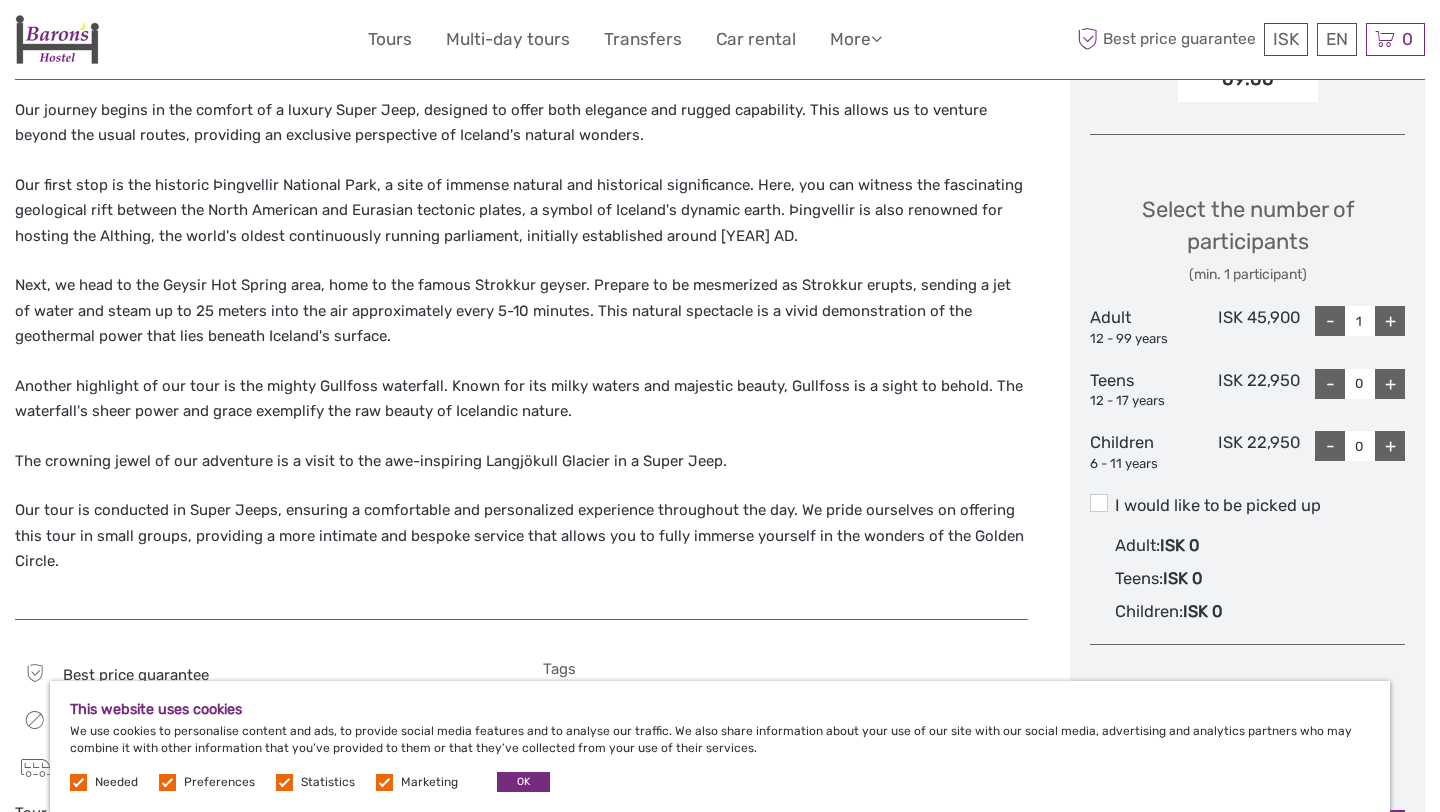 click on "Next, we head to the Geysir Hot Spring area, home to the famous Strokkur geyser. Prepare to be mesmerized as Strokkur erupts, sending a jet of water and steam up to 25 meters into the air approximately every 5-10 minutes. This natural spectacle is a vivid demonstration of the geothermal power that lies beneath Iceland's surface." at bounding box center (521, 311) 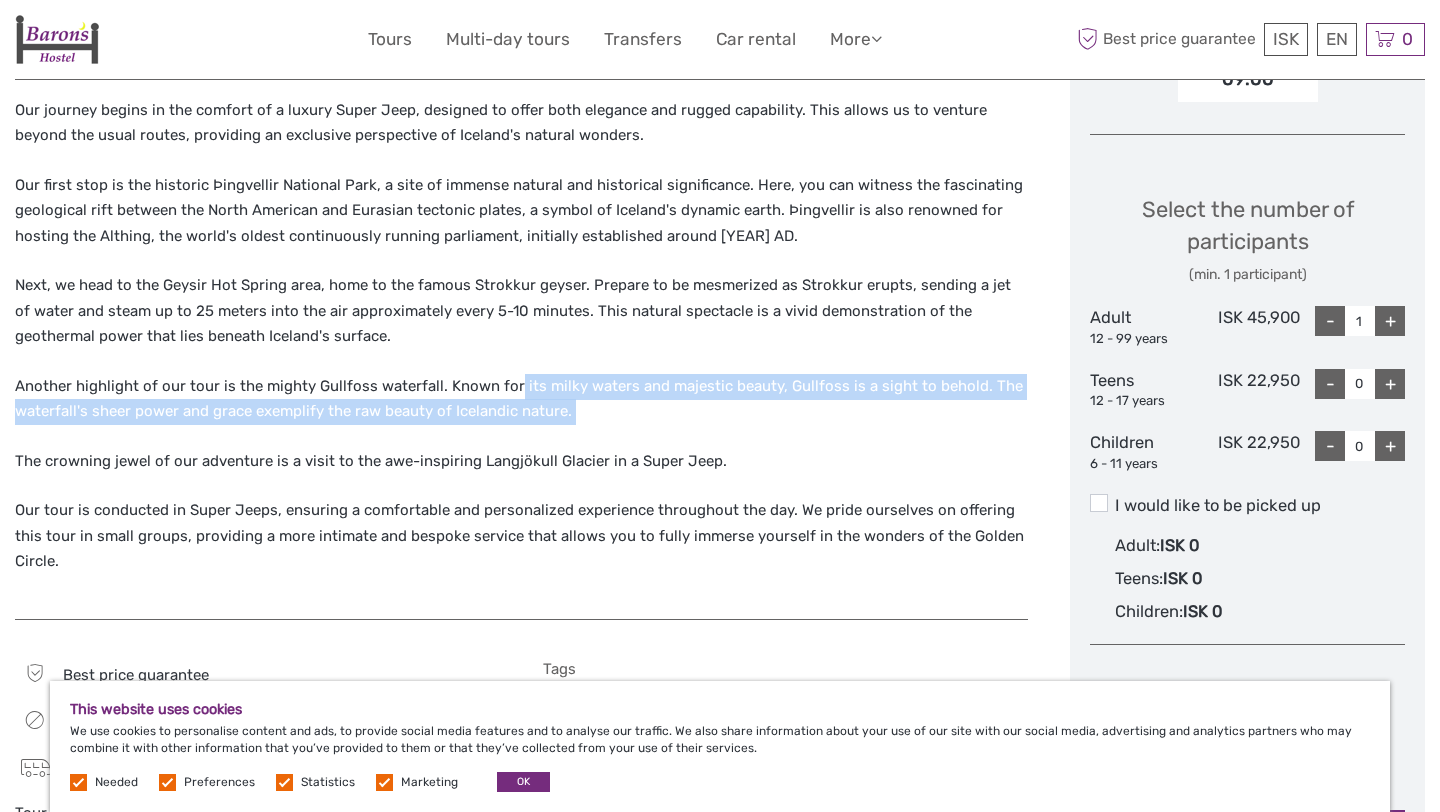 drag, startPoint x: 509, startPoint y: 383, endPoint x: 790, endPoint y: 427, distance: 284.42398 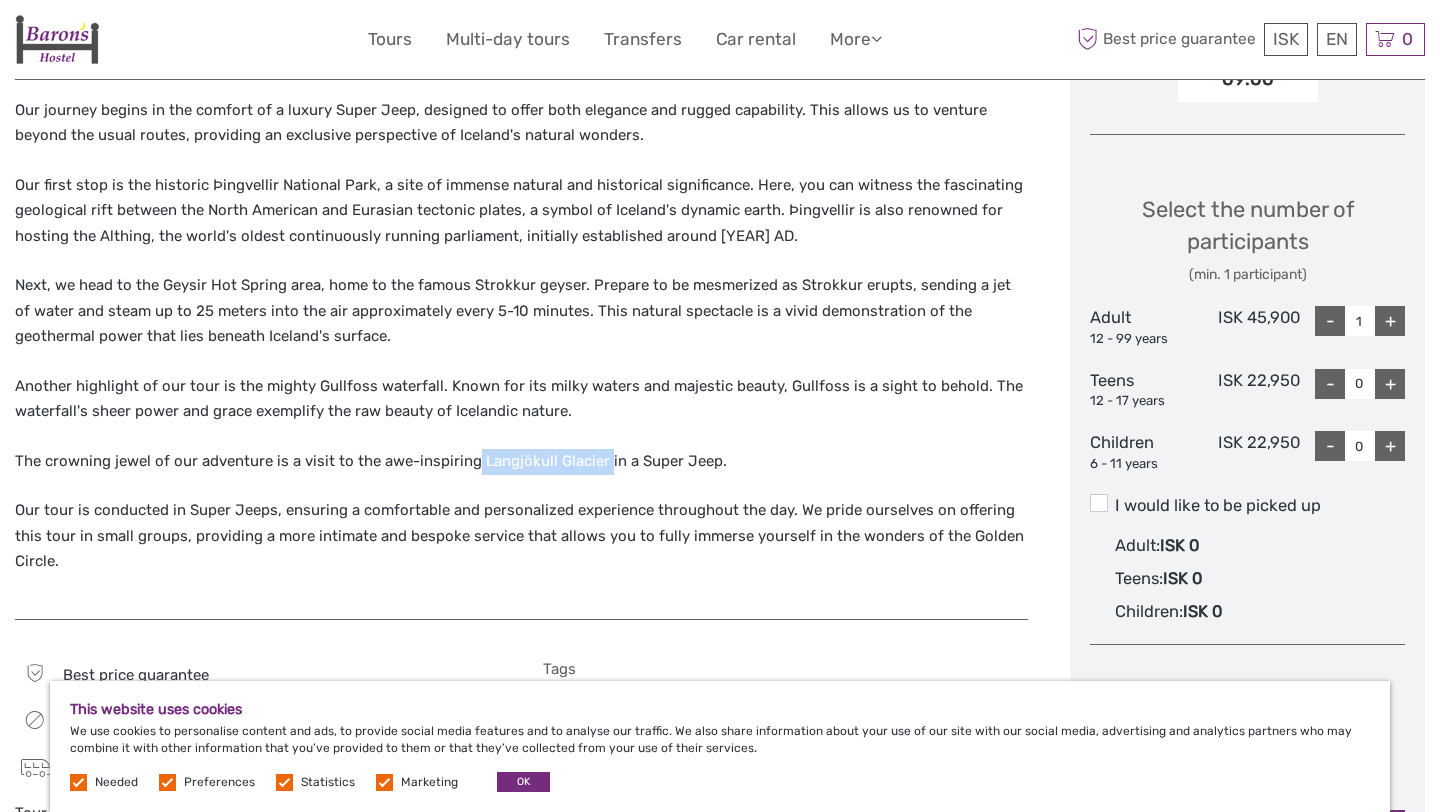 drag, startPoint x: 473, startPoint y: 461, endPoint x: 600, endPoint y: 460, distance: 127.00394 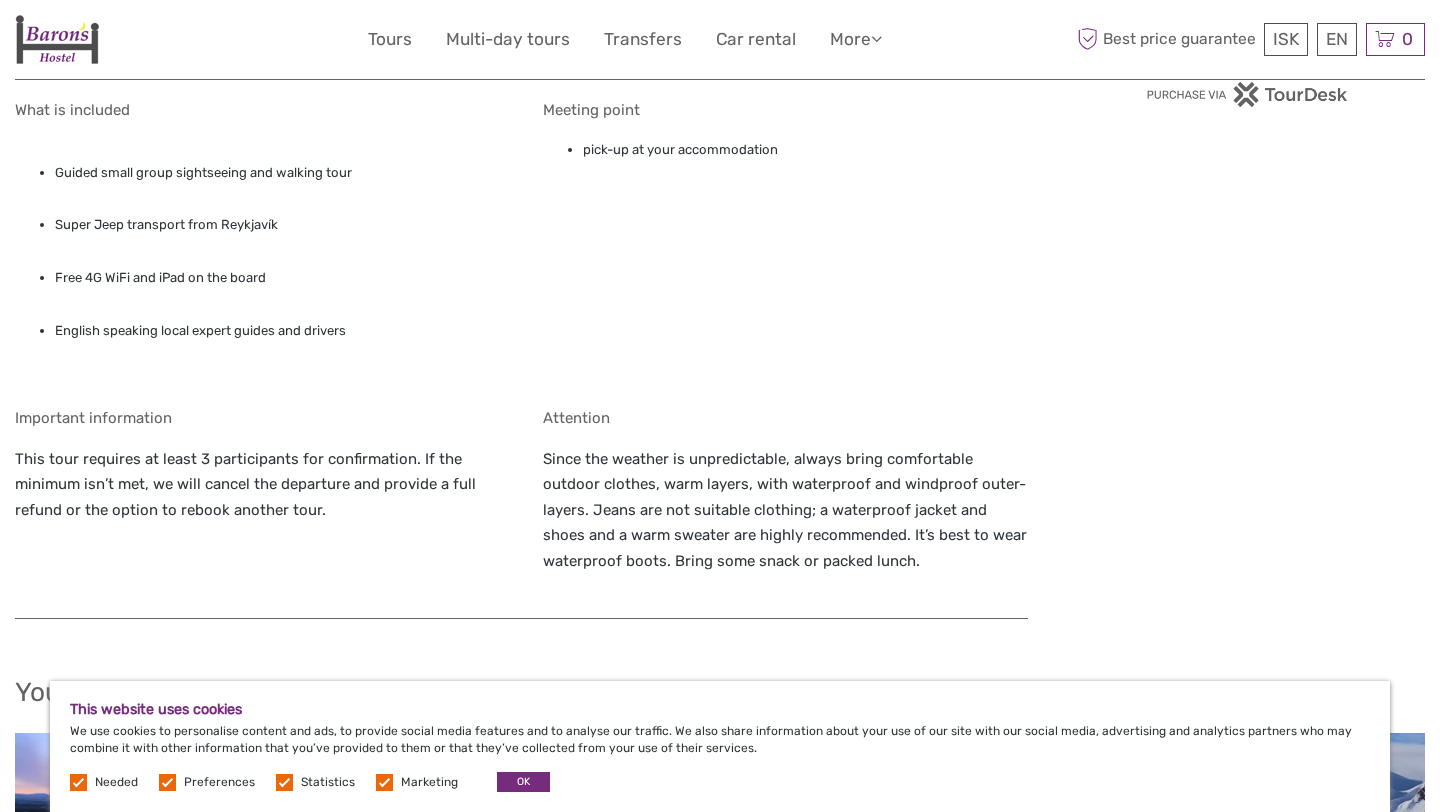 scroll, scrollTop: 1594, scrollLeft: 0, axis: vertical 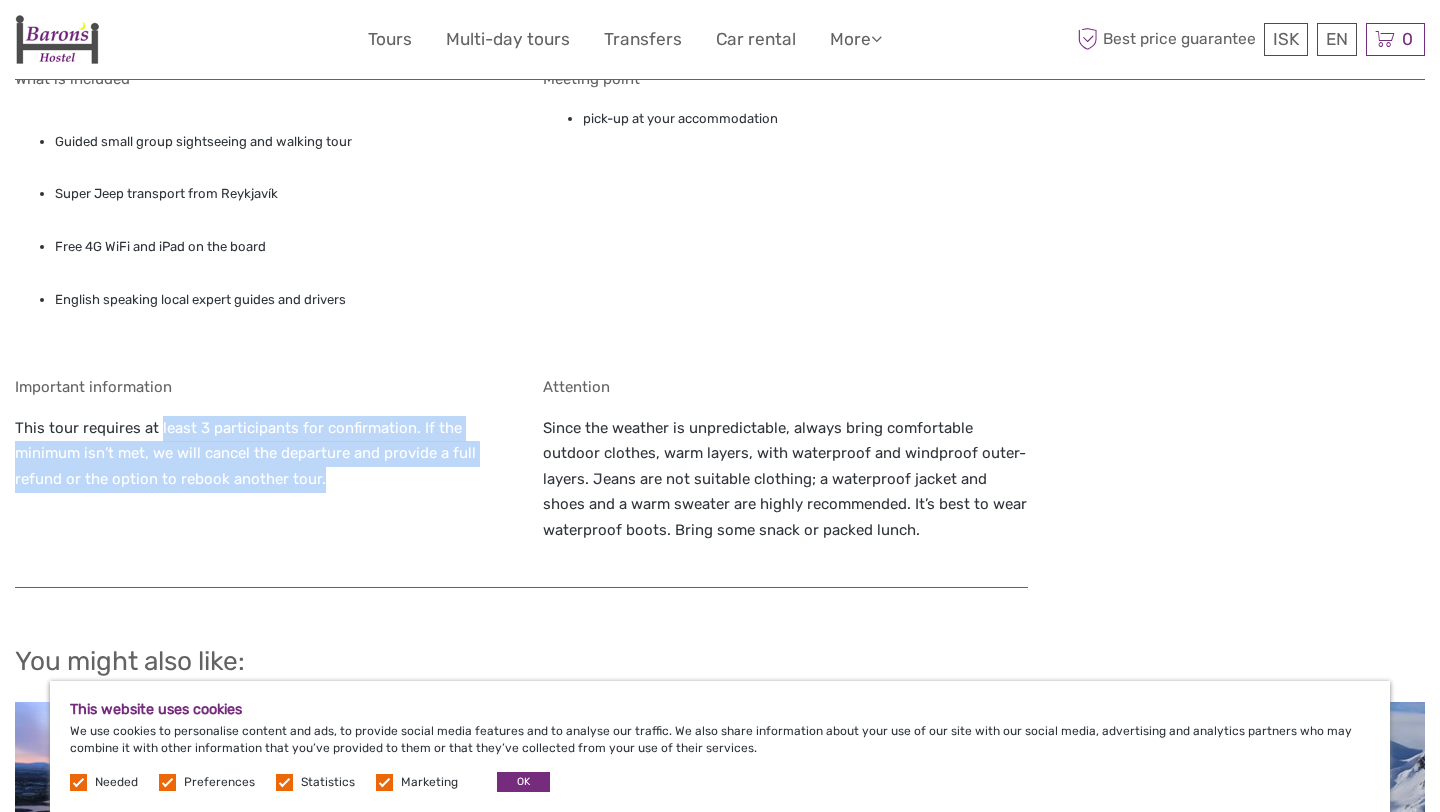 drag, startPoint x: 158, startPoint y: 430, endPoint x: 464, endPoint y: 483, distance: 310.55594 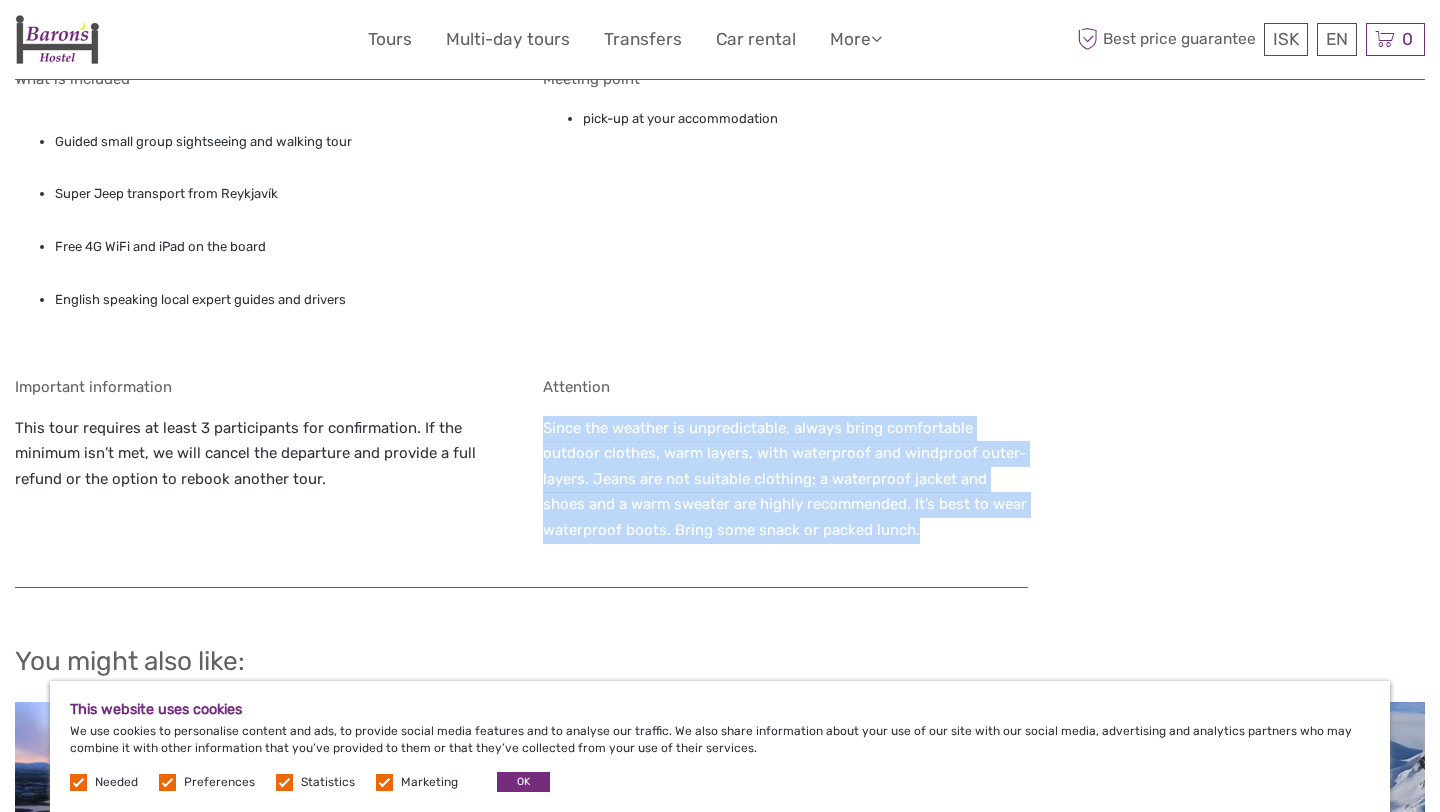 drag, startPoint x: 540, startPoint y: 439, endPoint x: 789, endPoint y: 581, distance: 286.64438 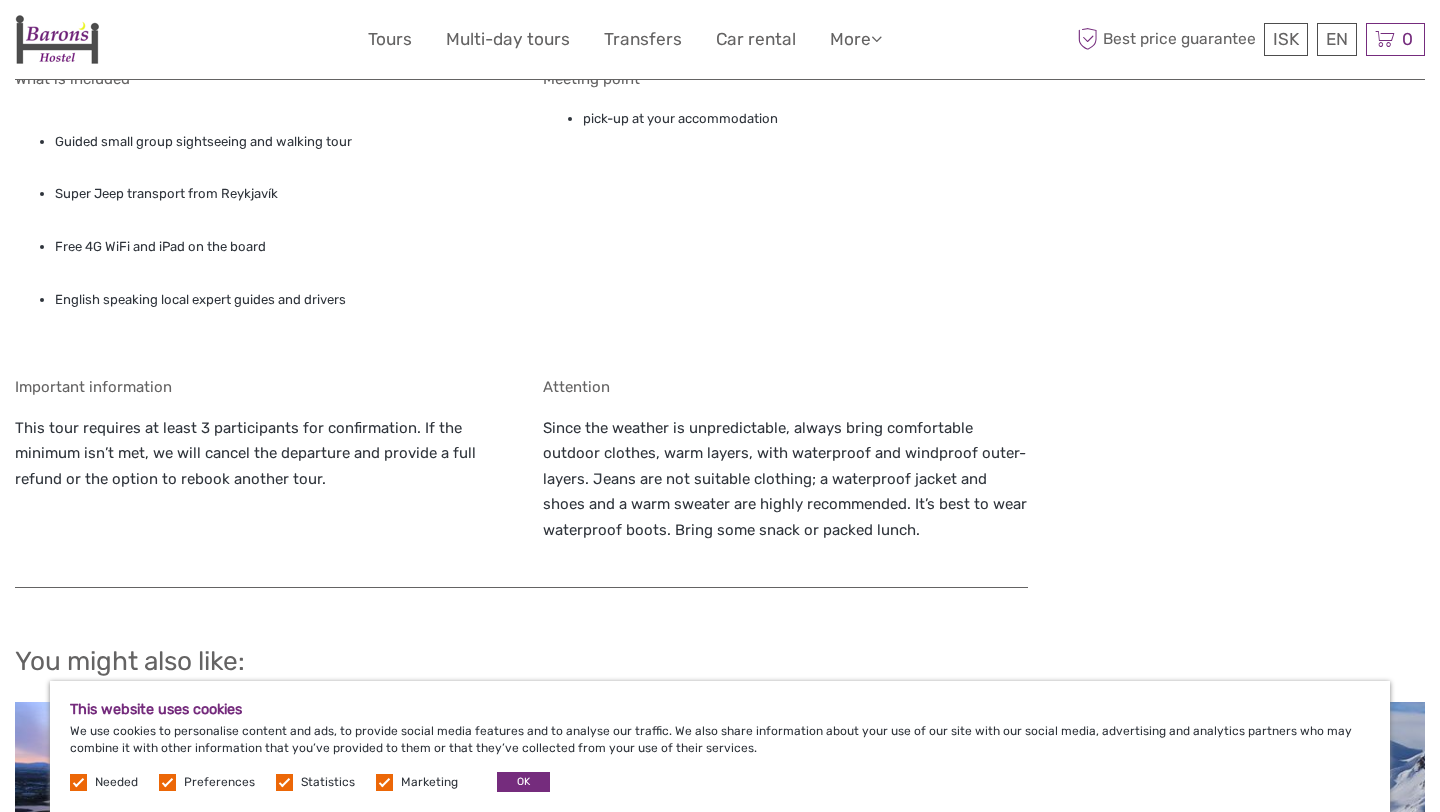 click on "Important information
This tour requires at least 3 participants for confirmation. If the minimum isn’t met, we will cancel the departure and provide a full refund or the option to rebook another tour." at bounding box center (258, 473) 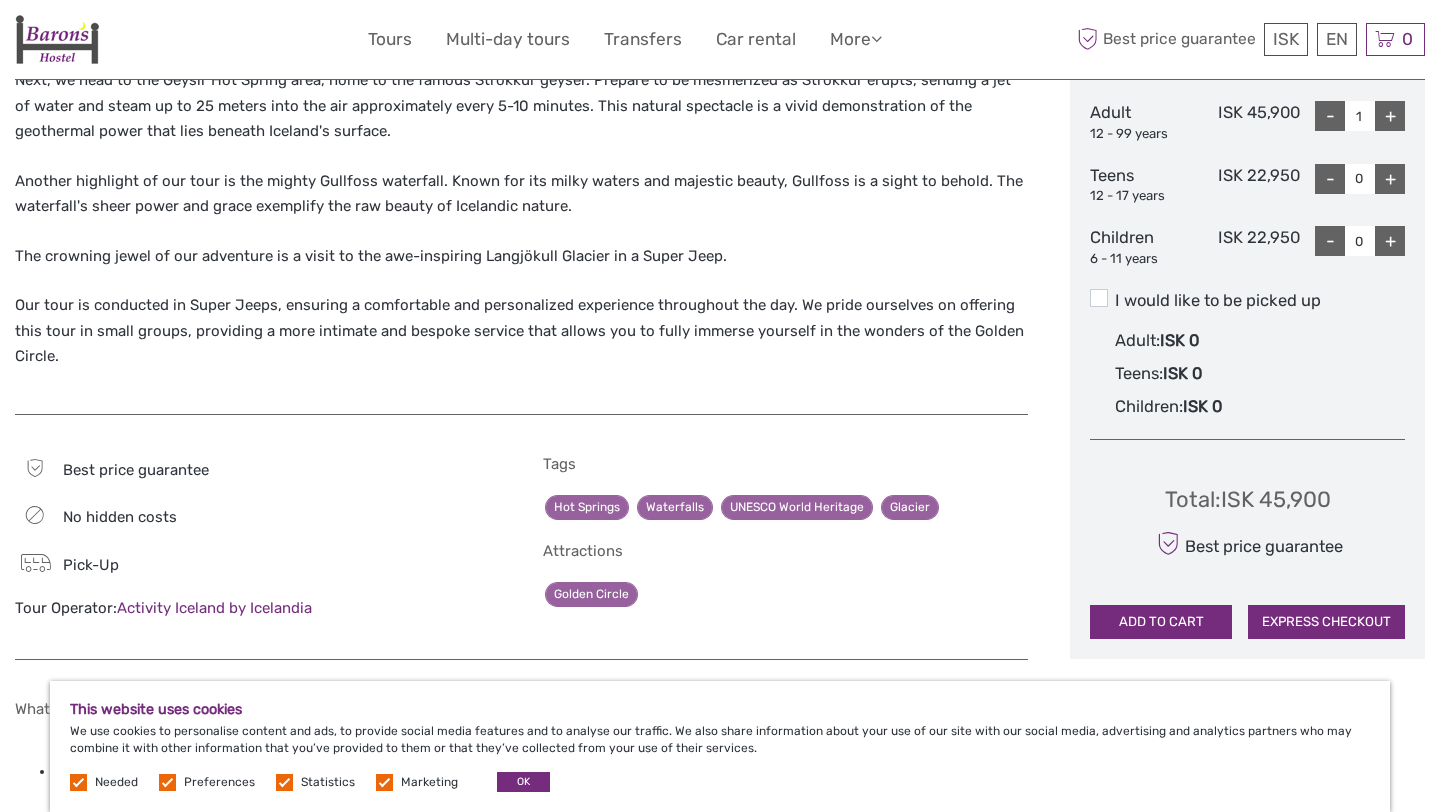 scroll, scrollTop: 948, scrollLeft: 0, axis: vertical 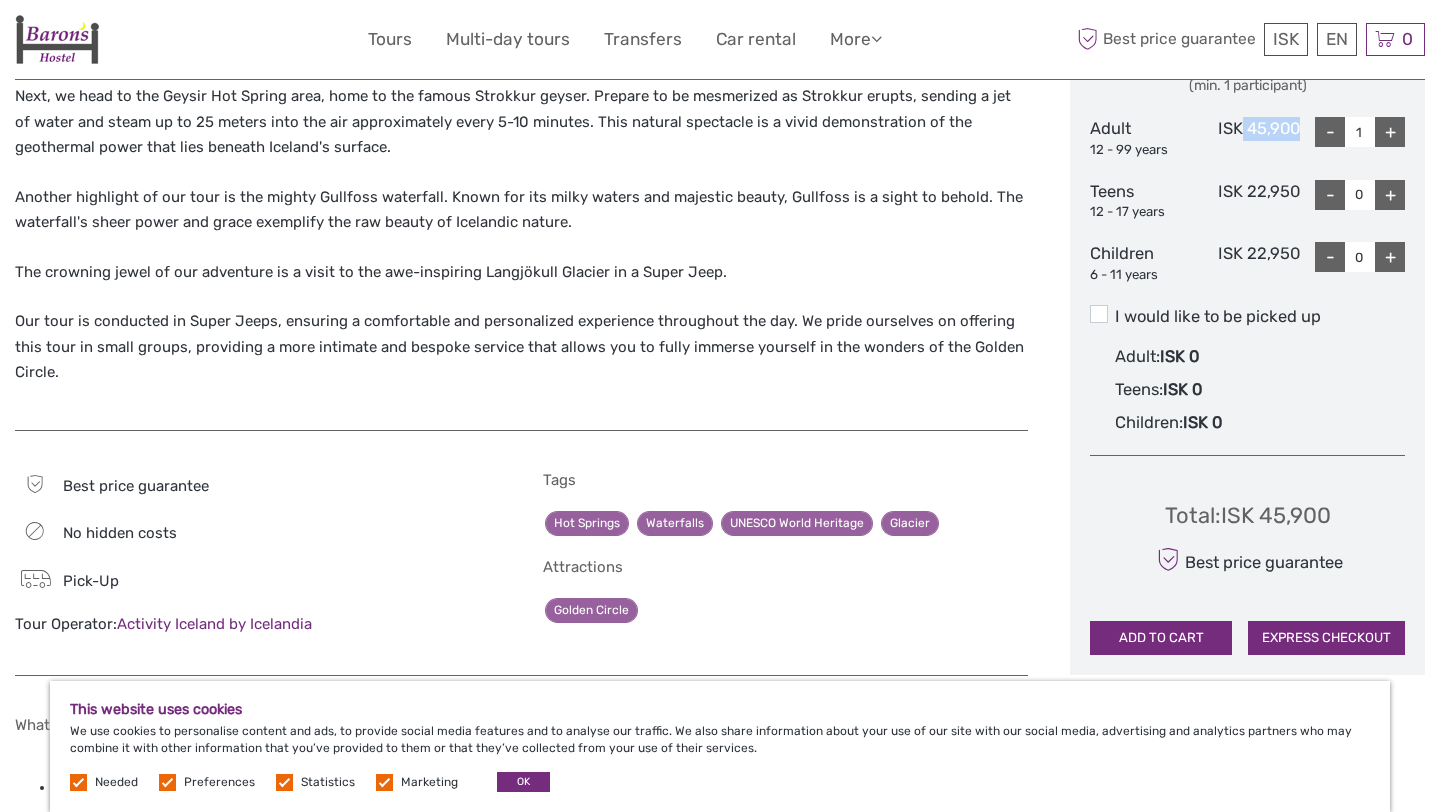 drag, startPoint x: 1243, startPoint y: 129, endPoint x: 1300, endPoint y: 130, distance: 57.00877 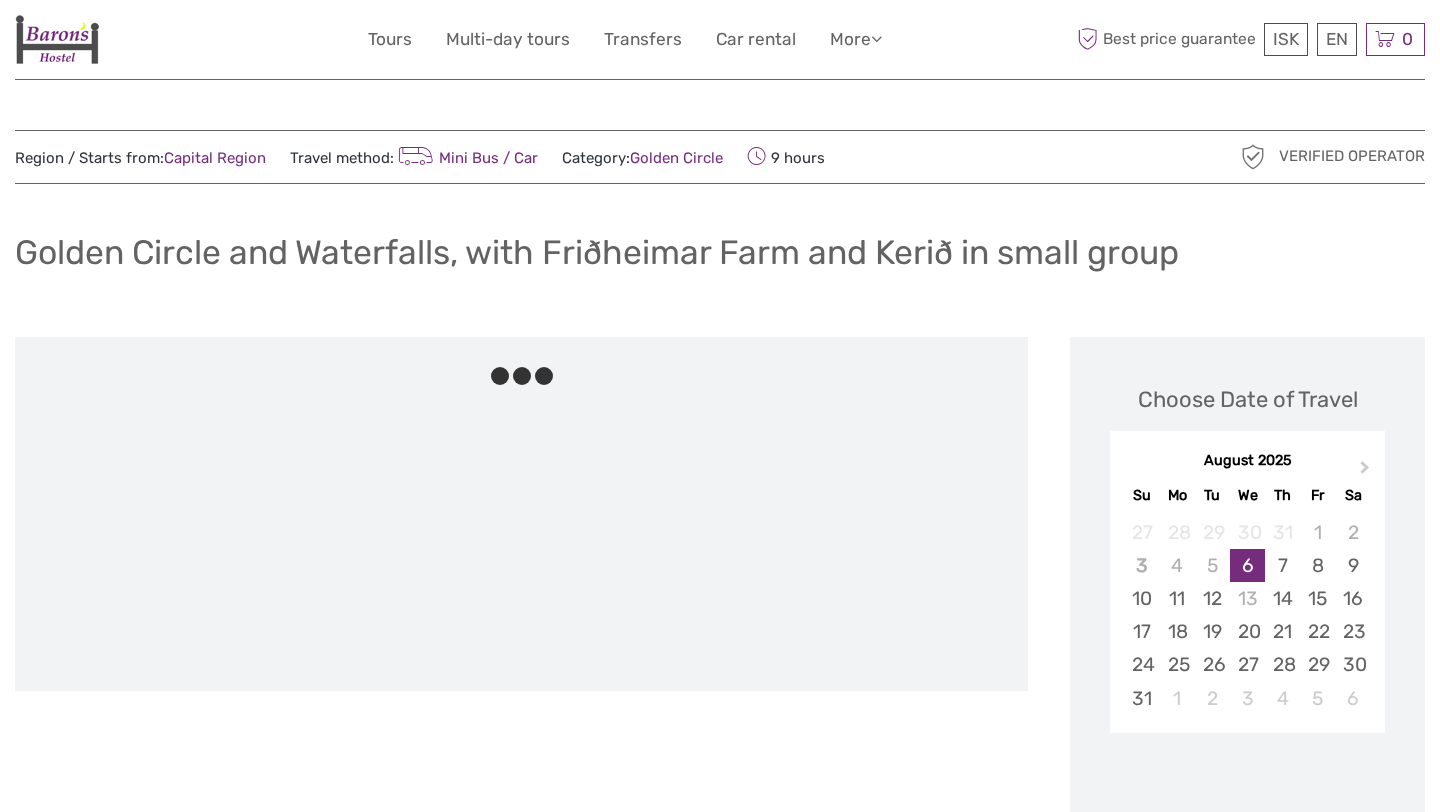scroll, scrollTop: 0, scrollLeft: 0, axis: both 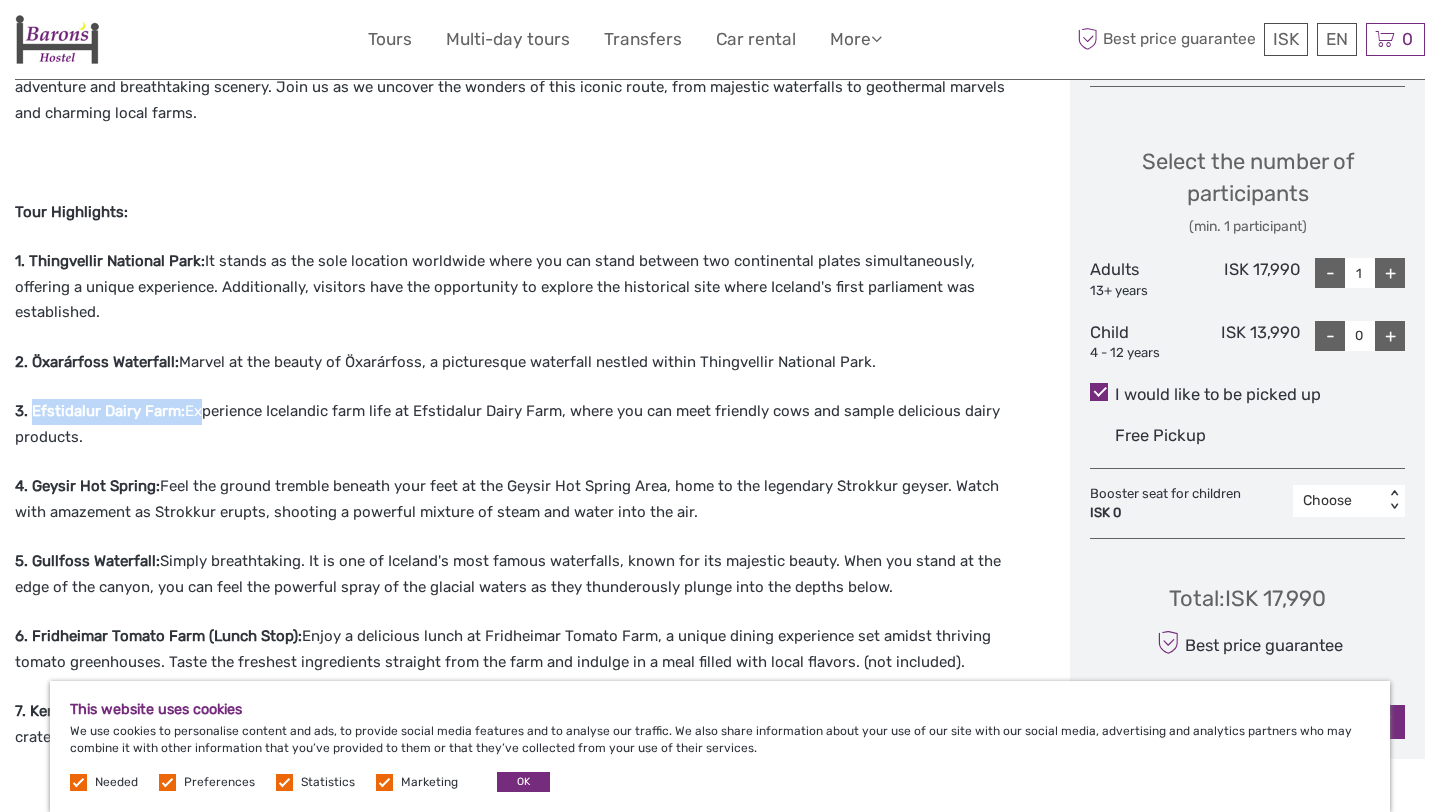 drag, startPoint x: 35, startPoint y: 391, endPoint x: 196, endPoint y: 395, distance: 161.04968 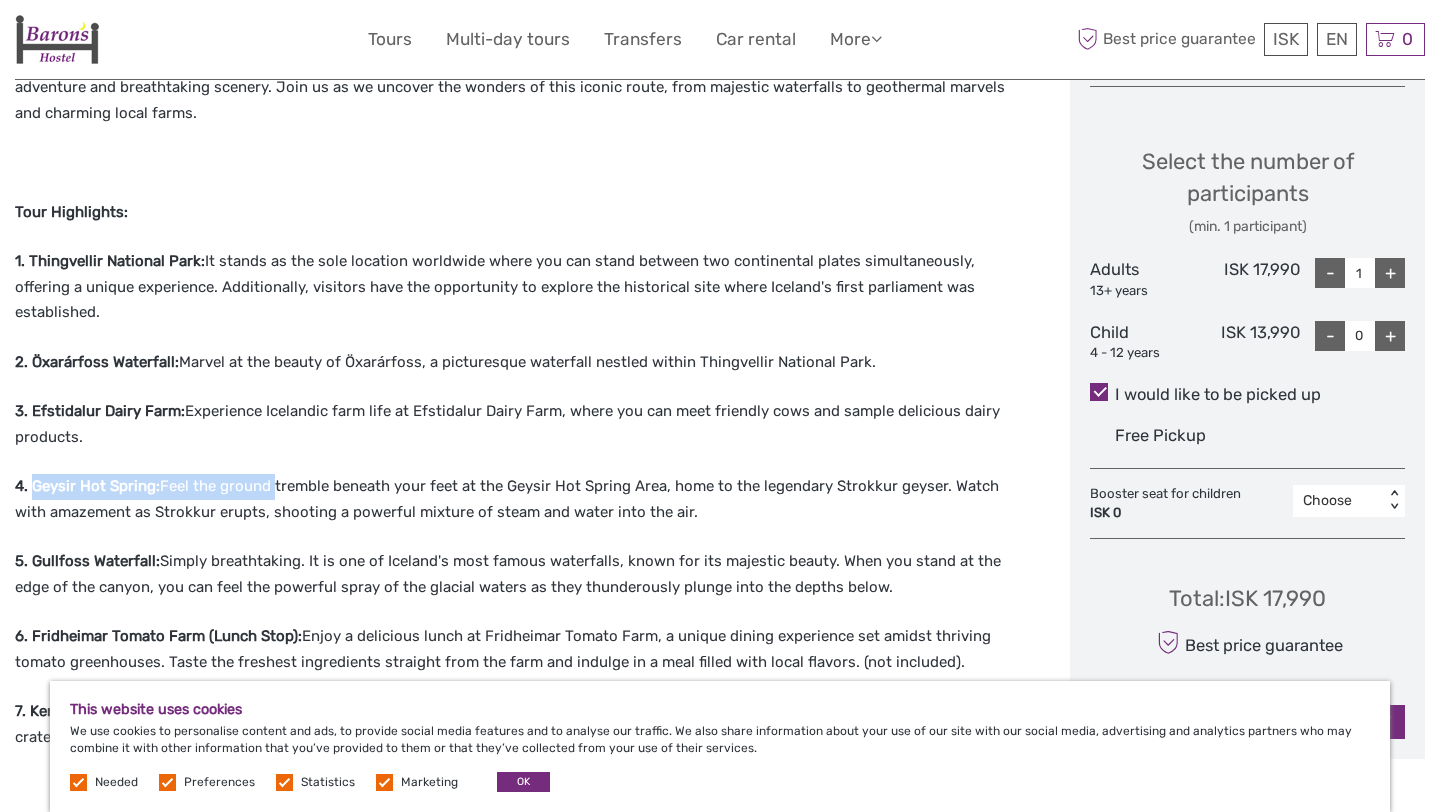 drag, startPoint x: 32, startPoint y: 462, endPoint x: 266, endPoint y: 466, distance: 234.03418 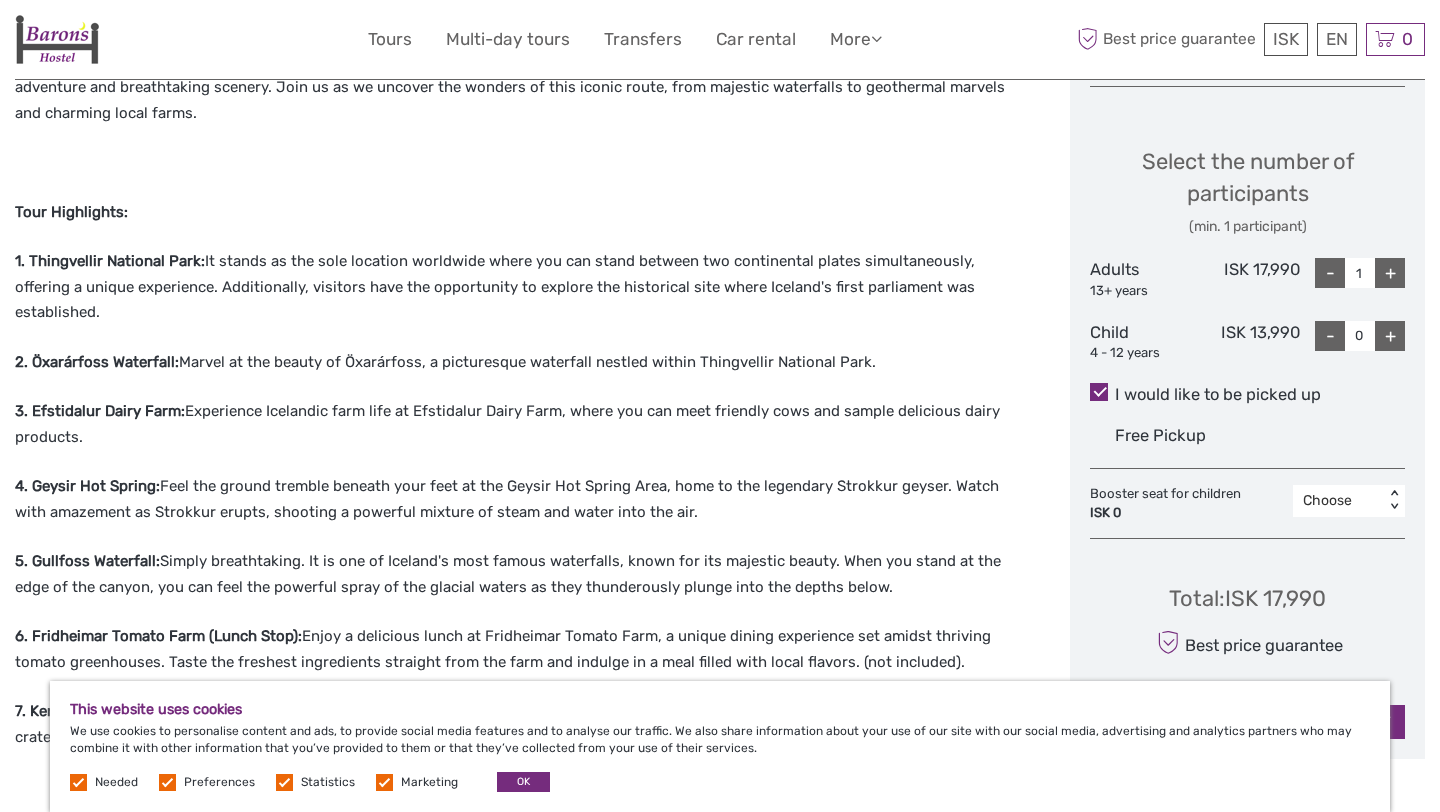drag, startPoint x: 75, startPoint y: 531, endPoint x: 335, endPoint y: 536, distance: 260.04807 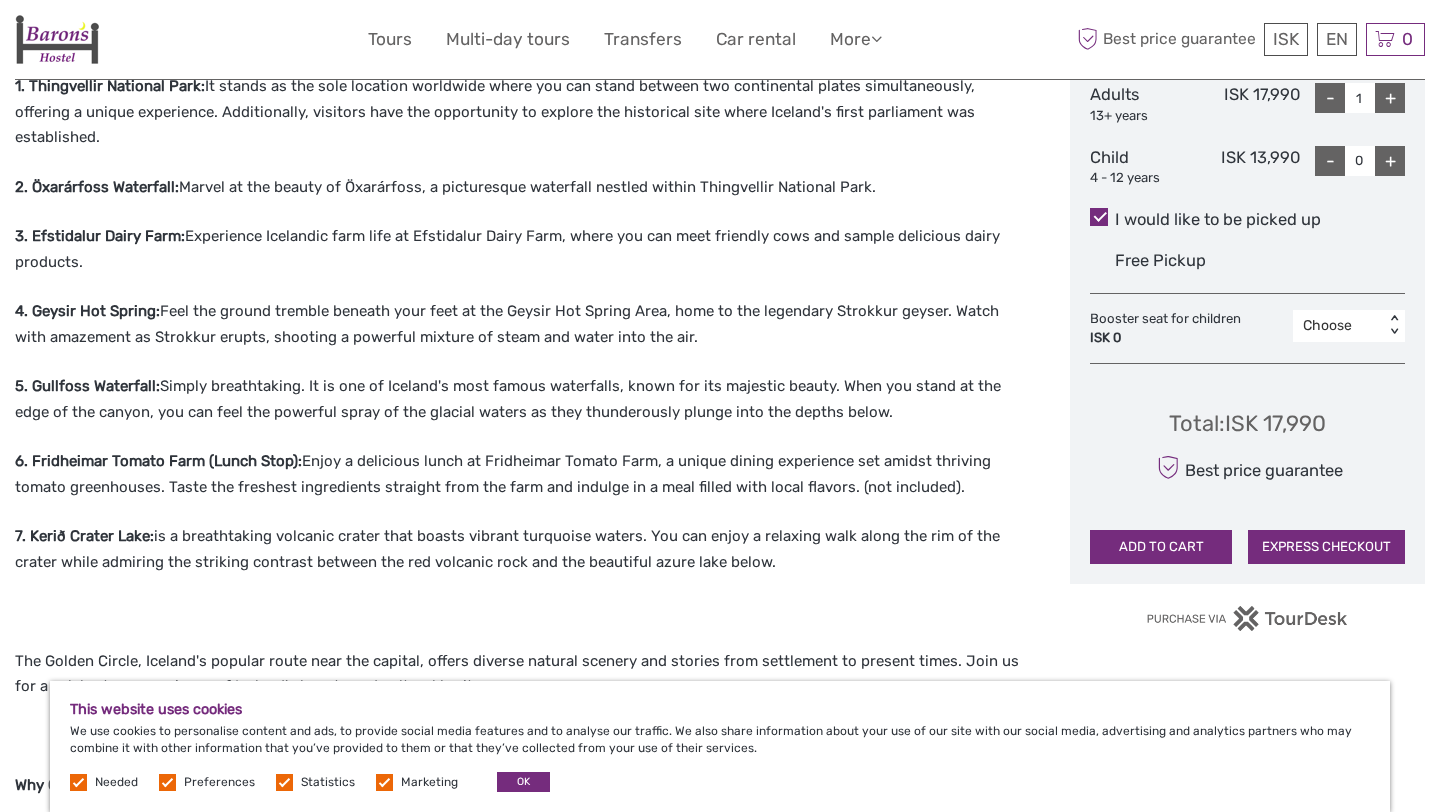scroll, scrollTop: 984, scrollLeft: 0, axis: vertical 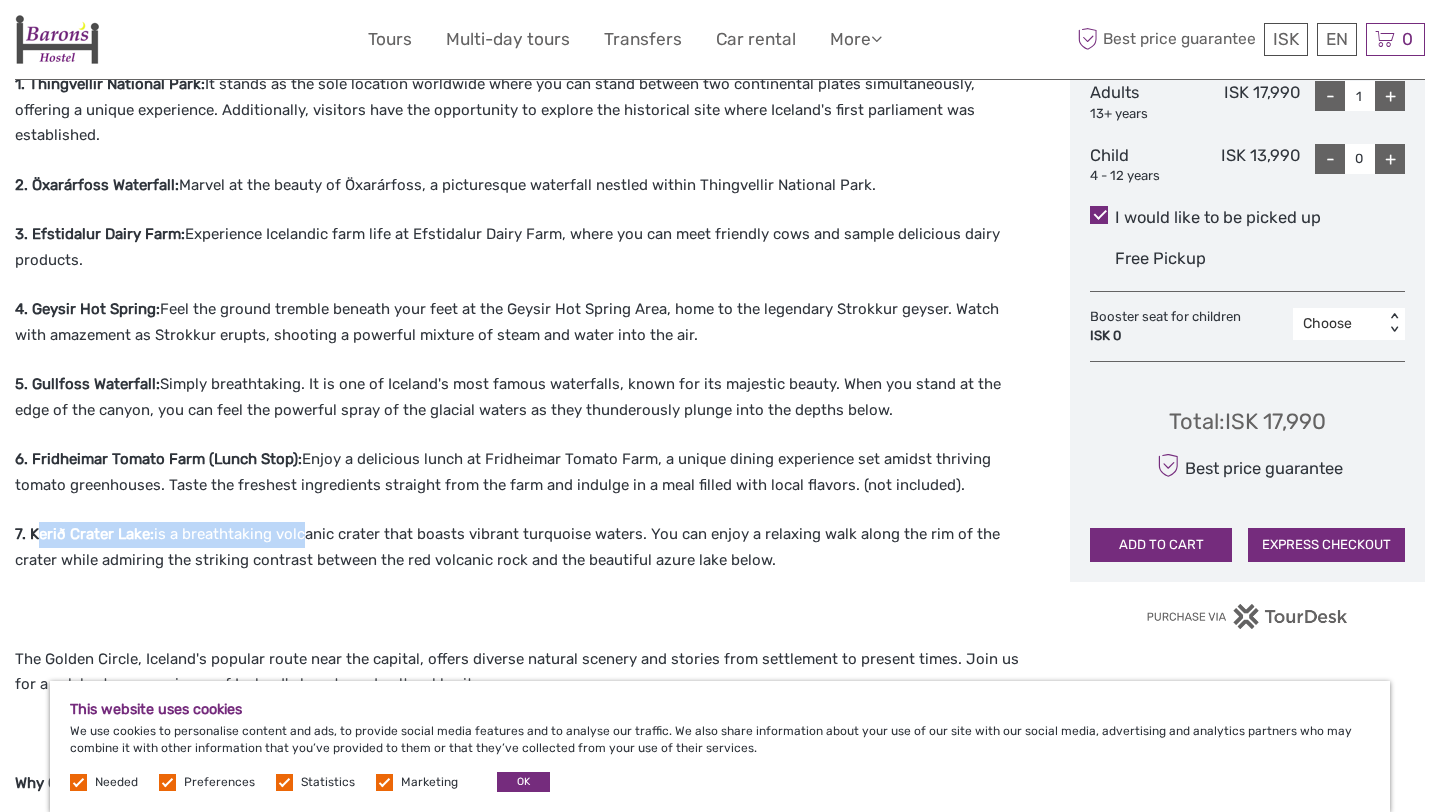 drag, startPoint x: 35, startPoint y: 506, endPoint x: 294, endPoint y: 511, distance: 259.04825 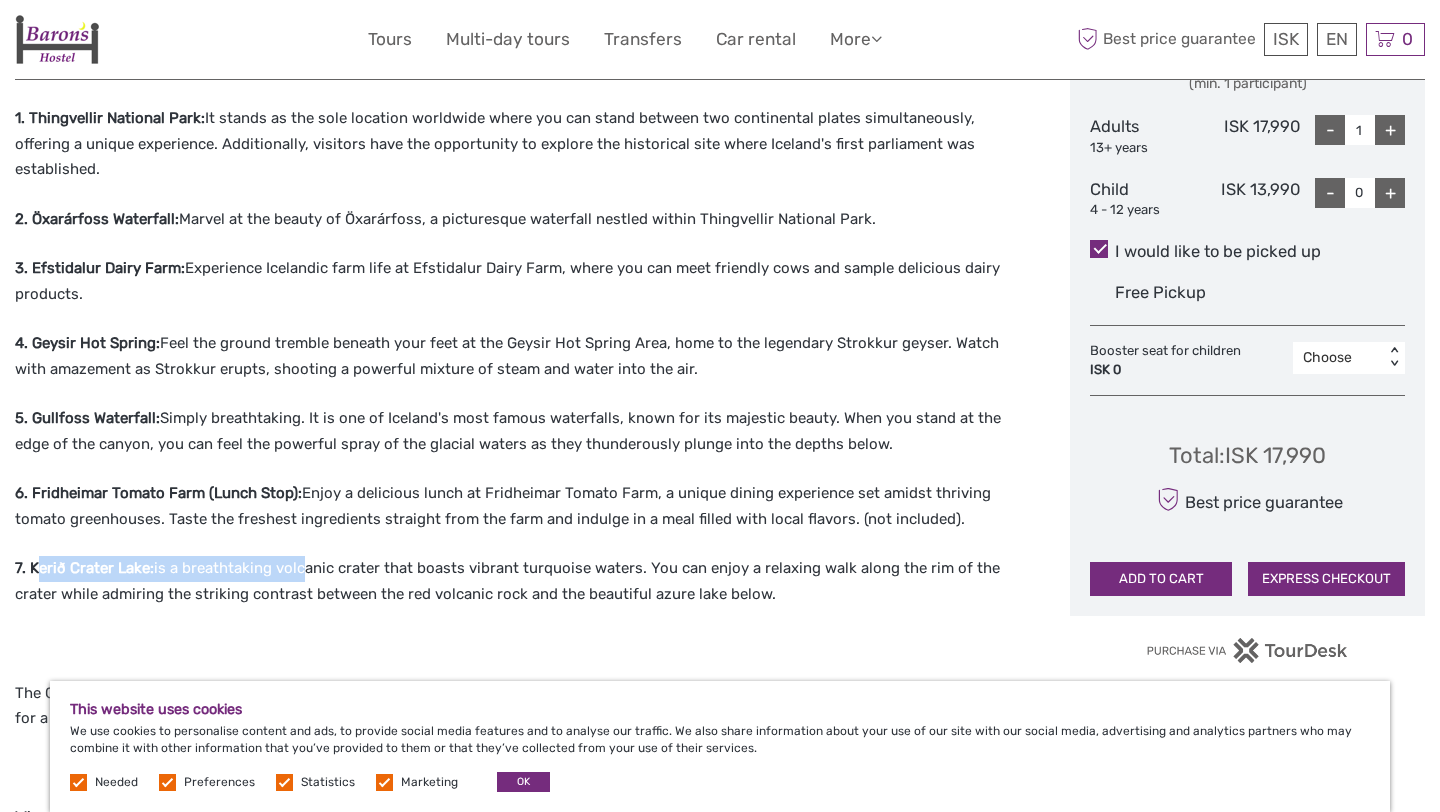 scroll, scrollTop: 944, scrollLeft: 0, axis: vertical 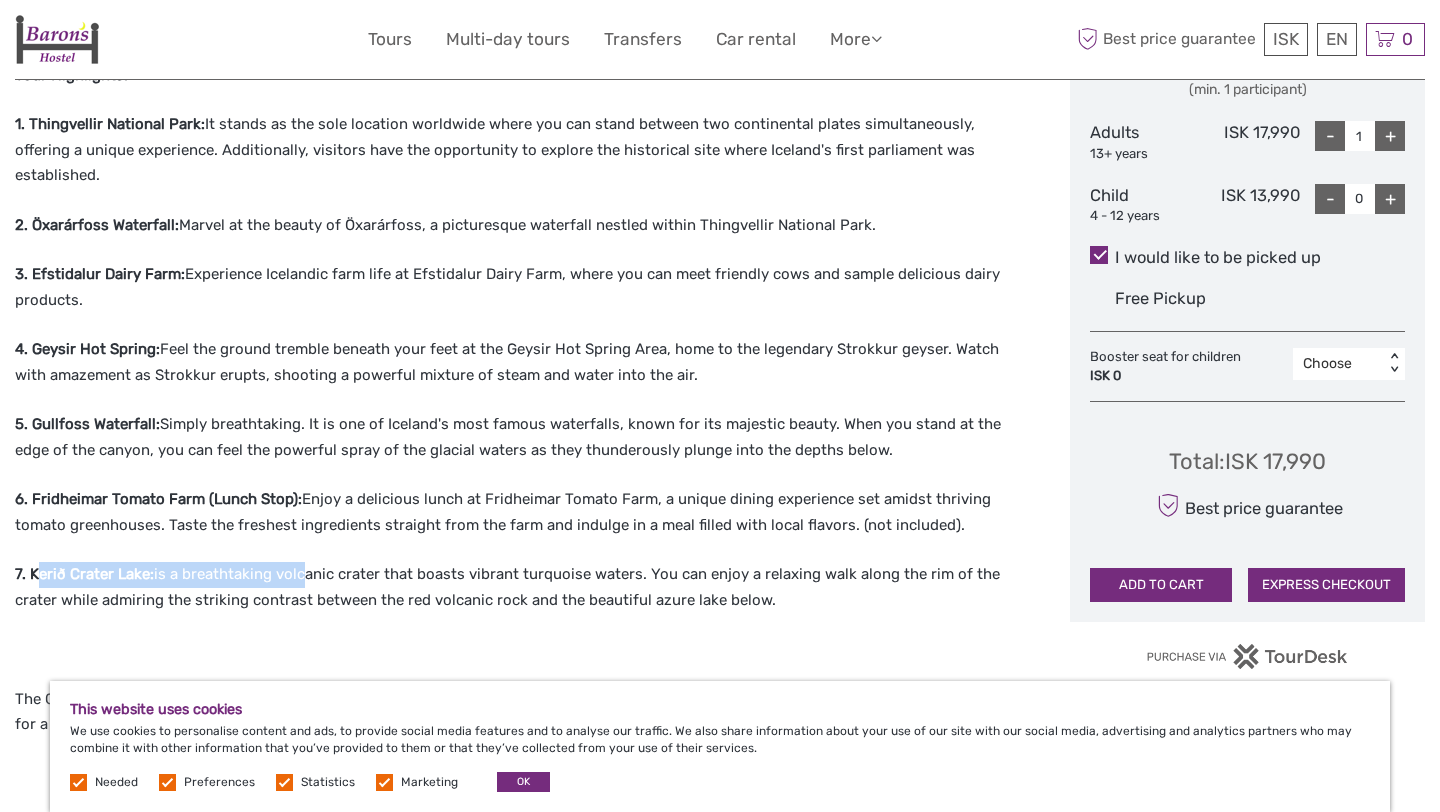 drag, startPoint x: 399, startPoint y: 401, endPoint x: 899, endPoint y: 434, distance: 501.08783 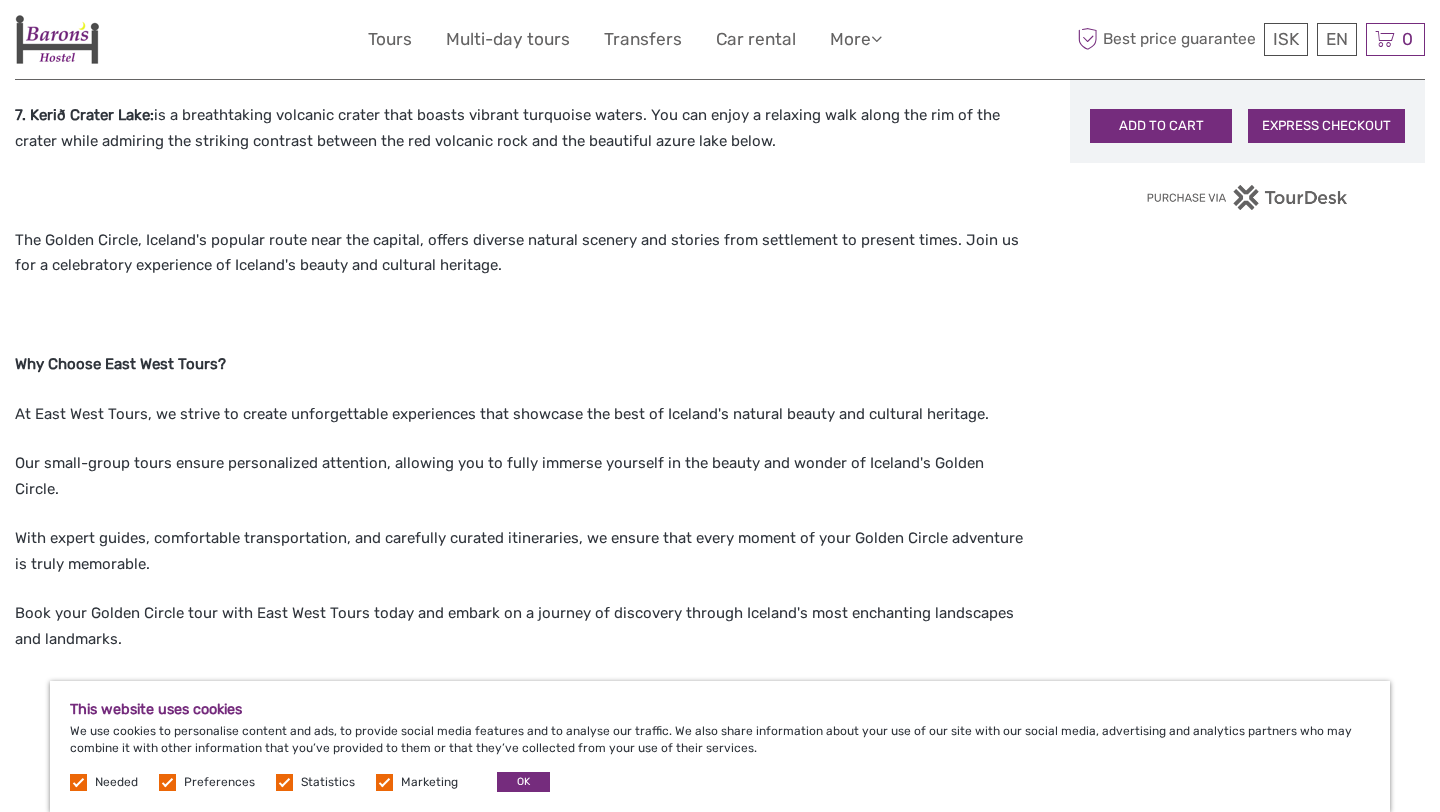scroll, scrollTop: 1420, scrollLeft: 0, axis: vertical 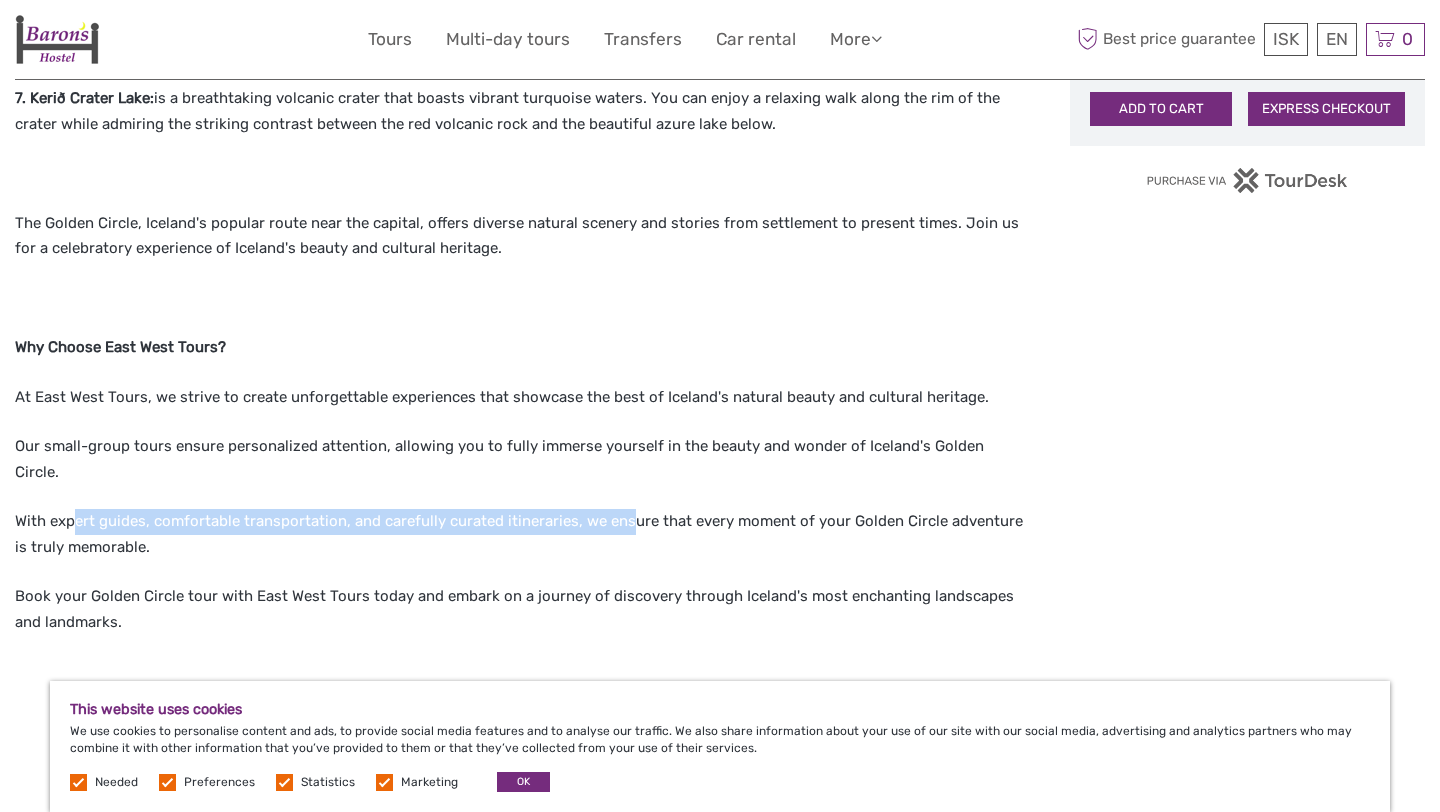 drag, startPoint x: 71, startPoint y: 469, endPoint x: 624, endPoint y: 475, distance: 553.03253 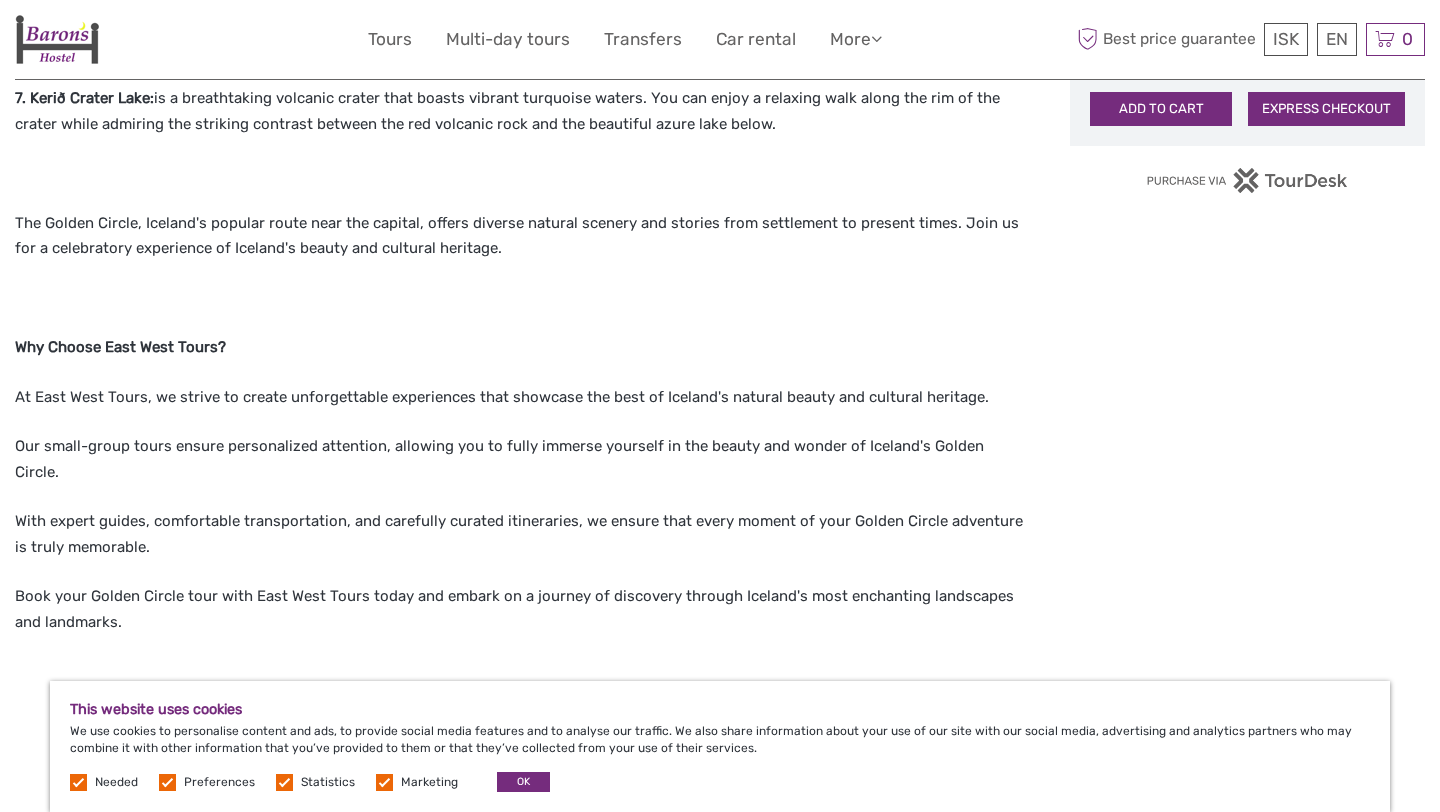 click on "Come with us and embark on an unforgettable adventure through [COUNTRY]'s breathtaking Golden Circle, where every stop promises a new adventure and breathtaking scenery. Join us as we uncover the wonders of this iconic route, from majestic waterfalls to geothermal marvels and charming local farms. Tour Highlights: 1. Thingvellir National Park:  It stands as the sole location worldwide where you can stand between two continental plates simultaneously, offering a unique experience. Additionally, visitors have the opportunity to explore the historical site where [COUNTRY]'s first parliament was established. 2. Öxarárfoss Waterfall:  Marvel at the beauty of Öxarárfoss, a picturesque waterfall nestled within Thingvellir National Park.  3. Efstidalur Dairy Farm:  Experience Icelandic farm life at Efstidalur Dairy Farm, where you can meet friendly cows and sample delicious dairy products.  4. Geysir Hot Spring: 5. Gullfoss Waterfall: 6. Fridheimar Tomato Farm (Lunch Stop): 7. Kerið Crater Lake:" at bounding box center (521, 144) 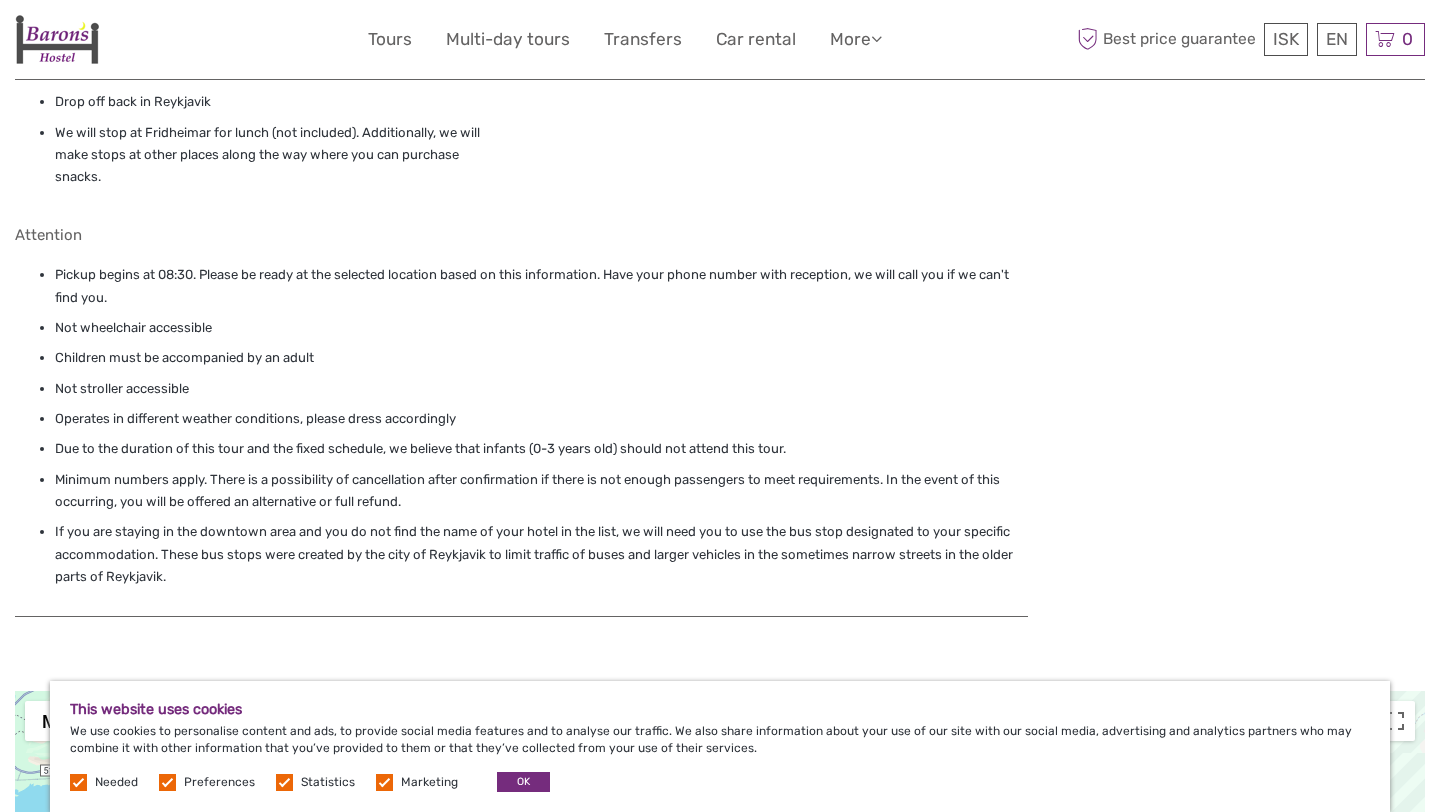 scroll, scrollTop: 2736, scrollLeft: 0, axis: vertical 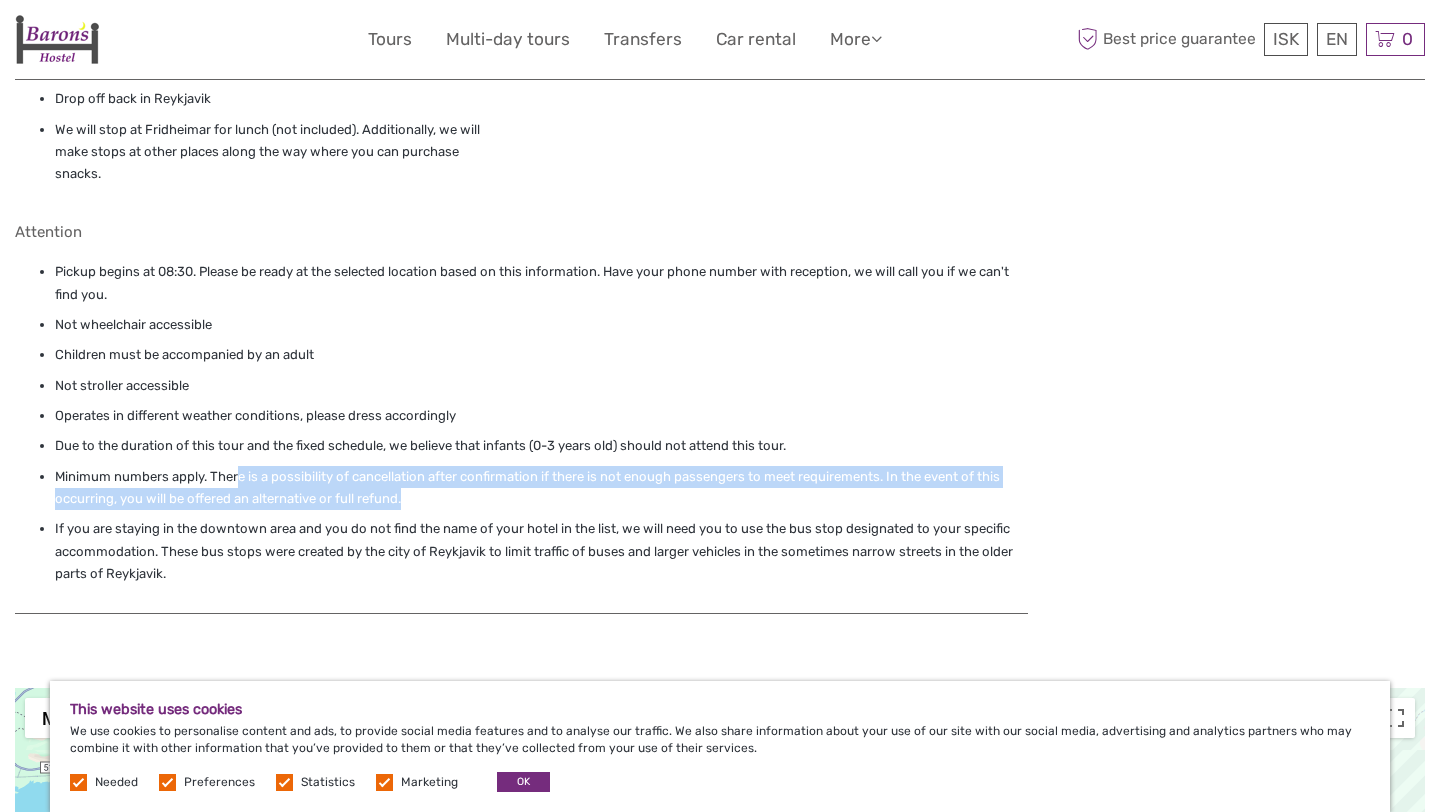 drag, startPoint x: 238, startPoint y: 425, endPoint x: 561, endPoint y: 449, distance: 323.8904 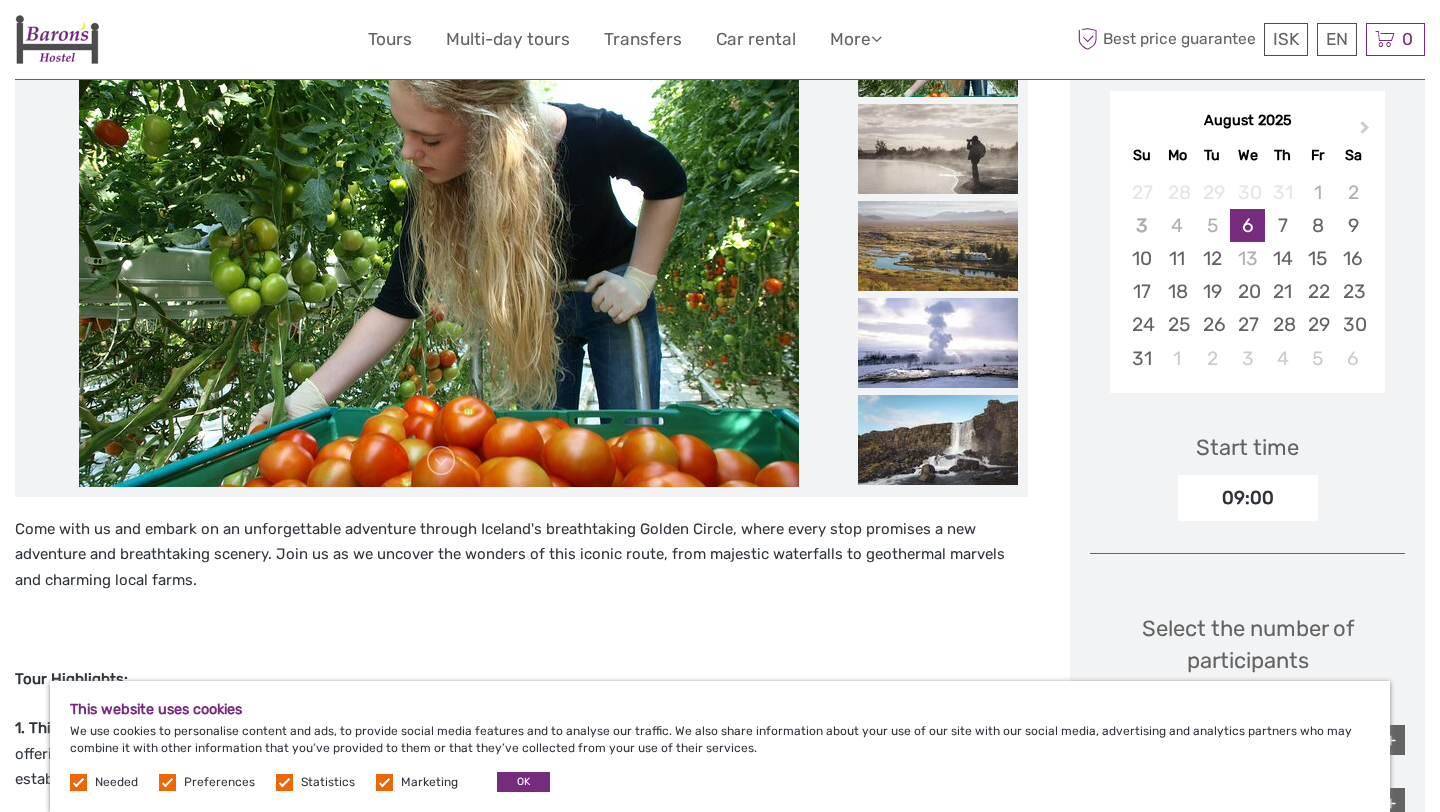 scroll, scrollTop: 333, scrollLeft: 0, axis: vertical 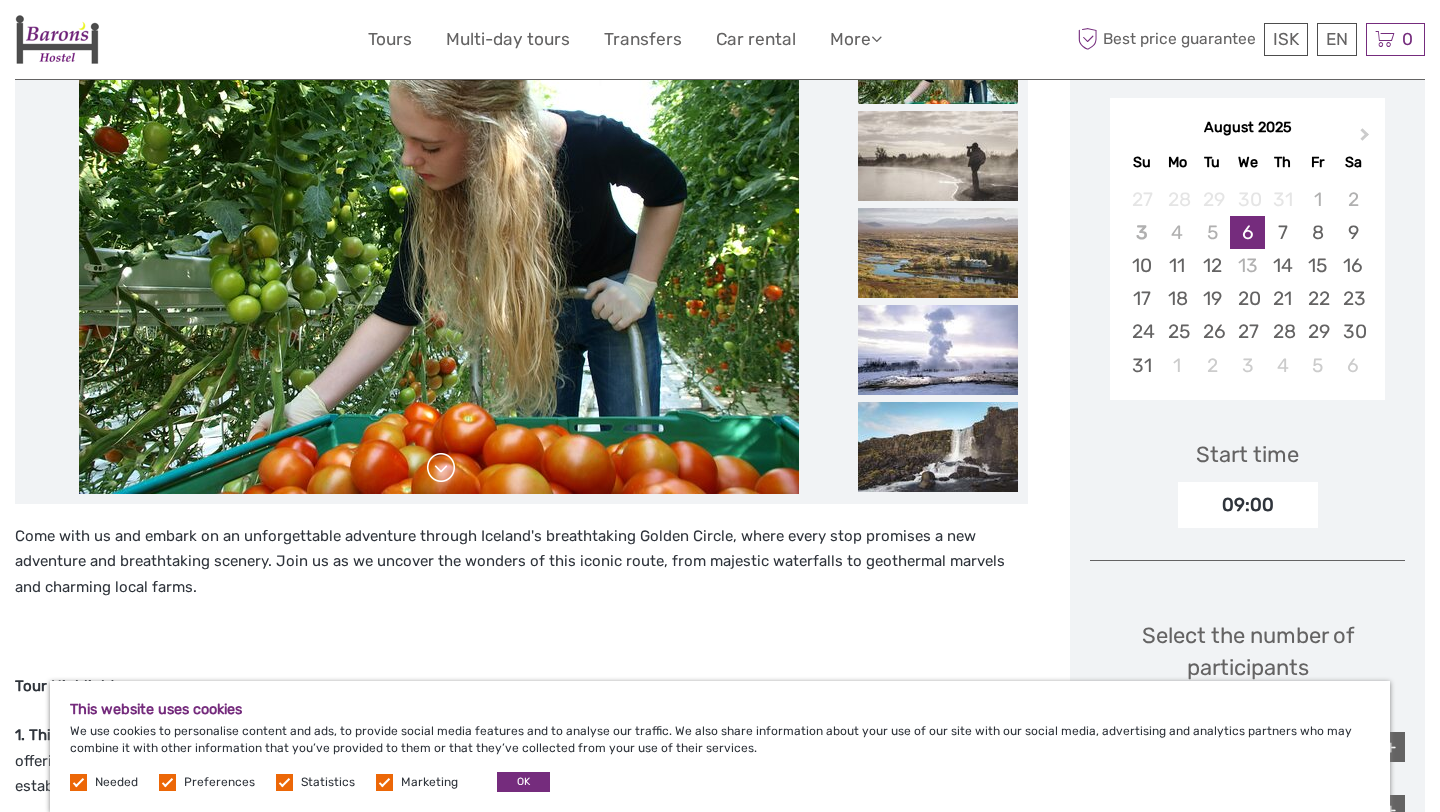 click at bounding box center (441, 468) 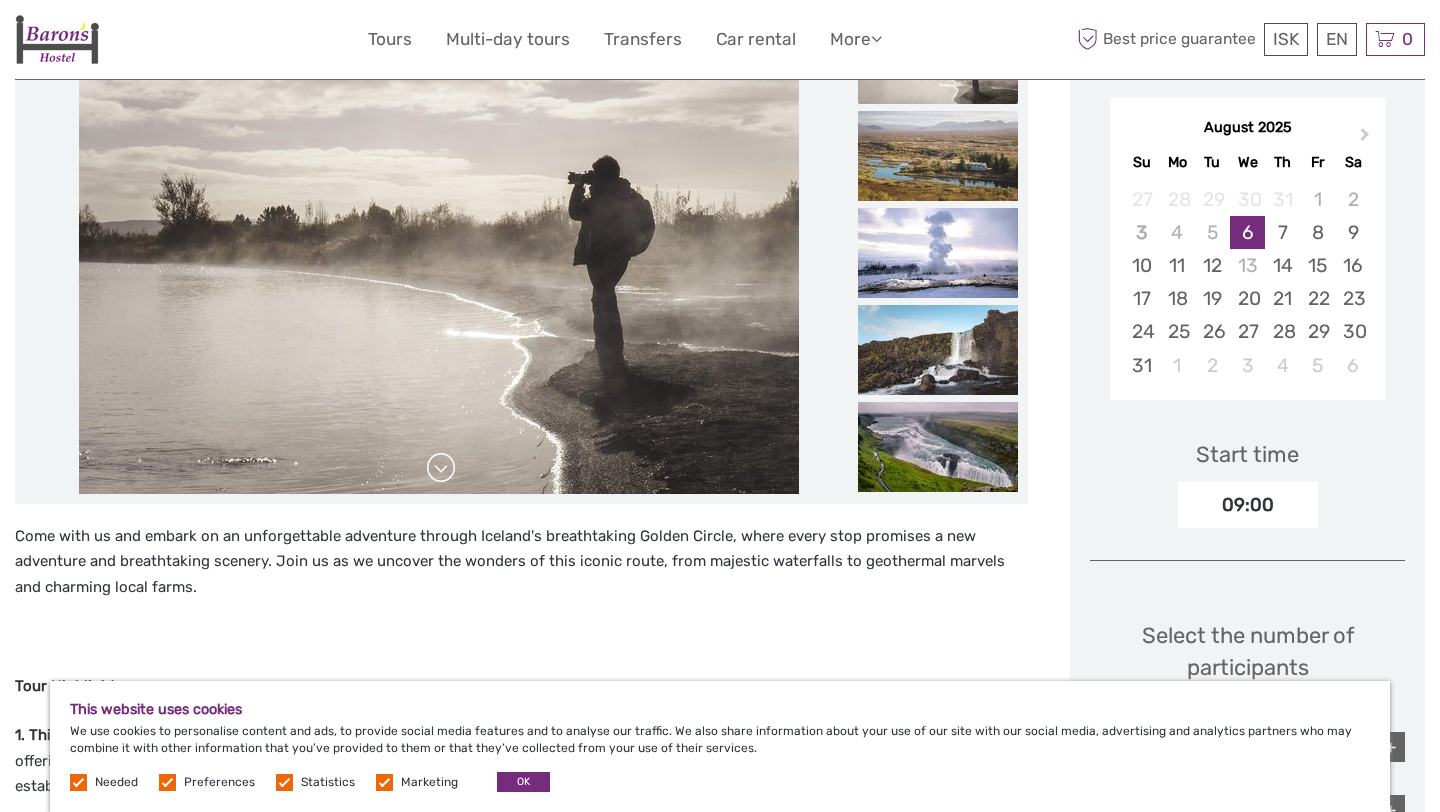 click at bounding box center (441, 468) 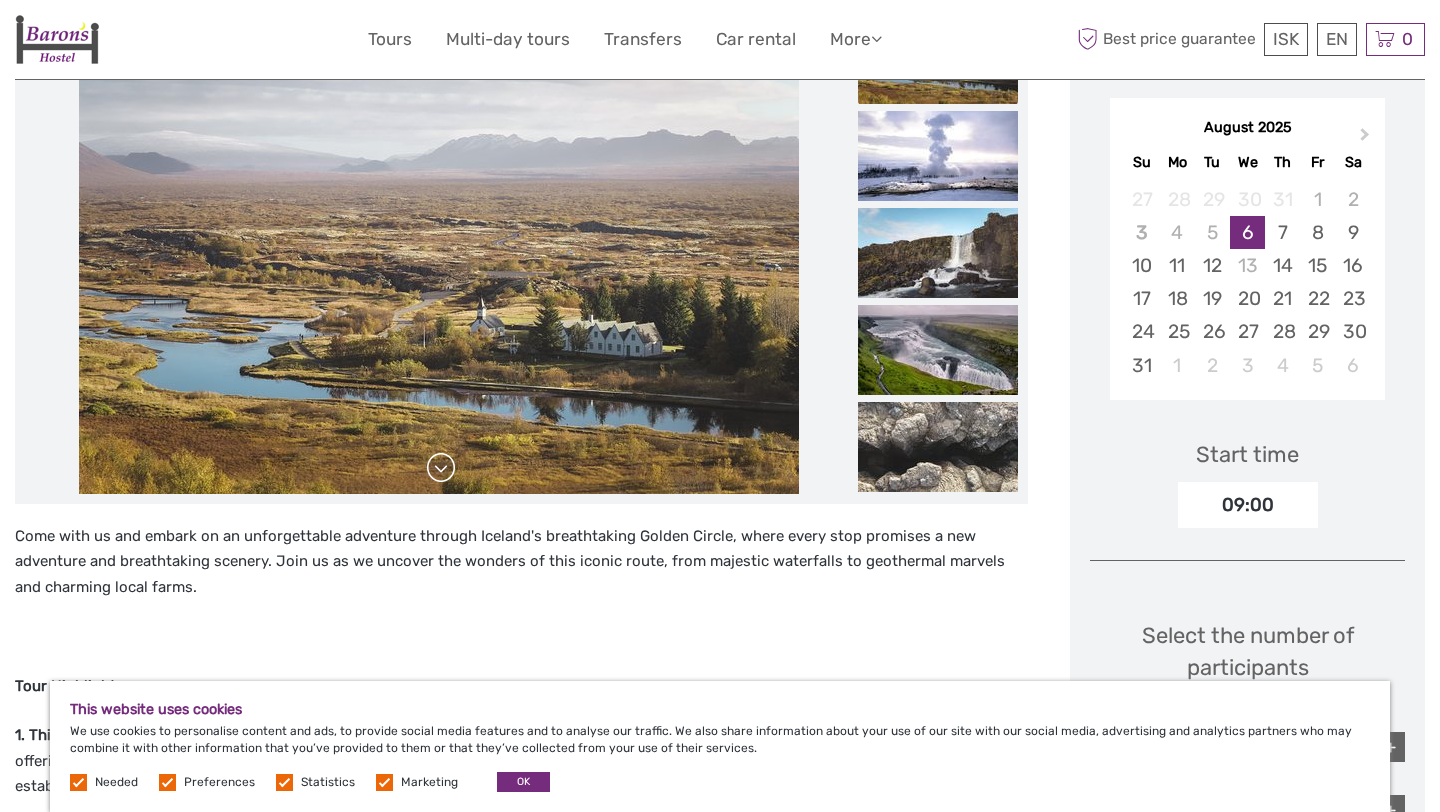 click at bounding box center [441, 468] 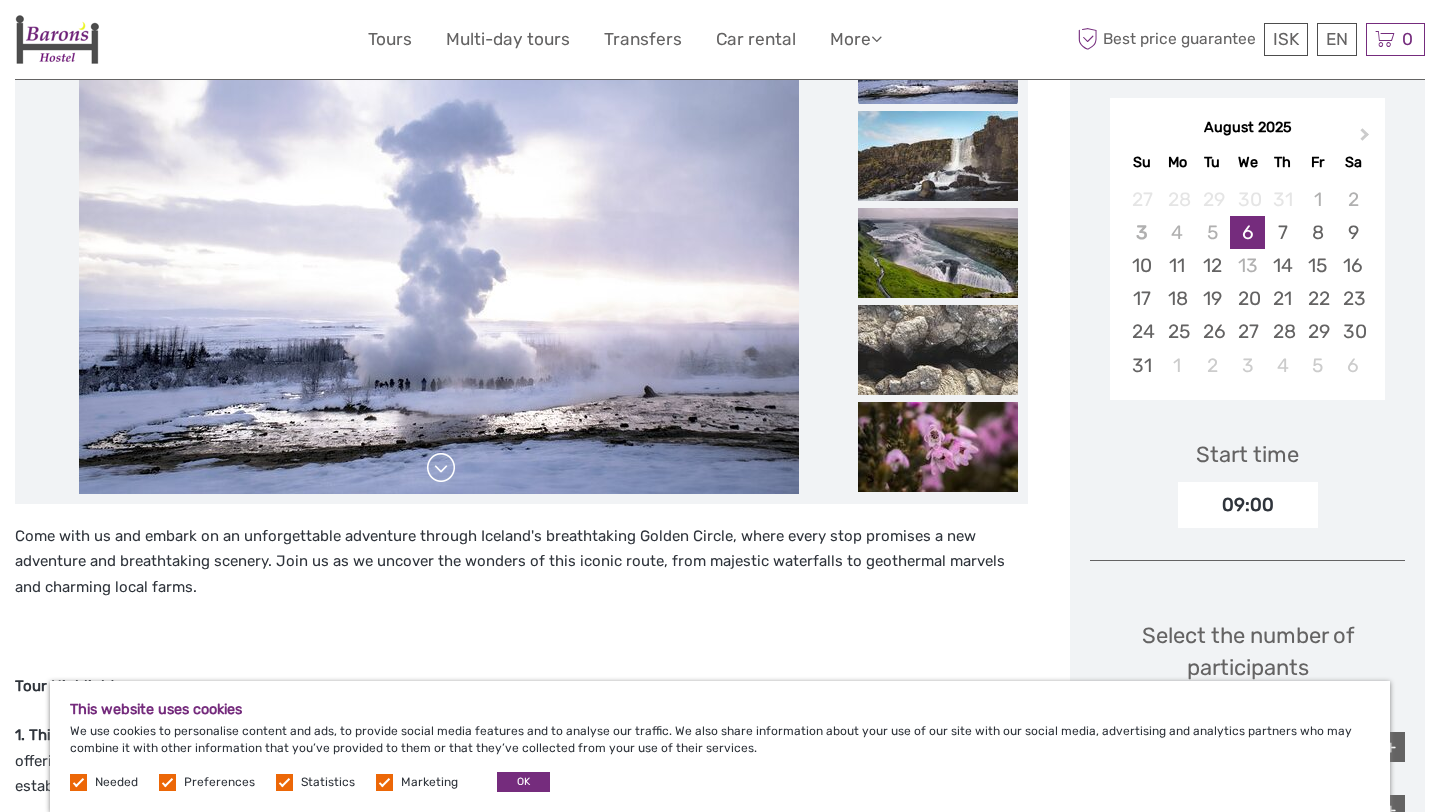 click at bounding box center (441, 468) 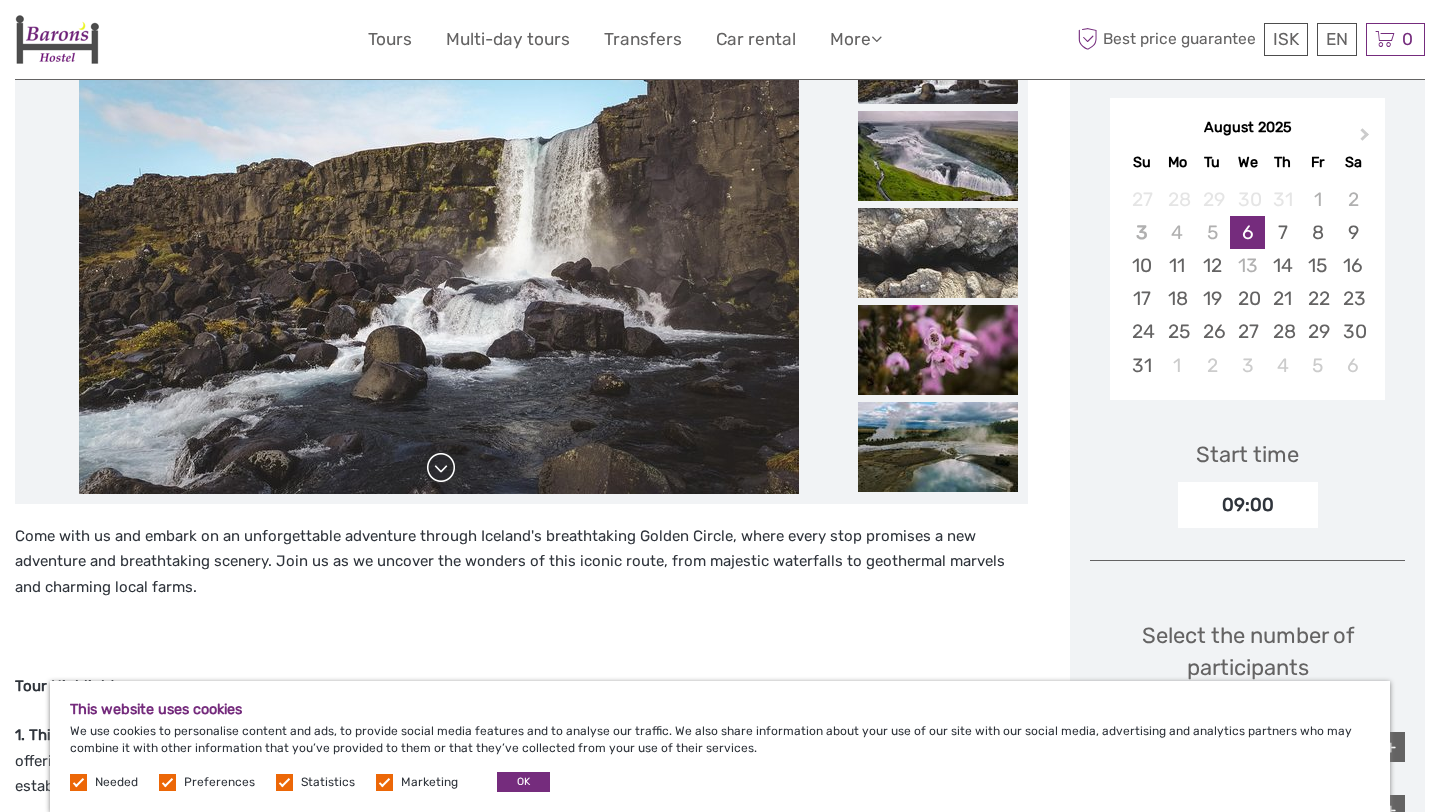 click at bounding box center (441, 468) 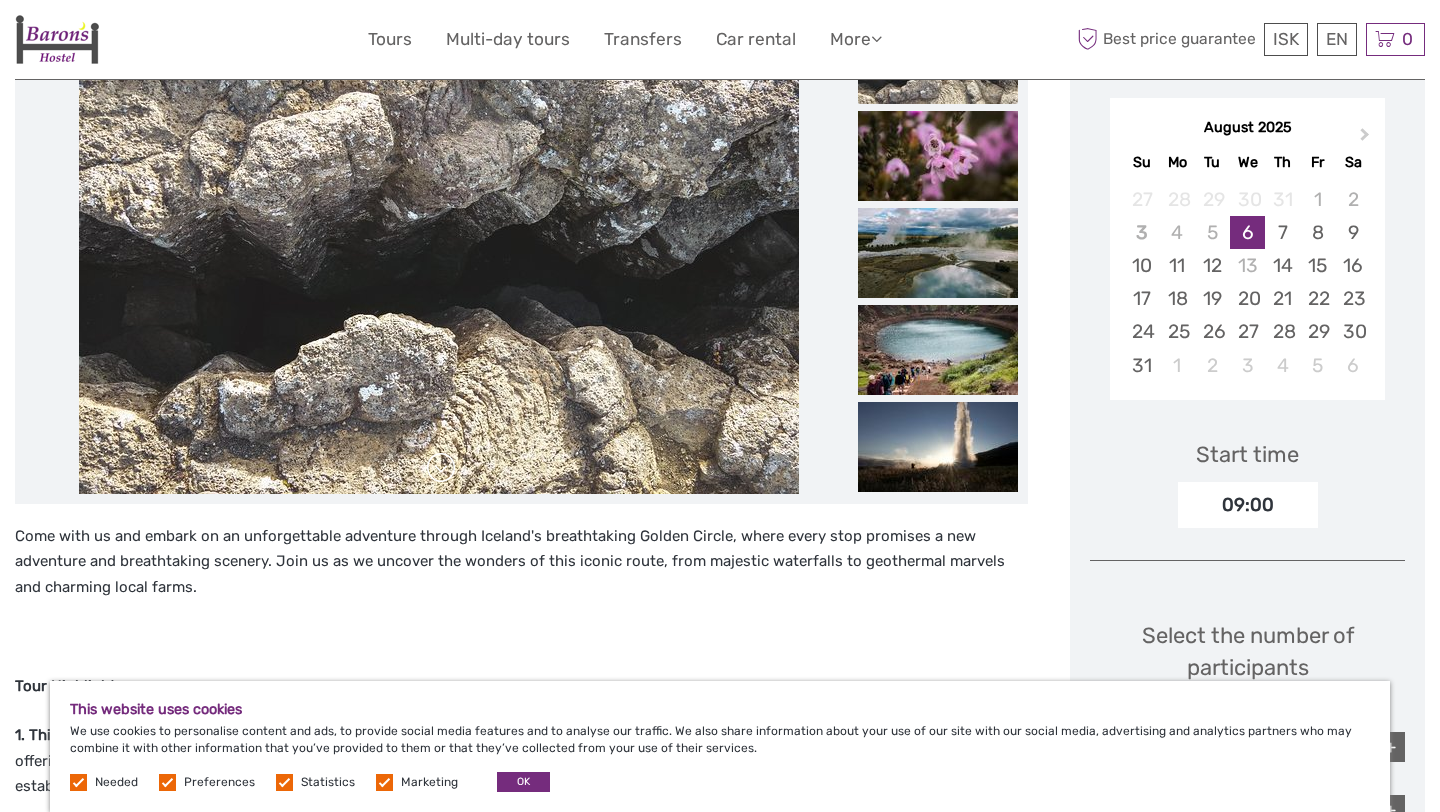 click at bounding box center [441, 468] 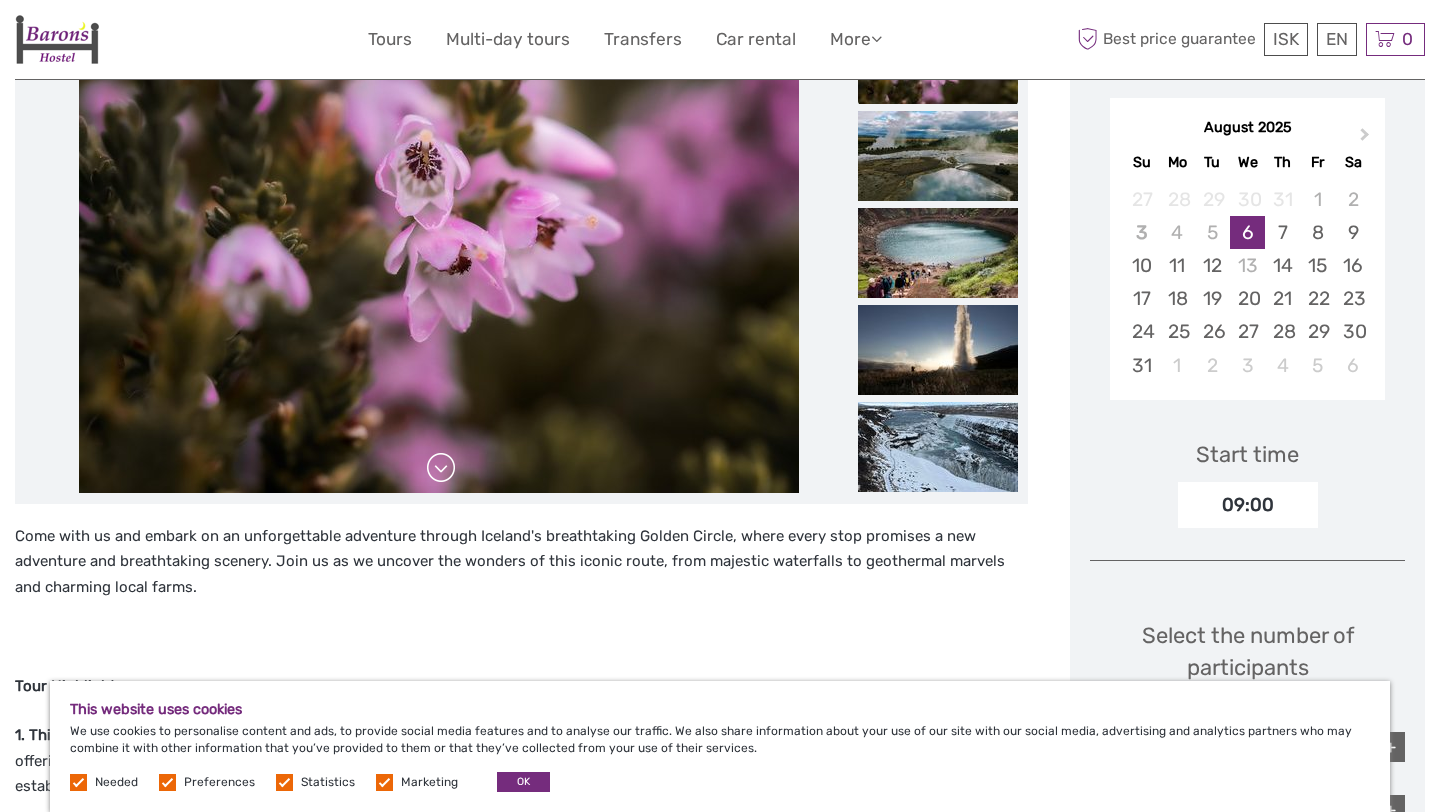click at bounding box center [441, 468] 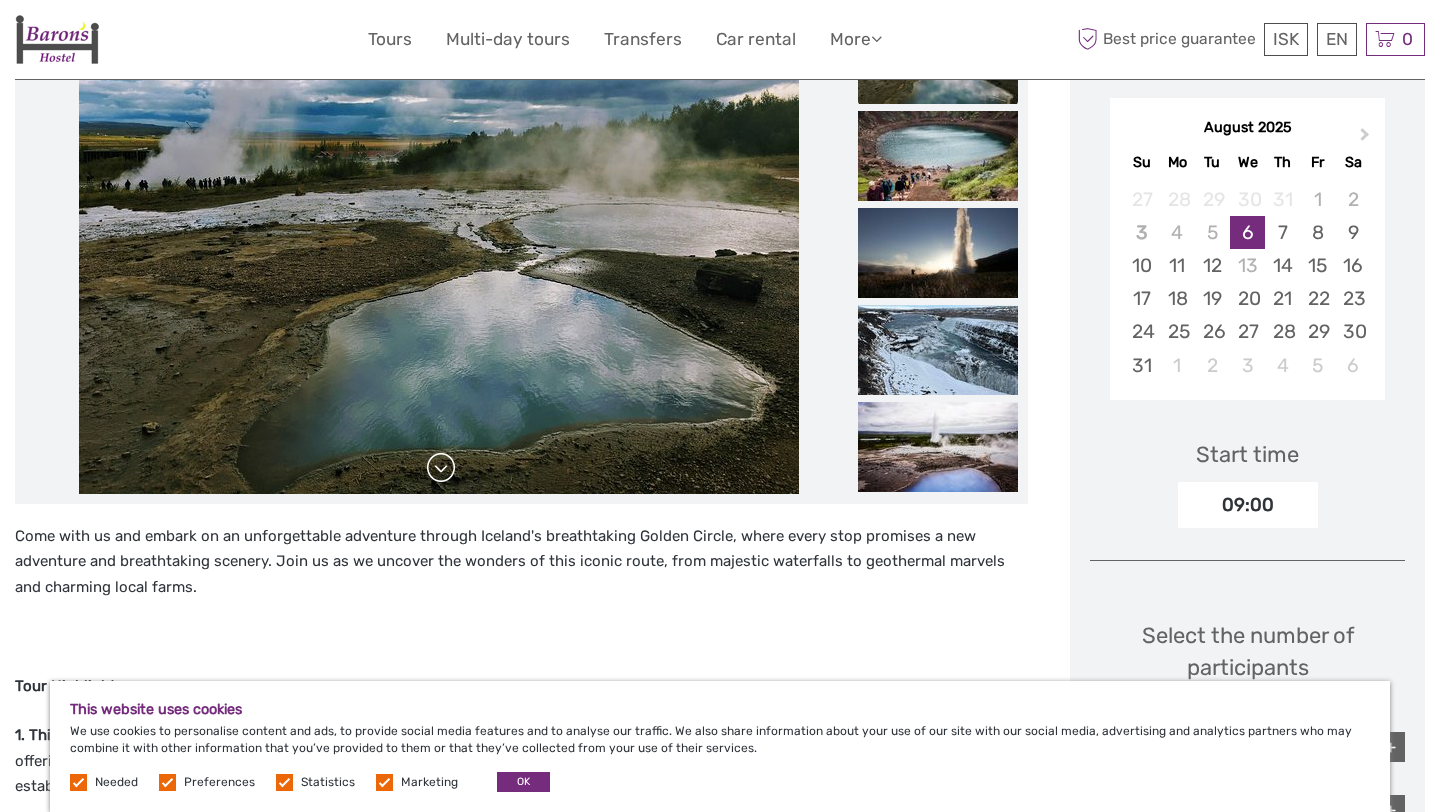 click at bounding box center (441, 468) 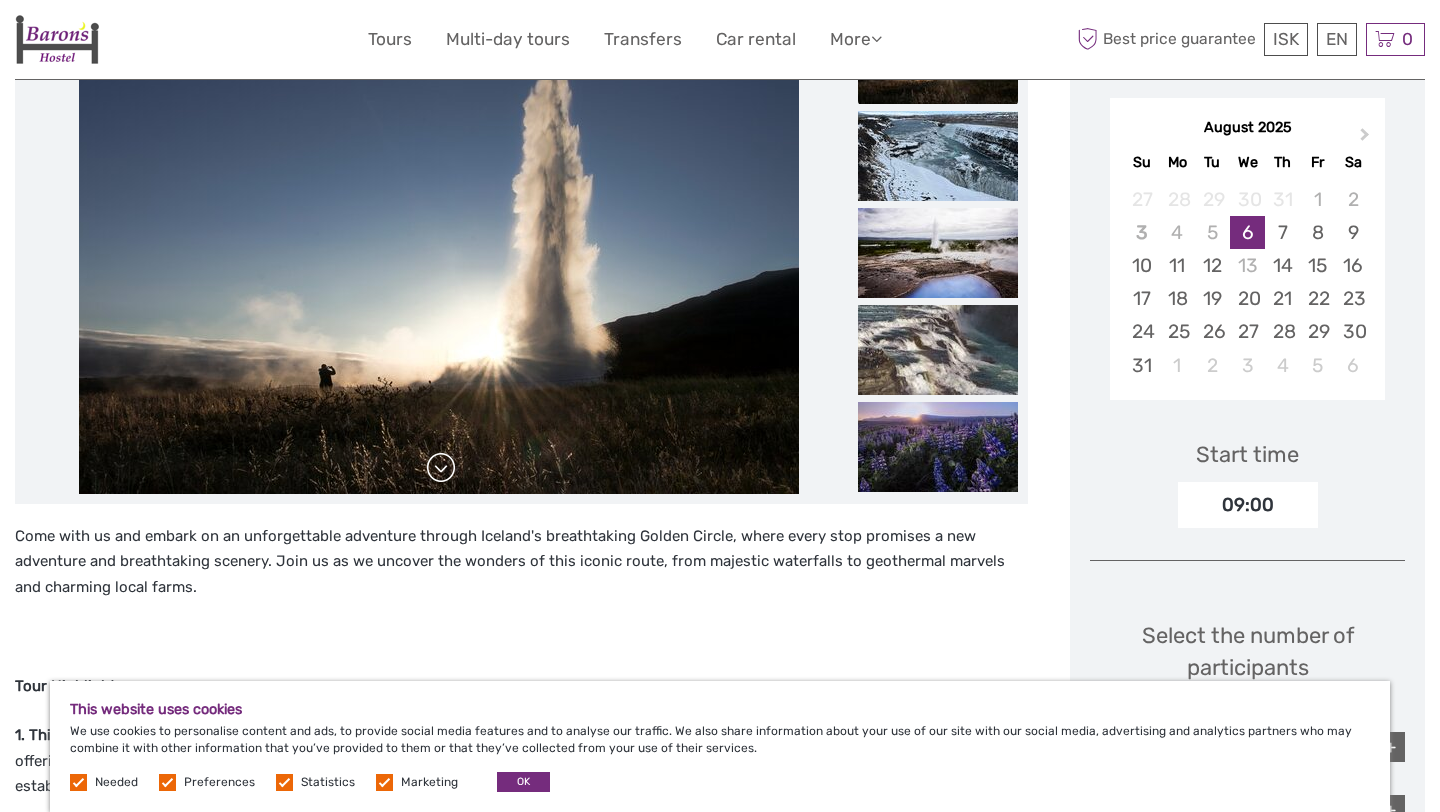 click at bounding box center (441, 468) 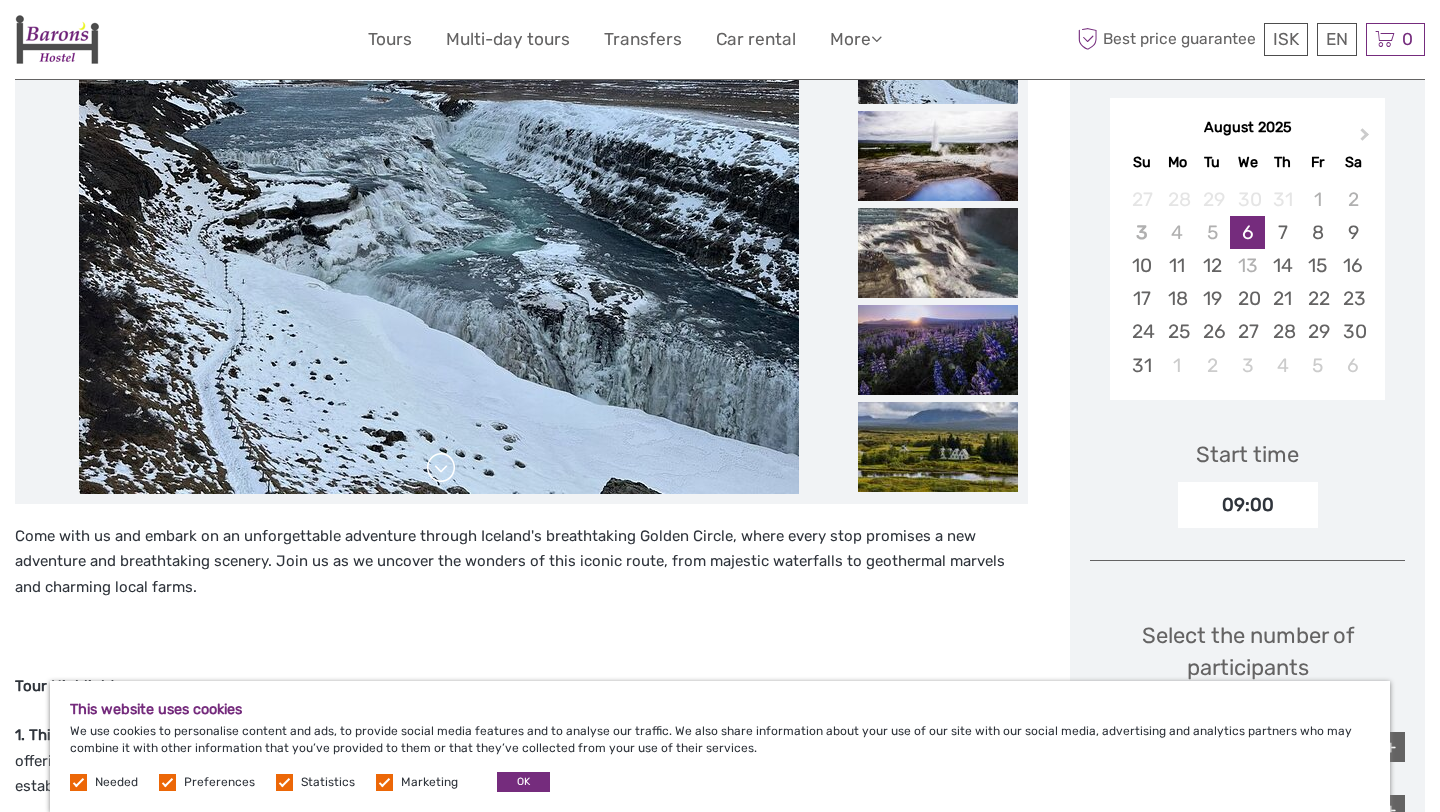 click at bounding box center (441, 468) 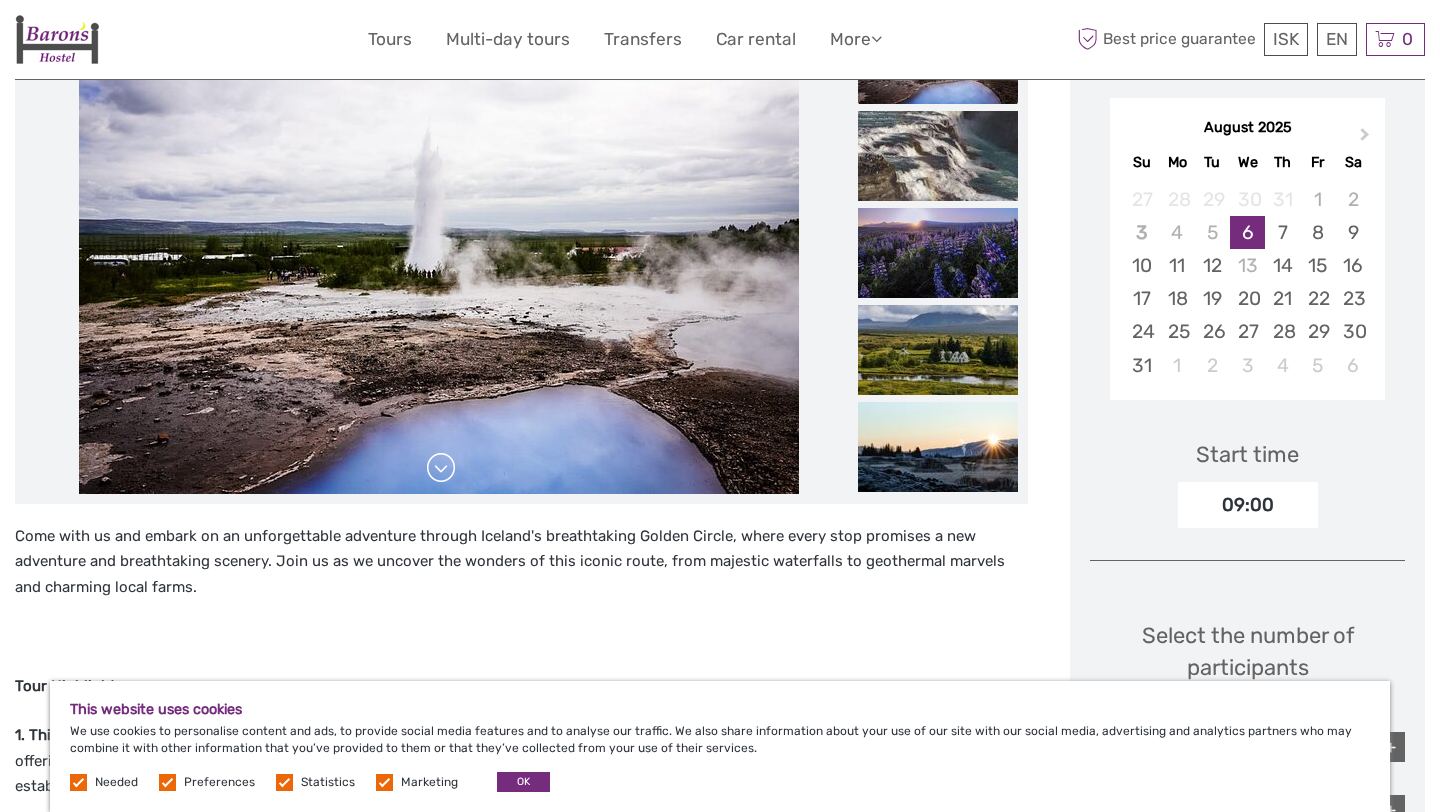 click at bounding box center (441, 468) 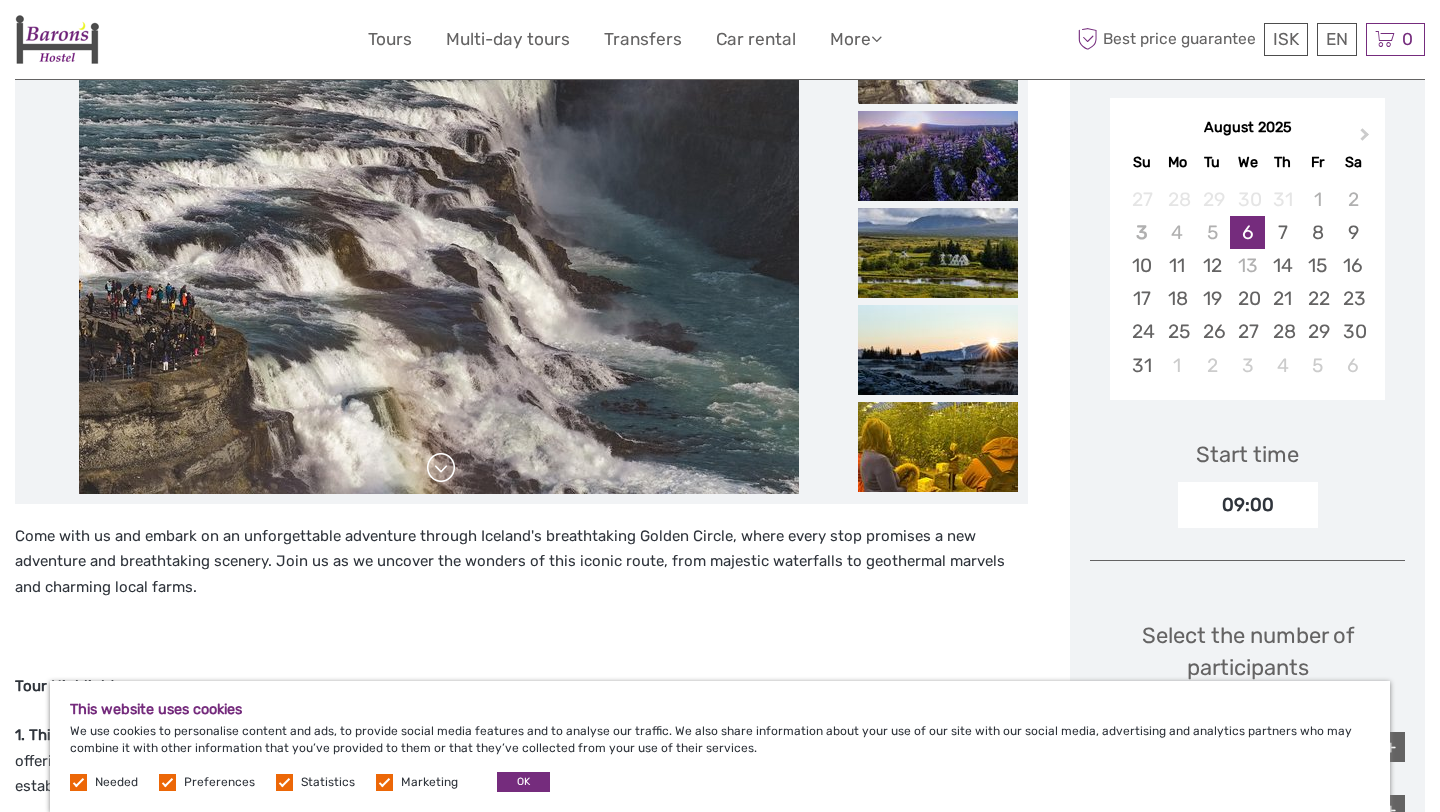 click at bounding box center (441, 468) 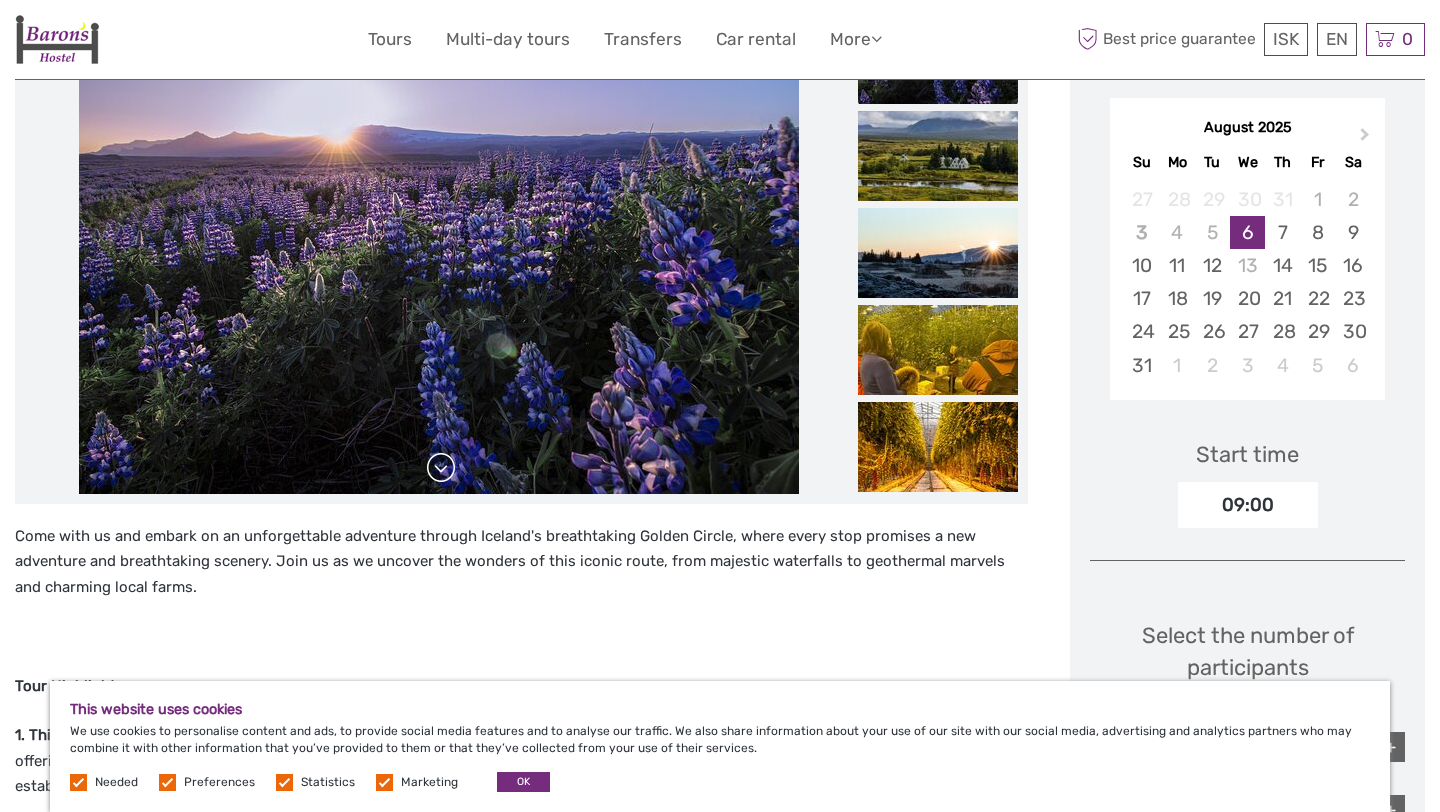 click at bounding box center (441, 468) 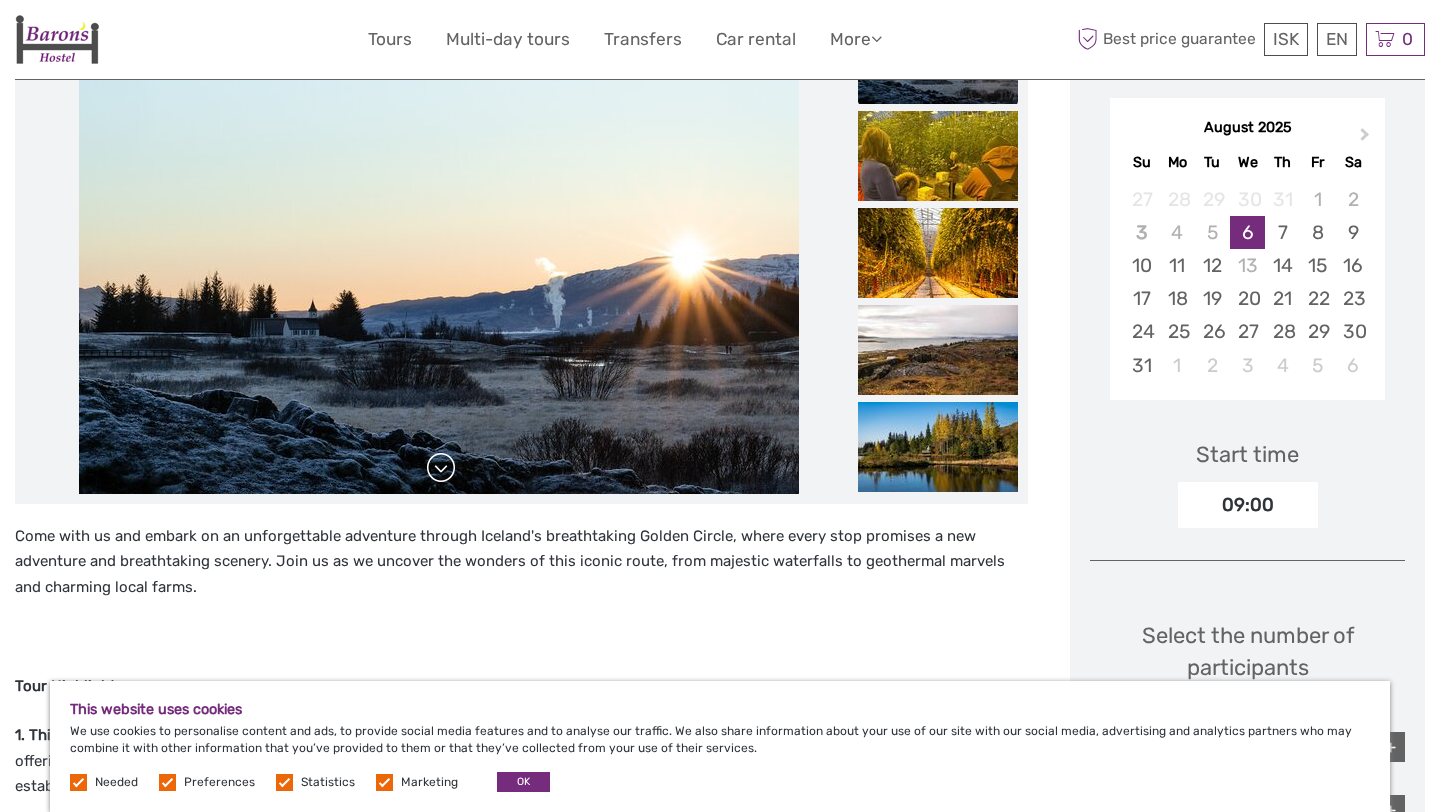 click at bounding box center [441, 468] 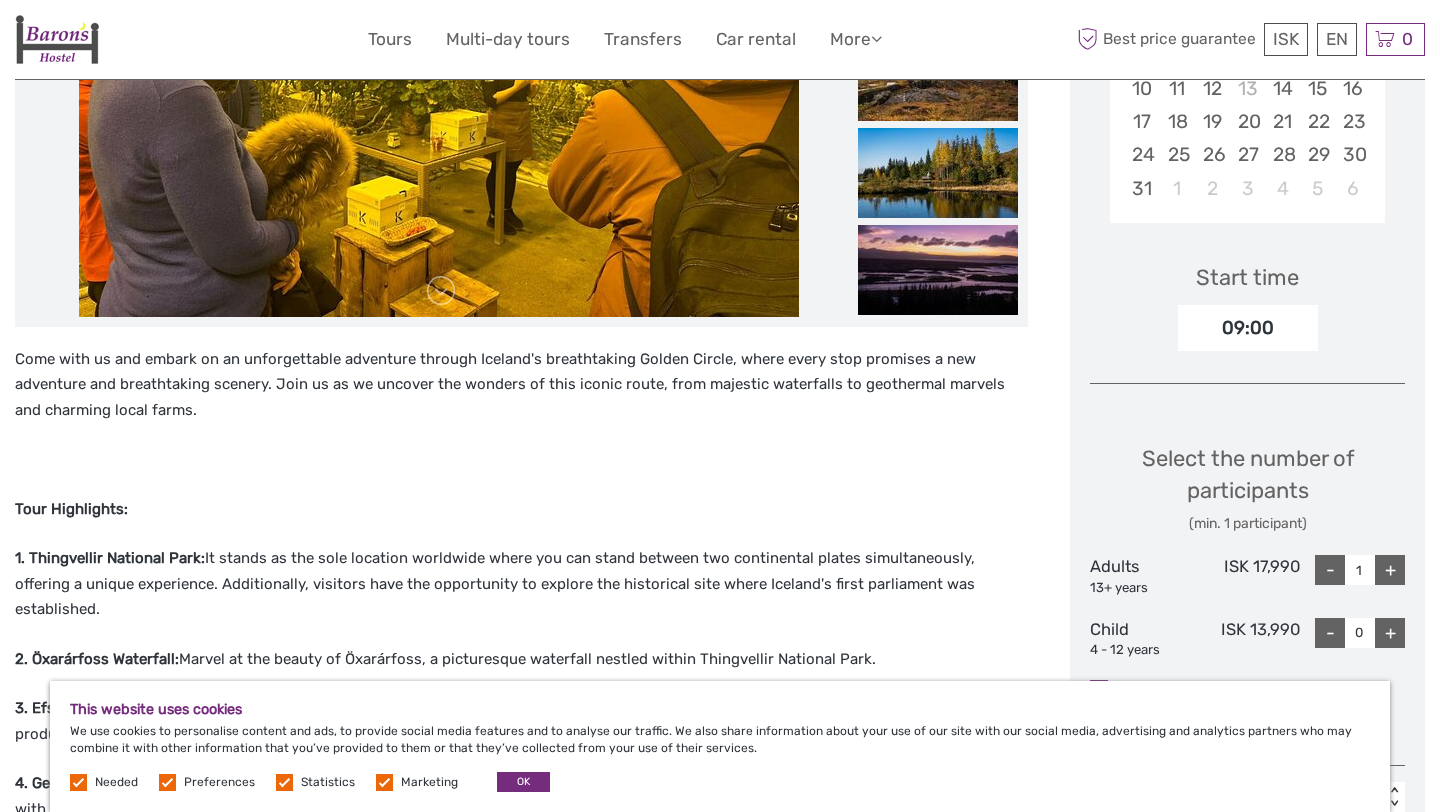 scroll, scrollTop: 0, scrollLeft: 0, axis: both 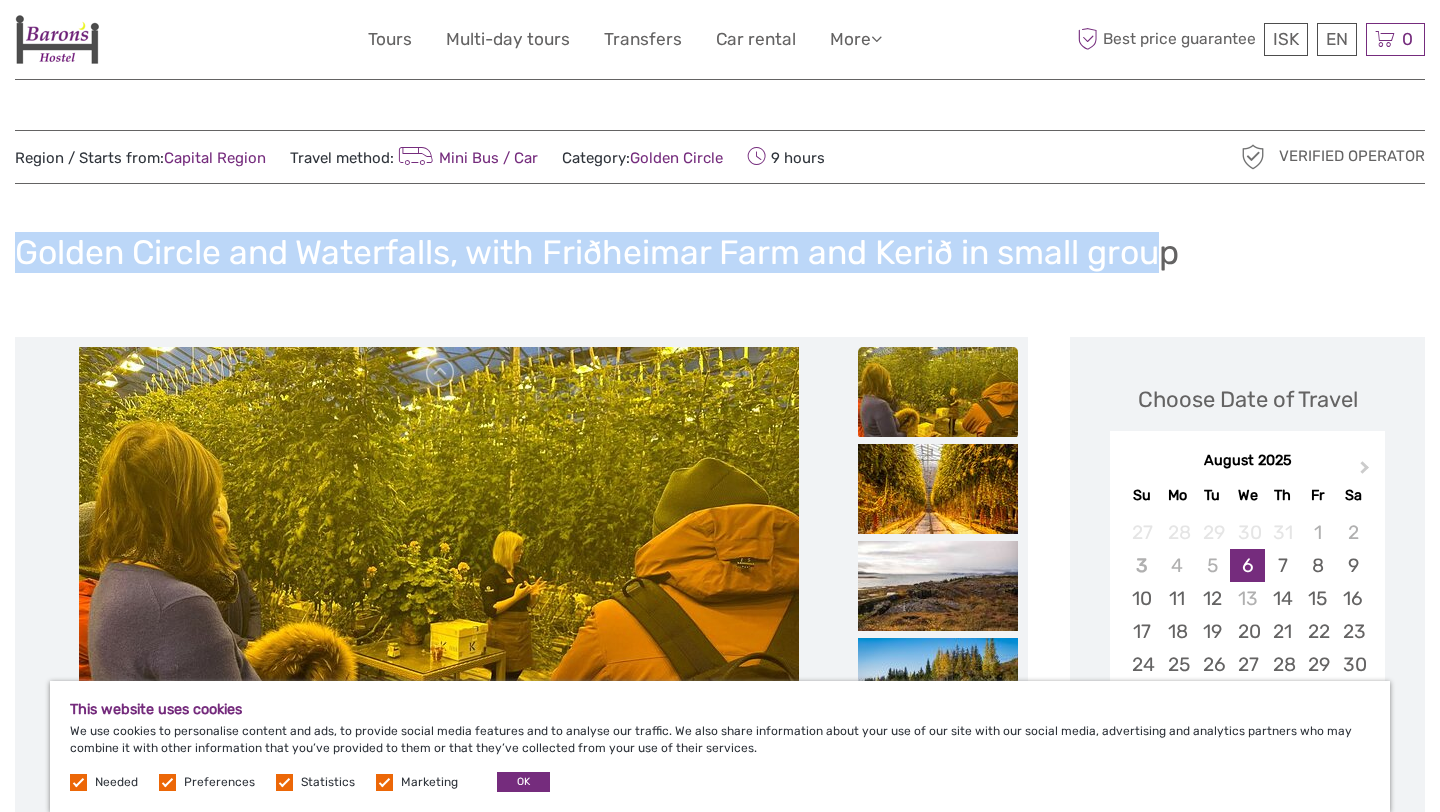 drag, startPoint x: 19, startPoint y: 252, endPoint x: 1164, endPoint y: 267, distance: 1145.0983 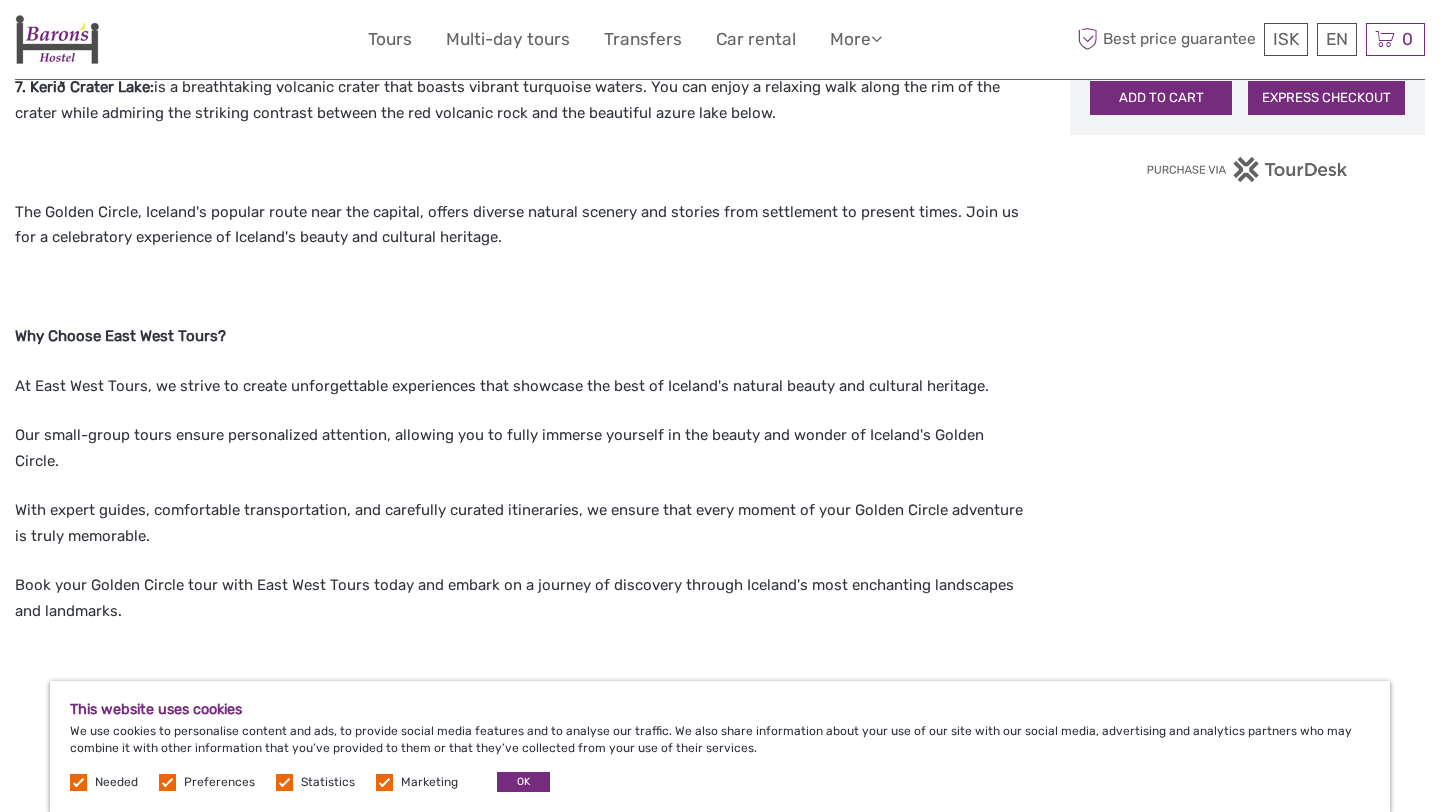 scroll, scrollTop: 1425, scrollLeft: 0, axis: vertical 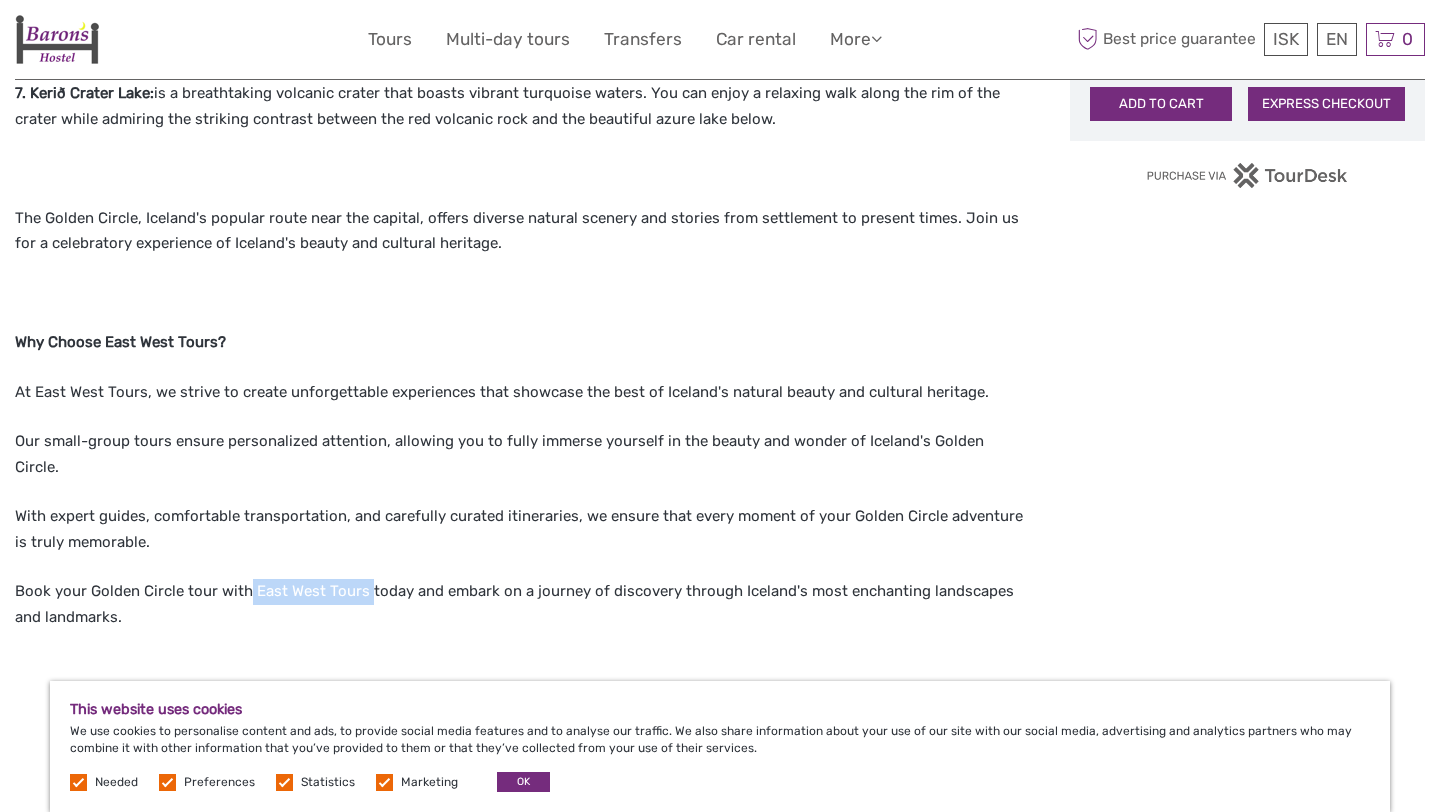 drag, startPoint x: 243, startPoint y: 541, endPoint x: 362, endPoint y: 543, distance: 119.01681 